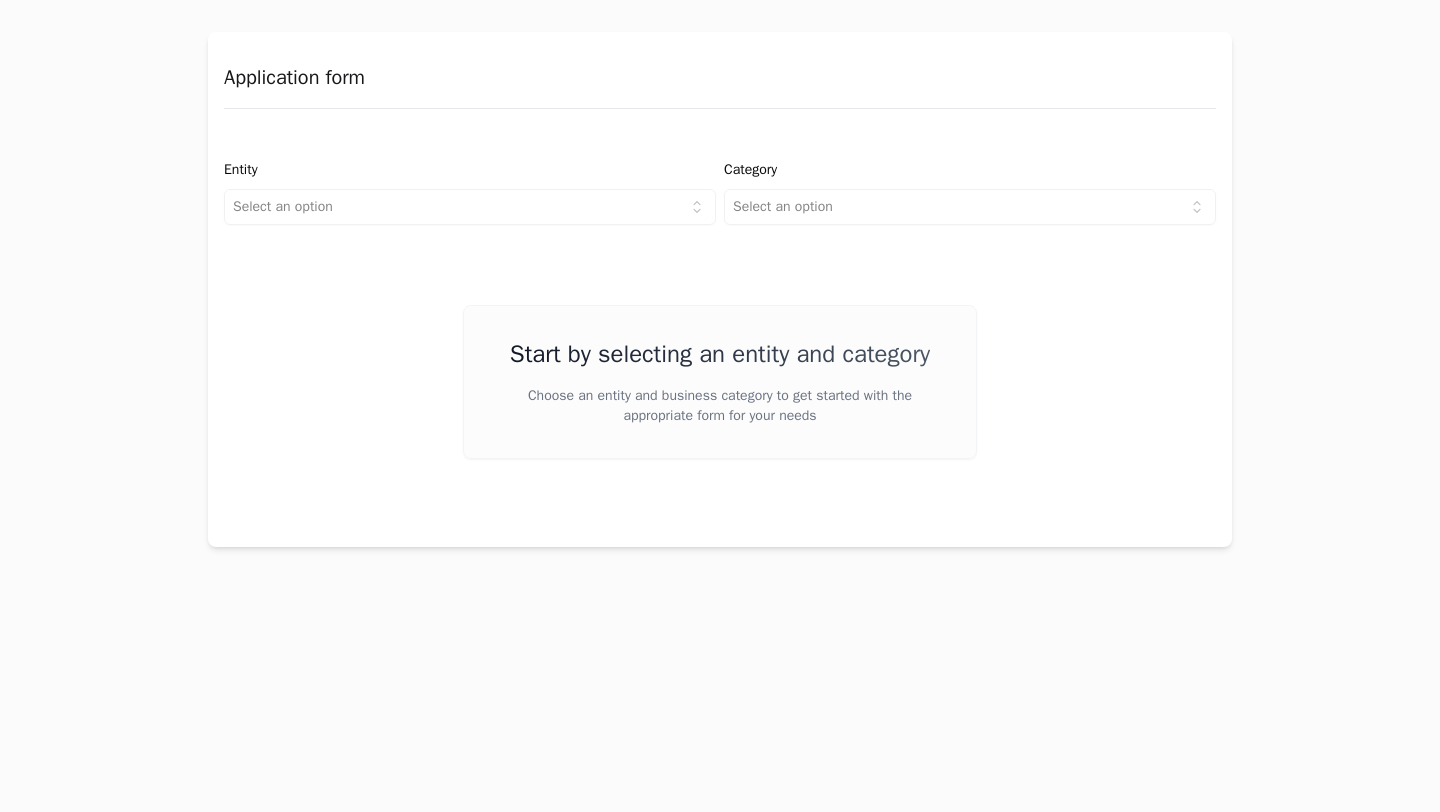 scroll, scrollTop: 0, scrollLeft: 0, axis: both 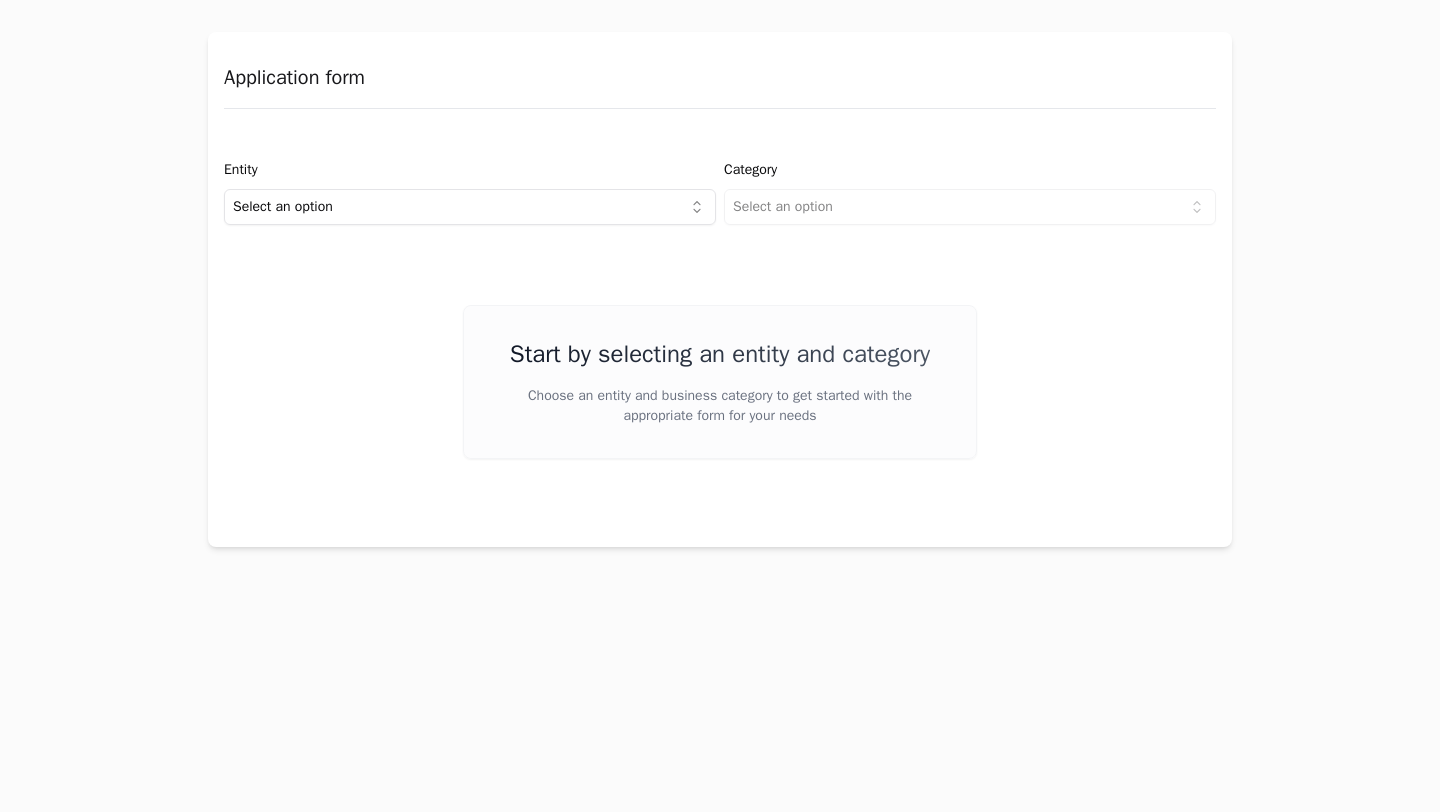 click on "Application form Entity Select an option Category Select an option Start by selecting an entity and category Choose an entity and business category to get started with the appropriate form for your needs" at bounding box center (720, 406) 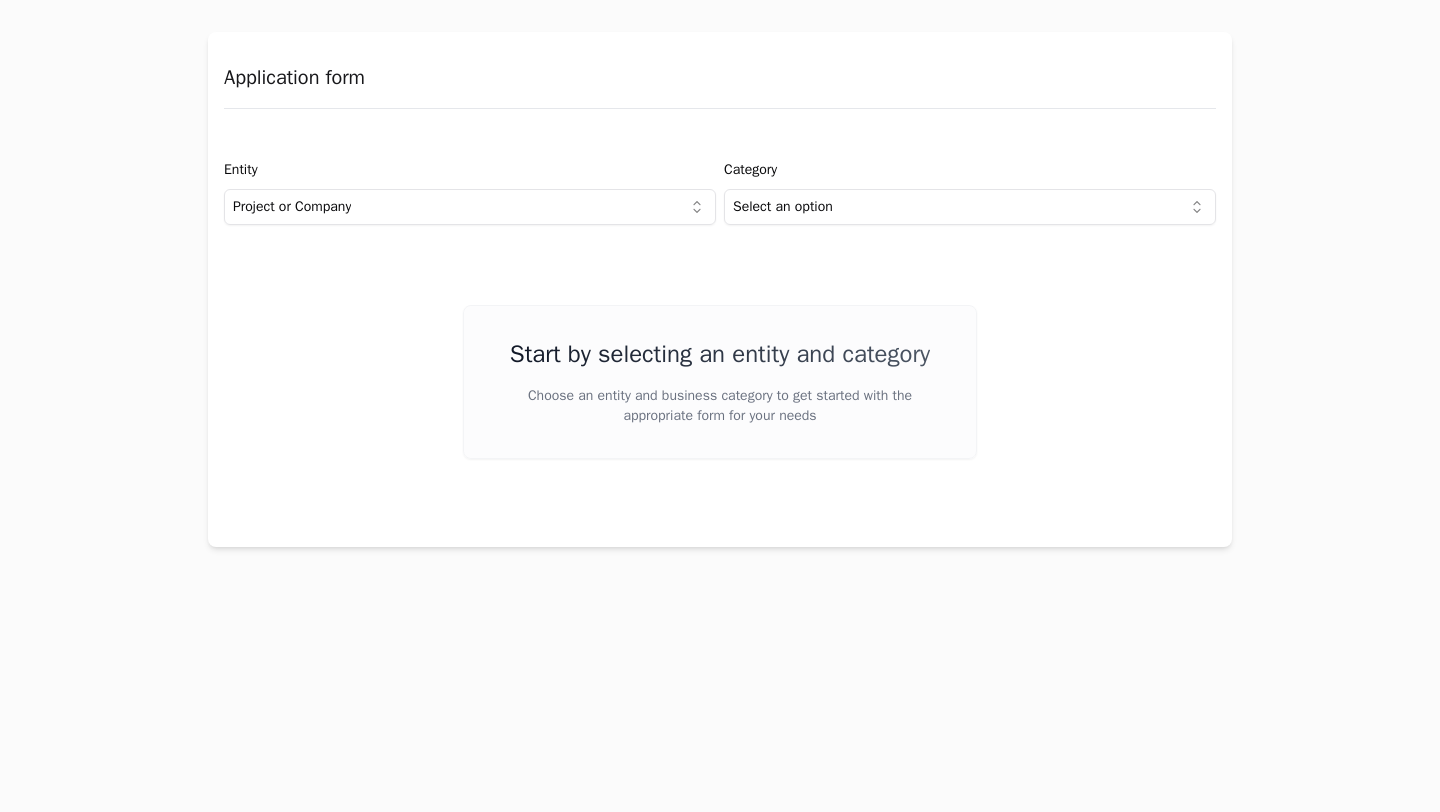 click on "Application form Entity Project or Company Category Select an option Start by selecting an entity and category Choose an entity and business category to get started with the appropriate form for your needs" at bounding box center (720, 406) 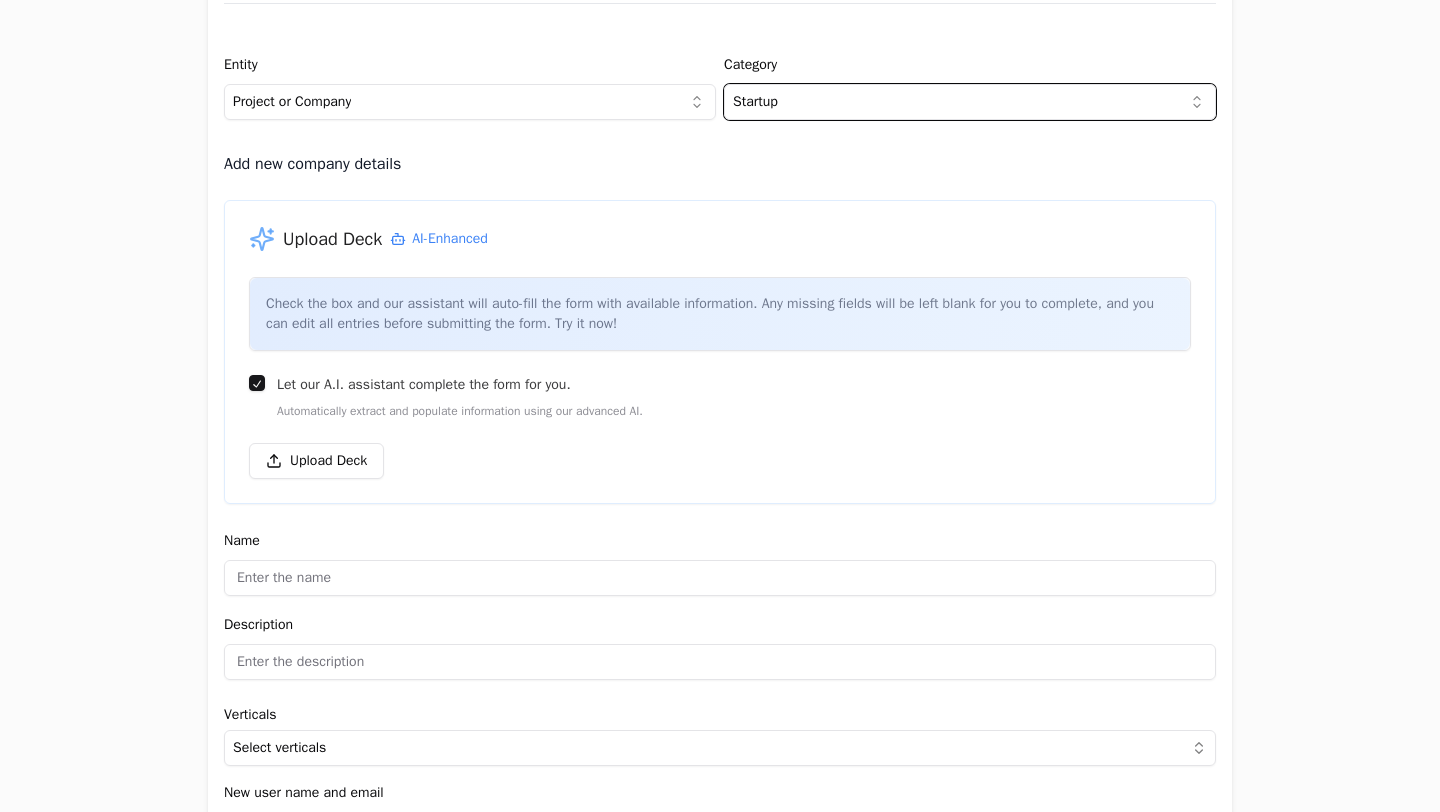 scroll, scrollTop: 134, scrollLeft: 0, axis: vertical 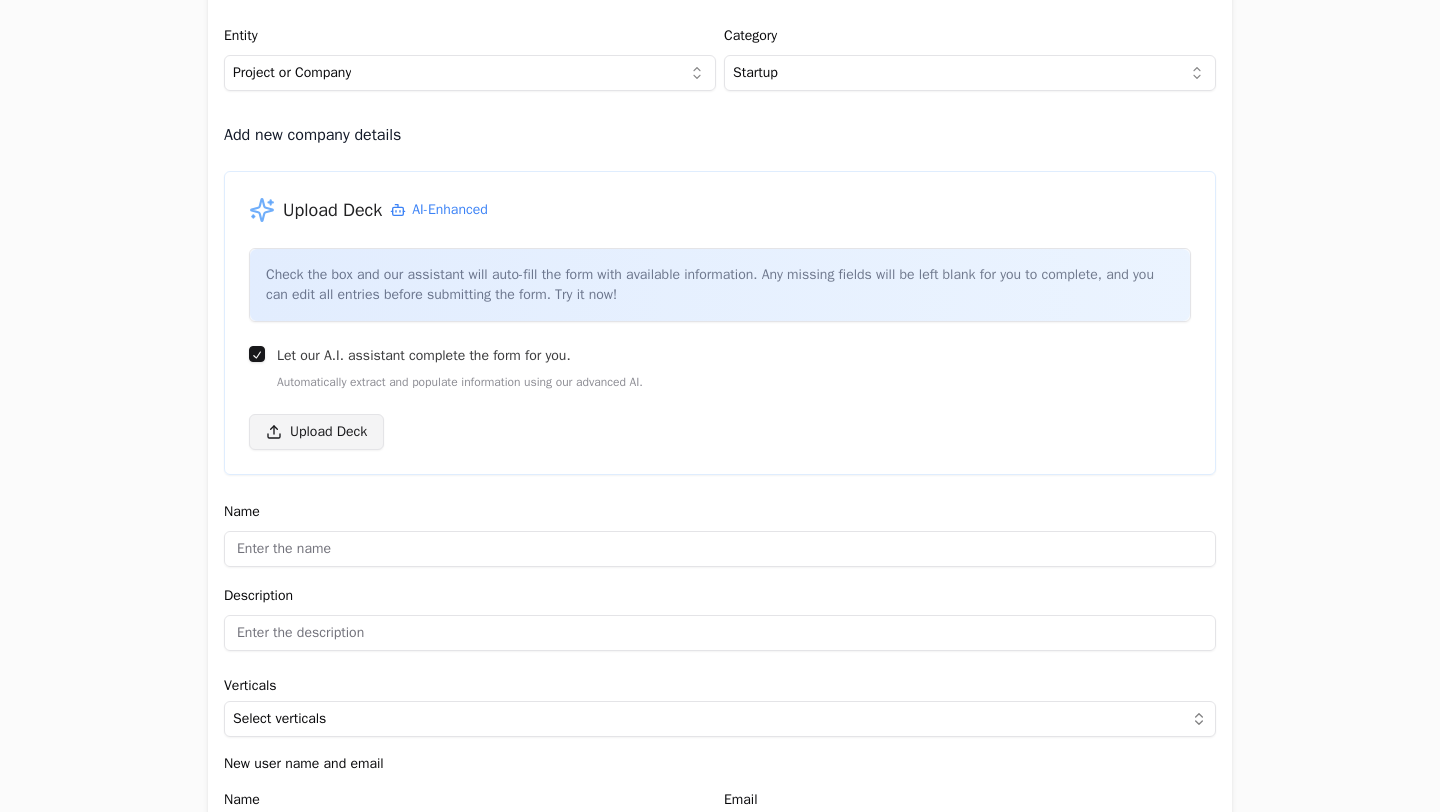 click on "Upload Deck" at bounding box center [316, 432] 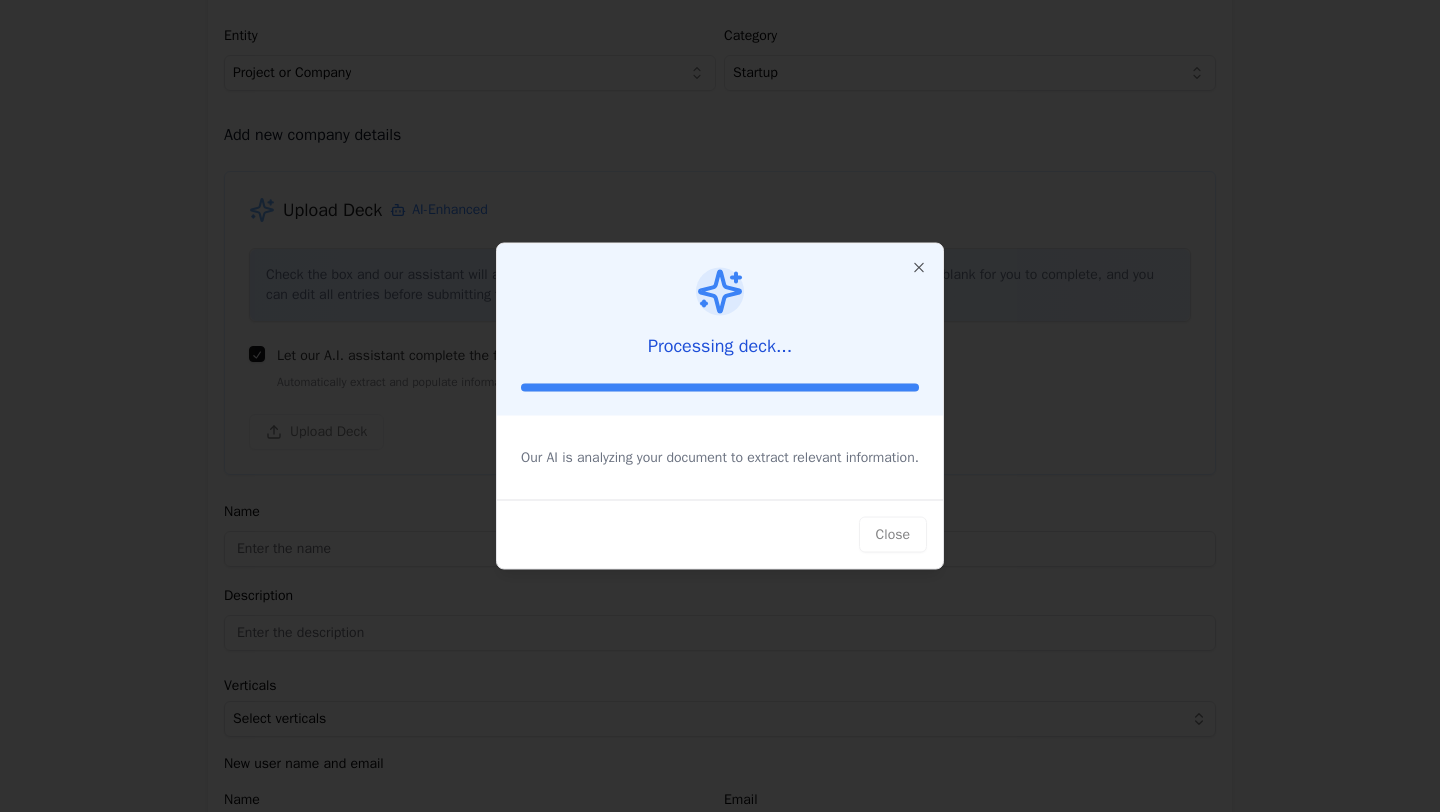 type on "trip promoter" 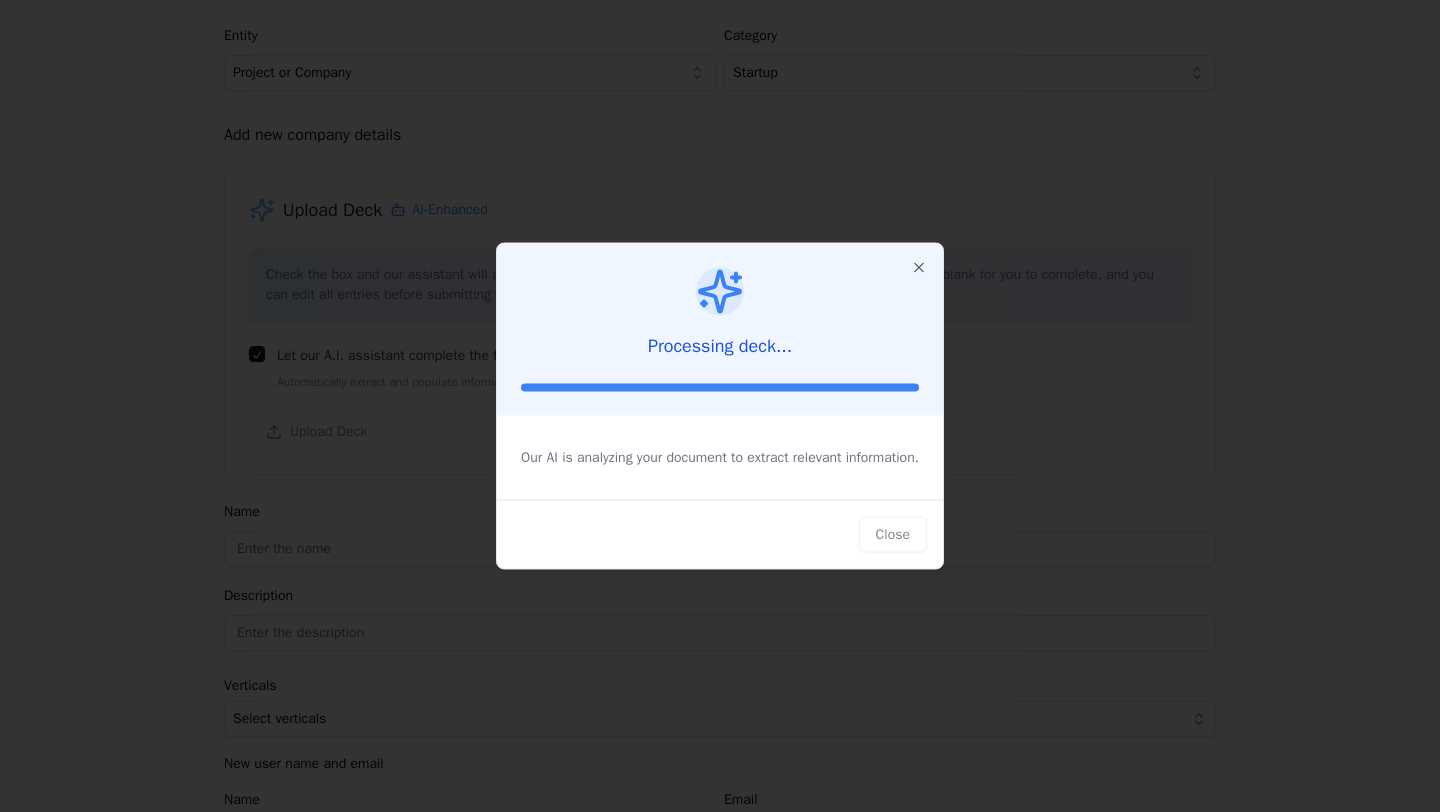 type on "Redefining how people book experiences." 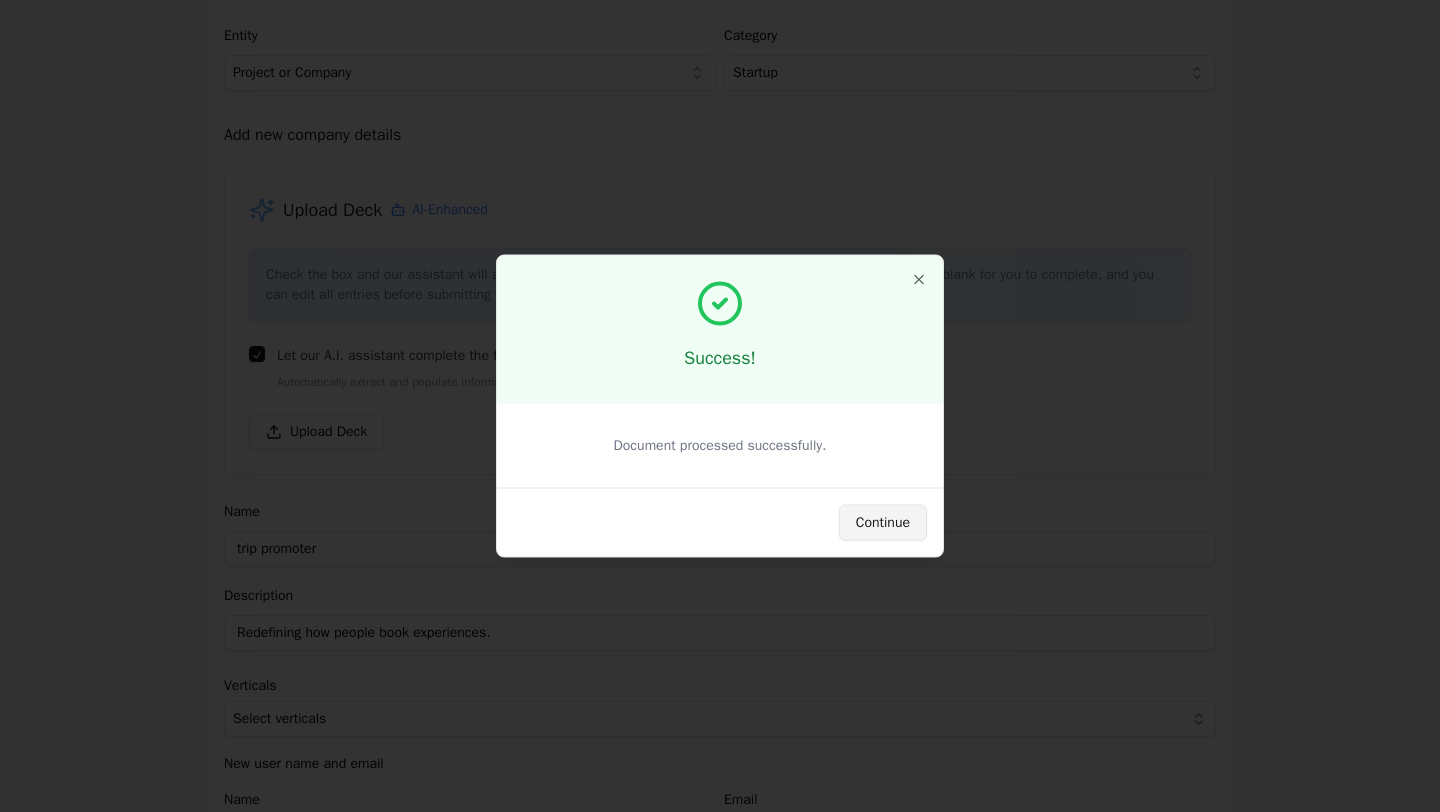 click on "Continue" at bounding box center [883, 523] 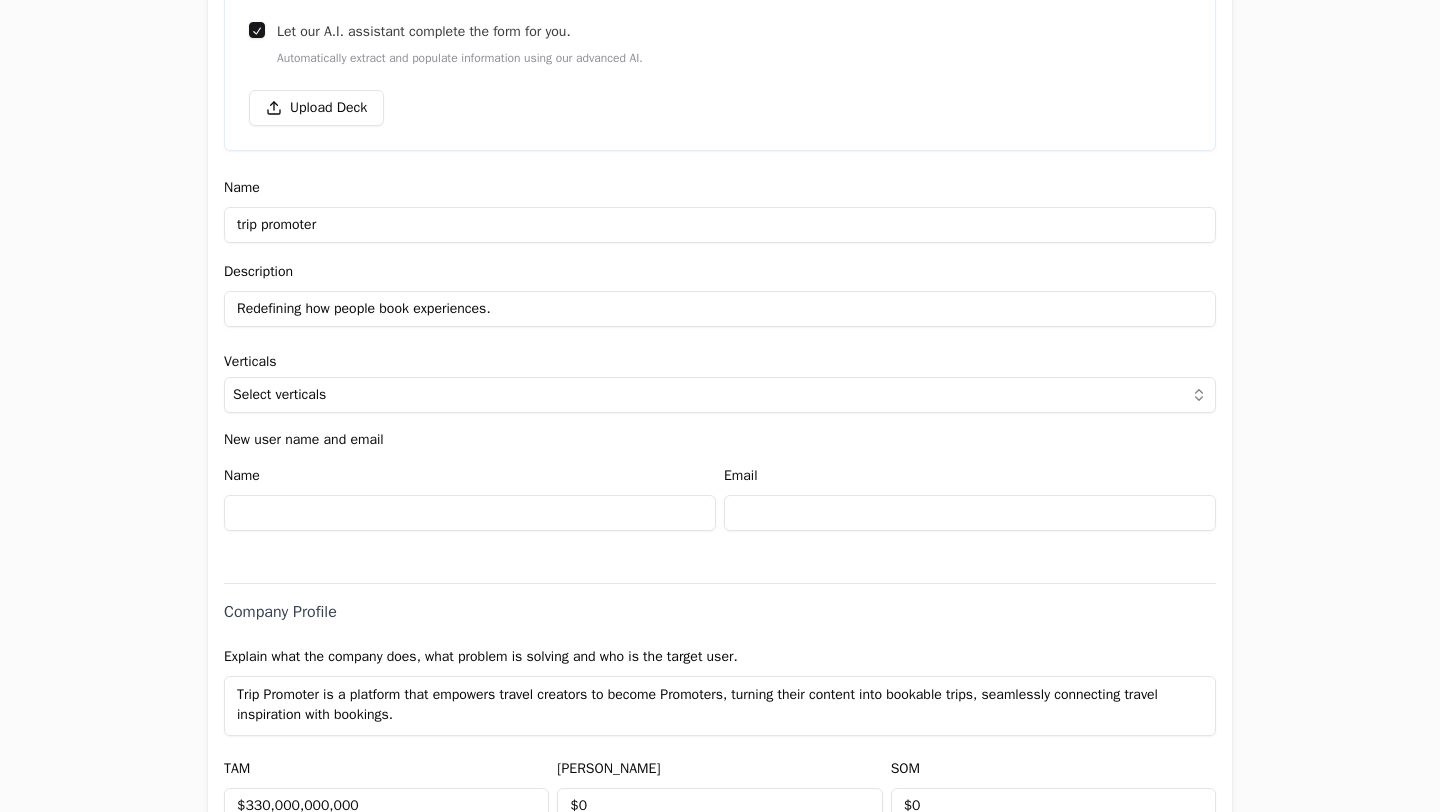 scroll, scrollTop: 558, scrollLeft: 0, axis: vertical 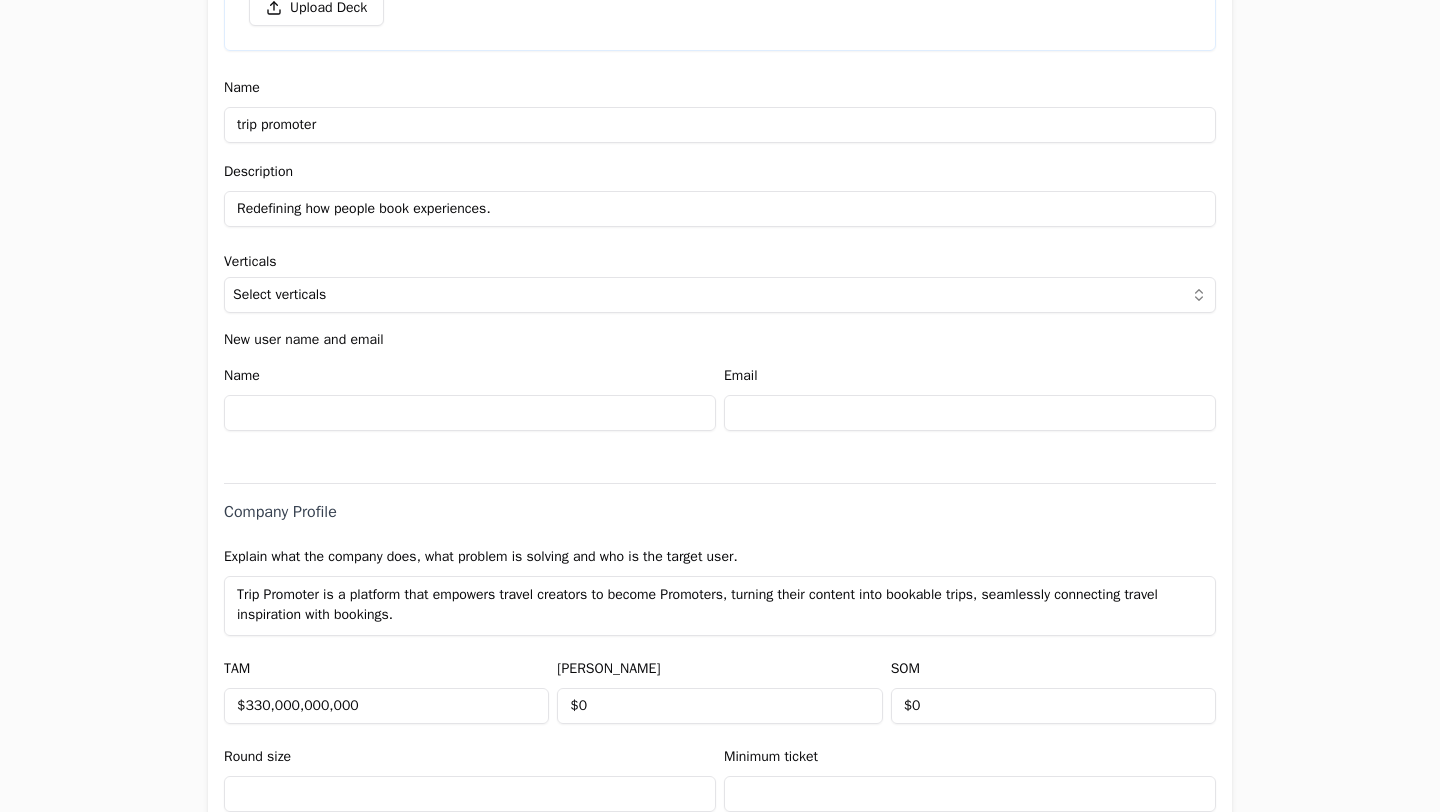 click on "Redefining how people book experiences." at bounding box center (720, 209) 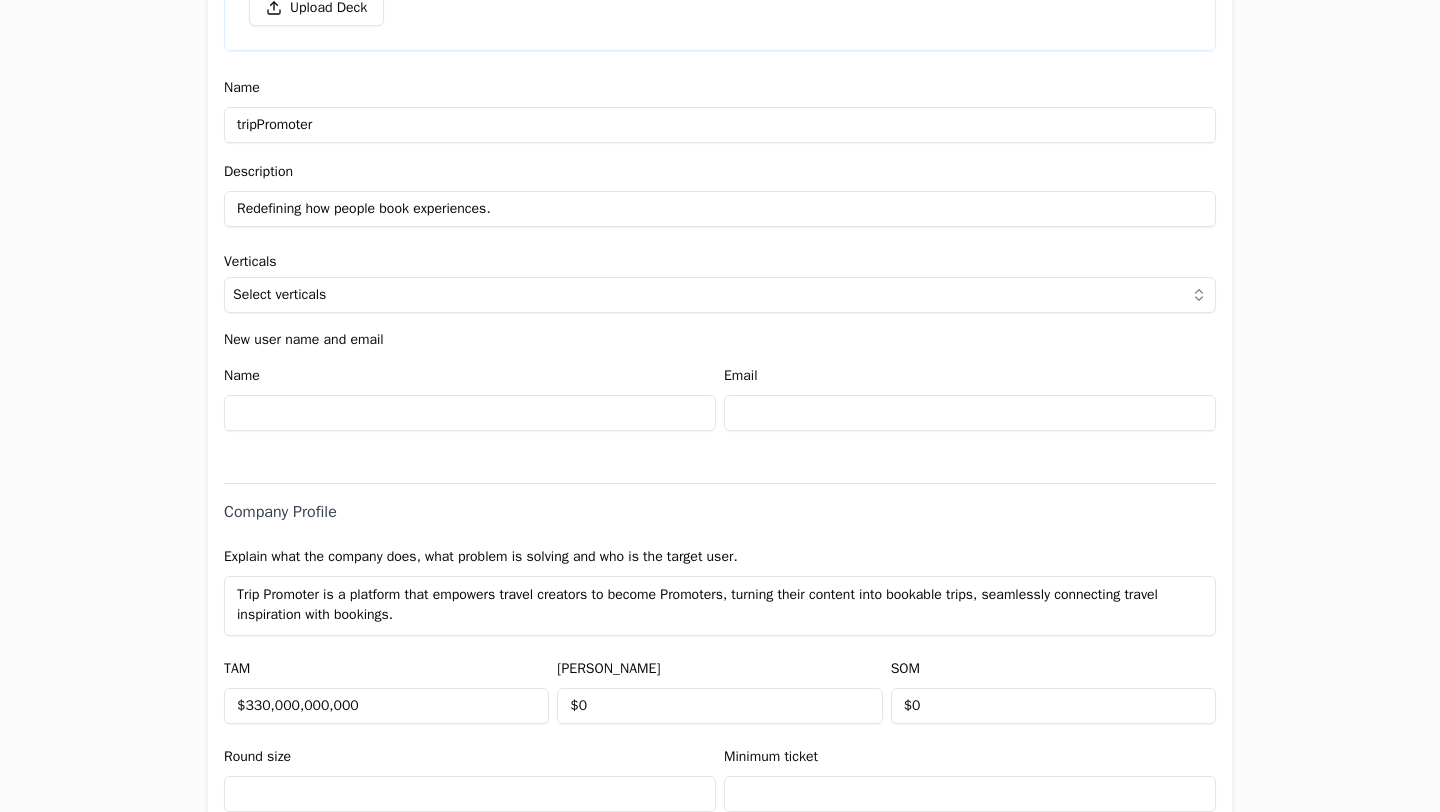 type on "tripPromoter" 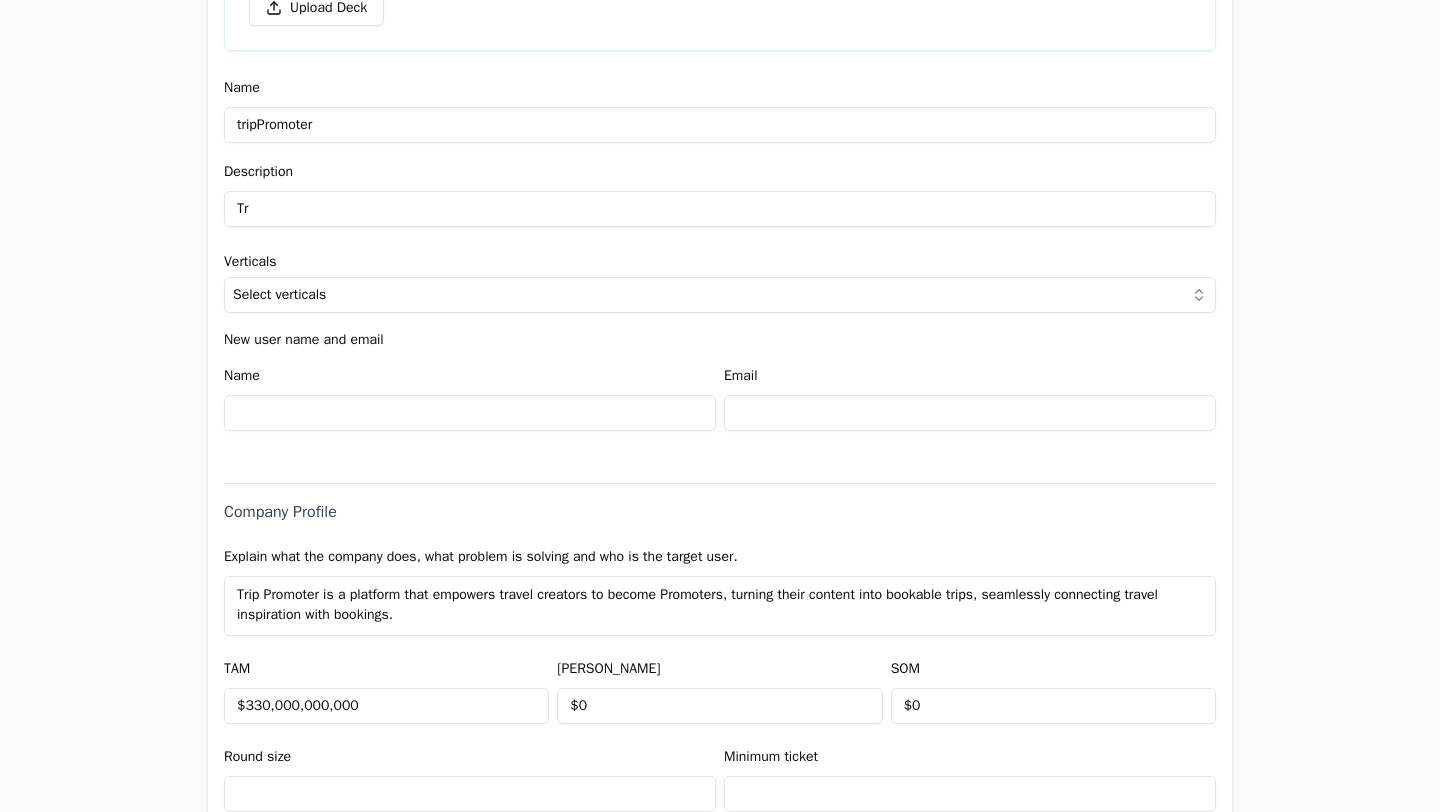 type on "T" 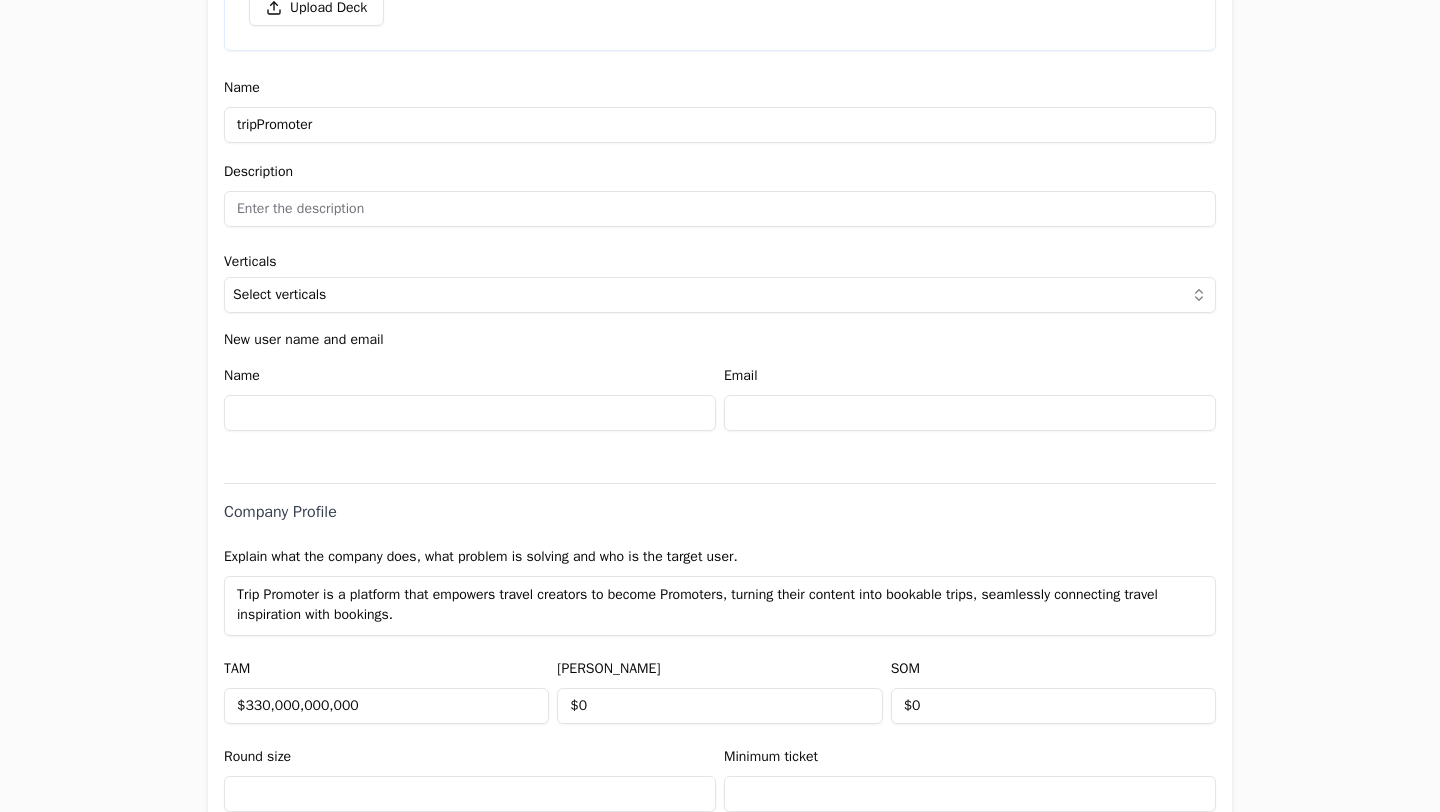 click on "Application form Entity Project or Company Category Startup Add new company details Upload Deck AI-Enhanced Check the box and our assistant will auto-fill the form with available information. Any missing fields will be left blank for you to complete, and you can edit all entries before submitting the form. Try it now! Let our A.I. assistant complete the form for you. Automatically extract and populate information using our advanced AI. Upload Deck Name tripPromoter Description Verticals Select verticals New user name and email Name Email Company Profile Explain what the company does, what problem is solving and who is the target user. Trip Promoter is a platform that empowers travel creators to become Promoters, turning their content into bookable trips, seamlessly connecting travel inspiration with bookings. TAM $330,000,000,000 [PERSON_NAME] $0 SOM $0 Round size Minimum ticket What does the company do? (In [DATE] characters) How does it do it? (In [DATE] characters) How it makes money? (In [DATE] characters) Yes No Country" at bounding box center [720, 406] 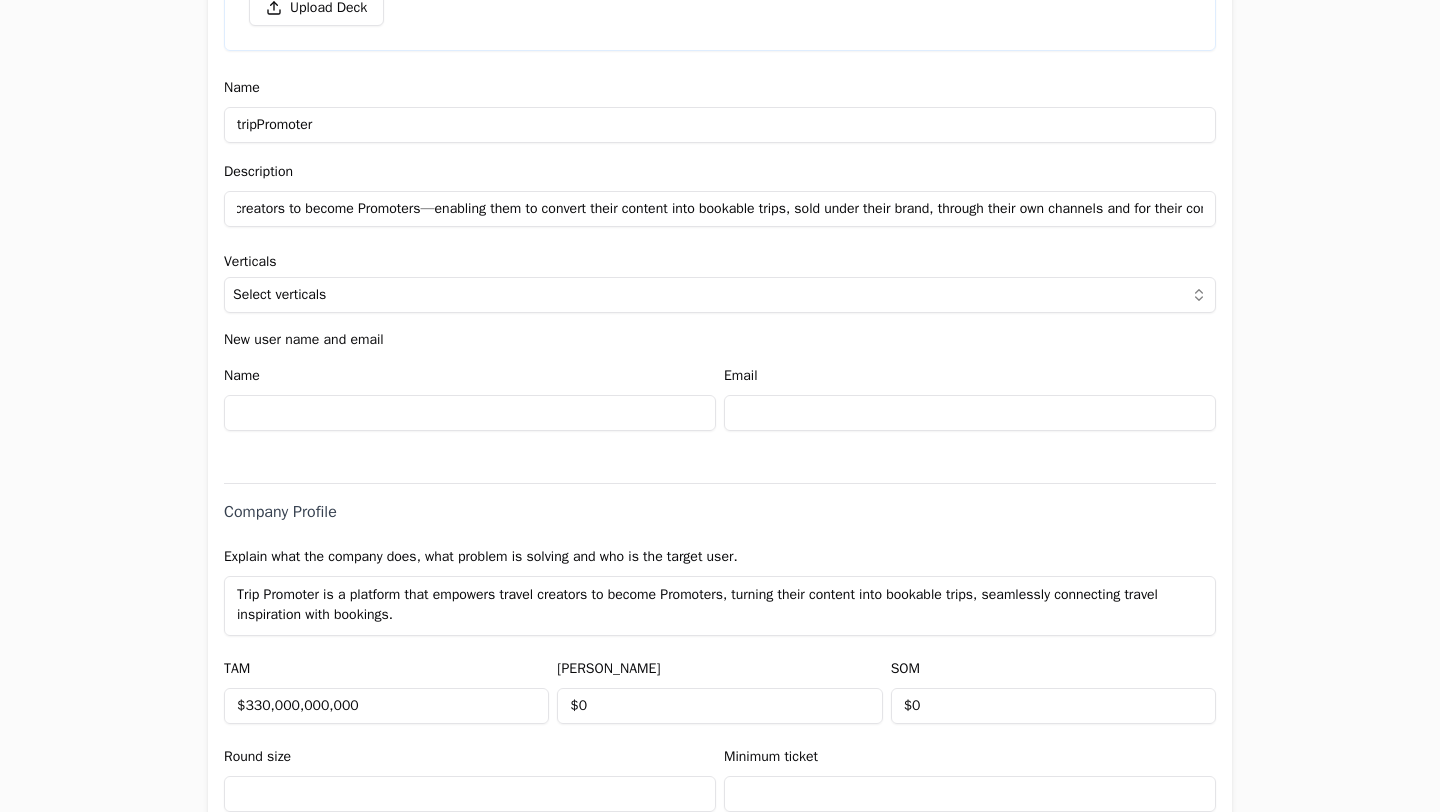 scroll, scrollTop: 0, scrollLeft: 0, axis: both 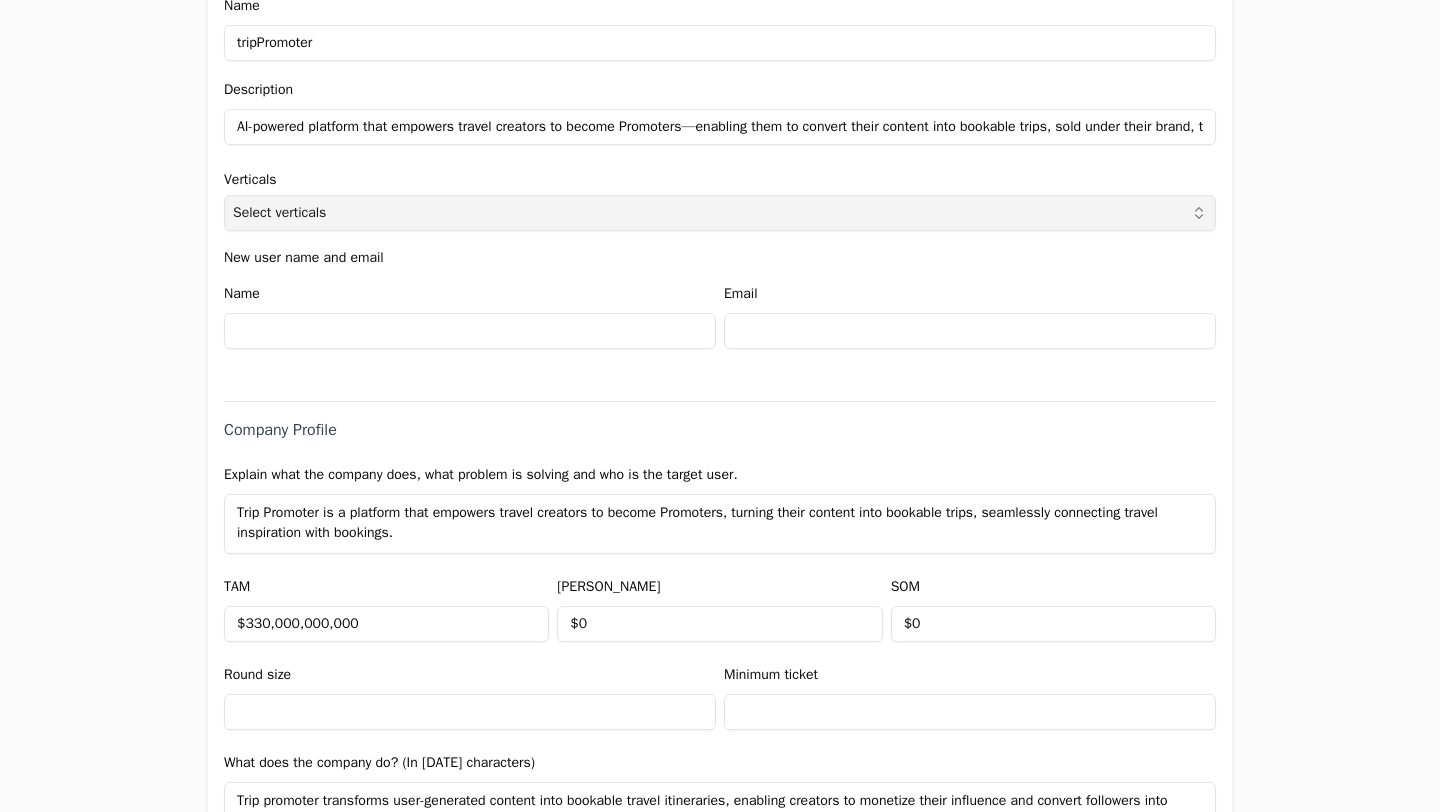 type on "AI-powered platform that empowers travel creators to become Promoters—enabling them to convert their content into bookable trips, sold under their brand, through their own channels and for their communities." 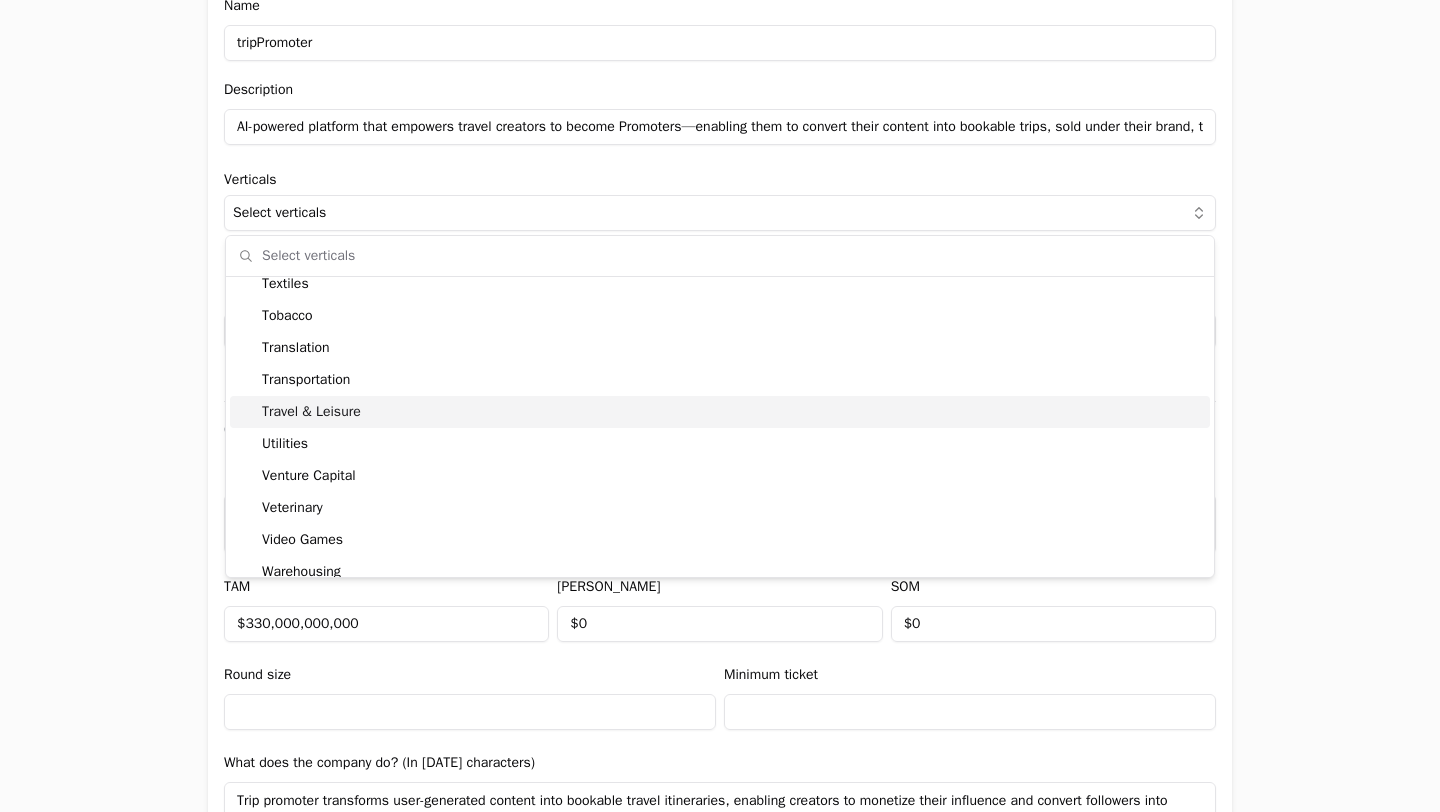 scroll, scrollTop: 4740, scrollLeft: 0, axis: vertical 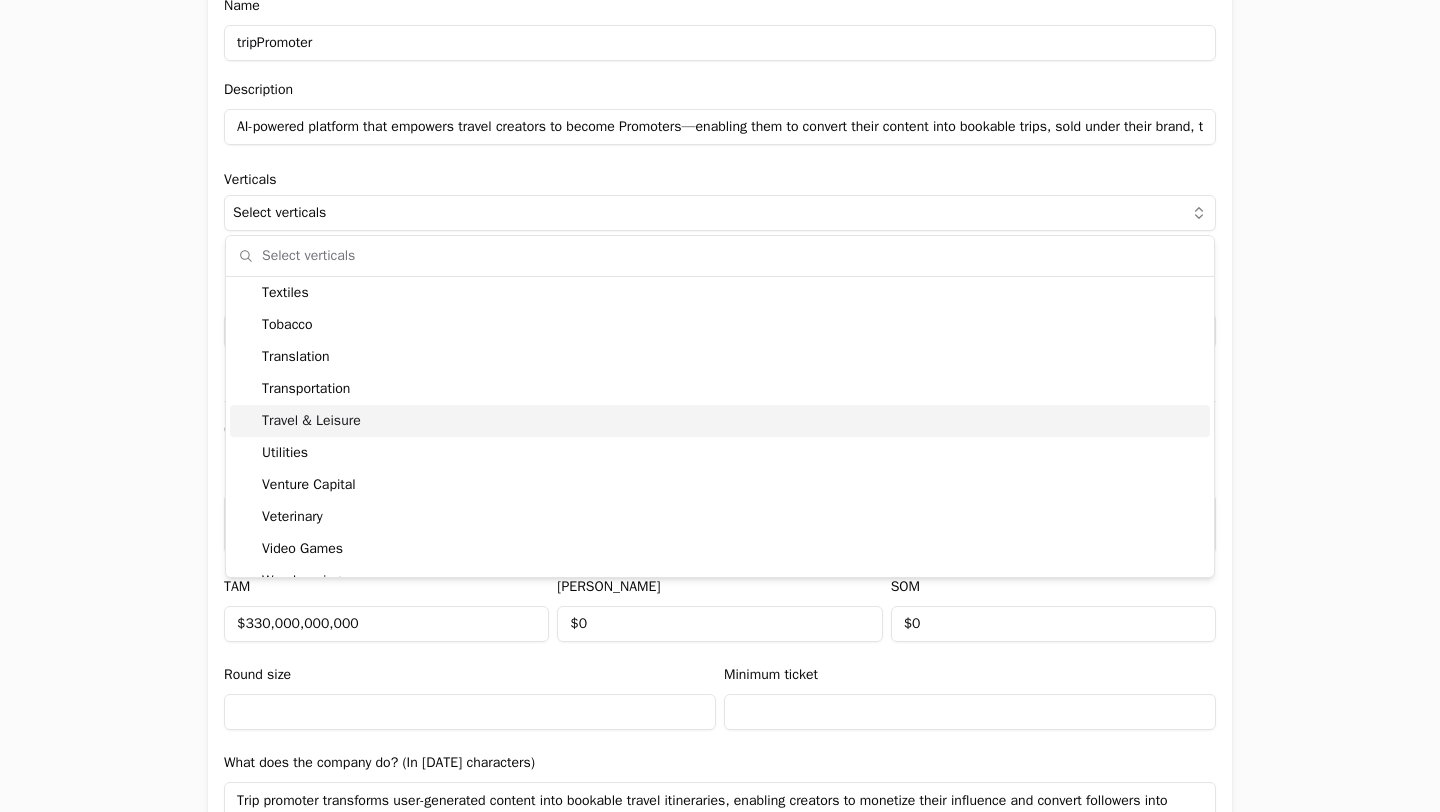 click on "Travel & Leisure" at bounding box center [720, 421] 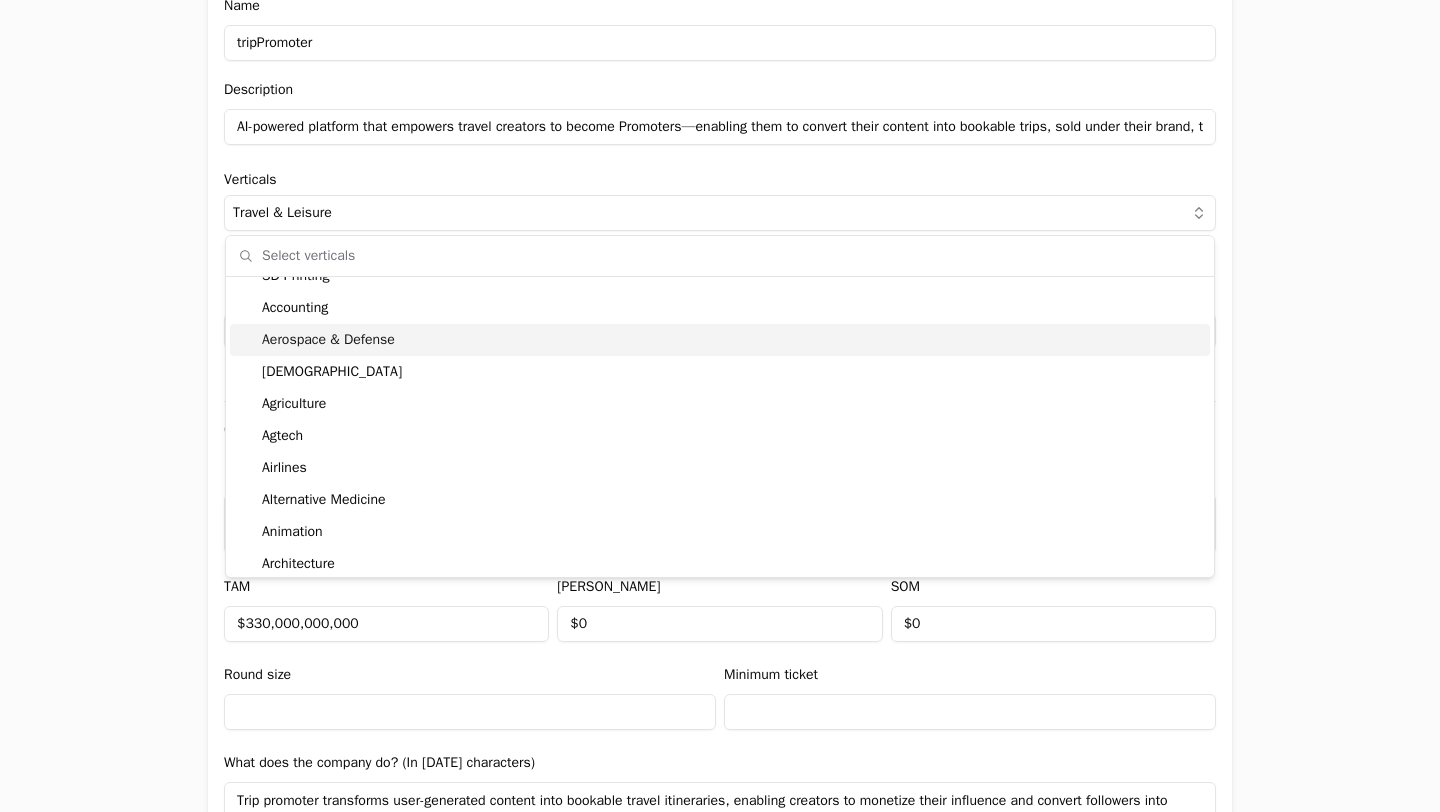 scroll, scrollTop: 27, scrollLeft: 0, axis: vertical 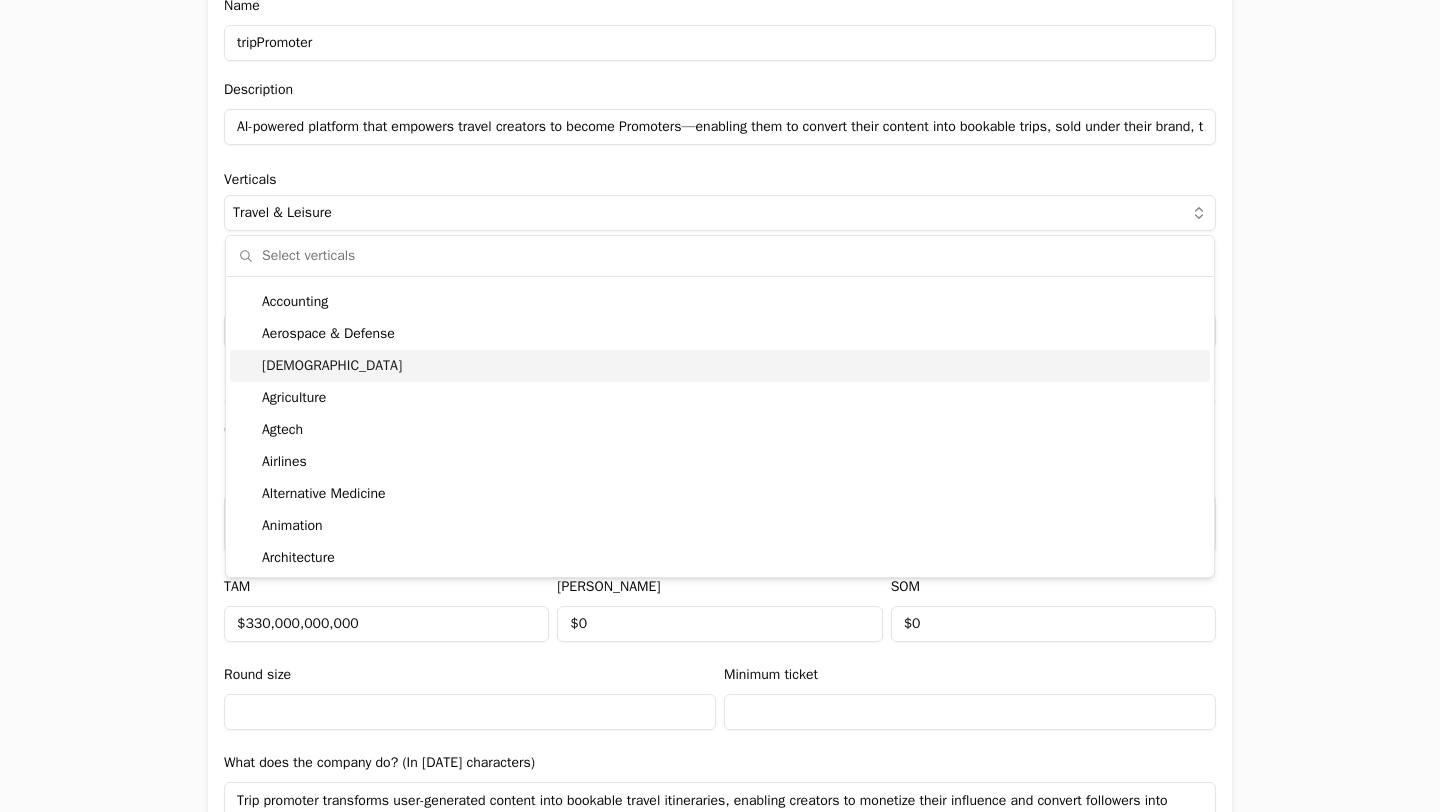 click on "[DEMOGRAPHIC_DATA]" at bounding box center (720, 366) 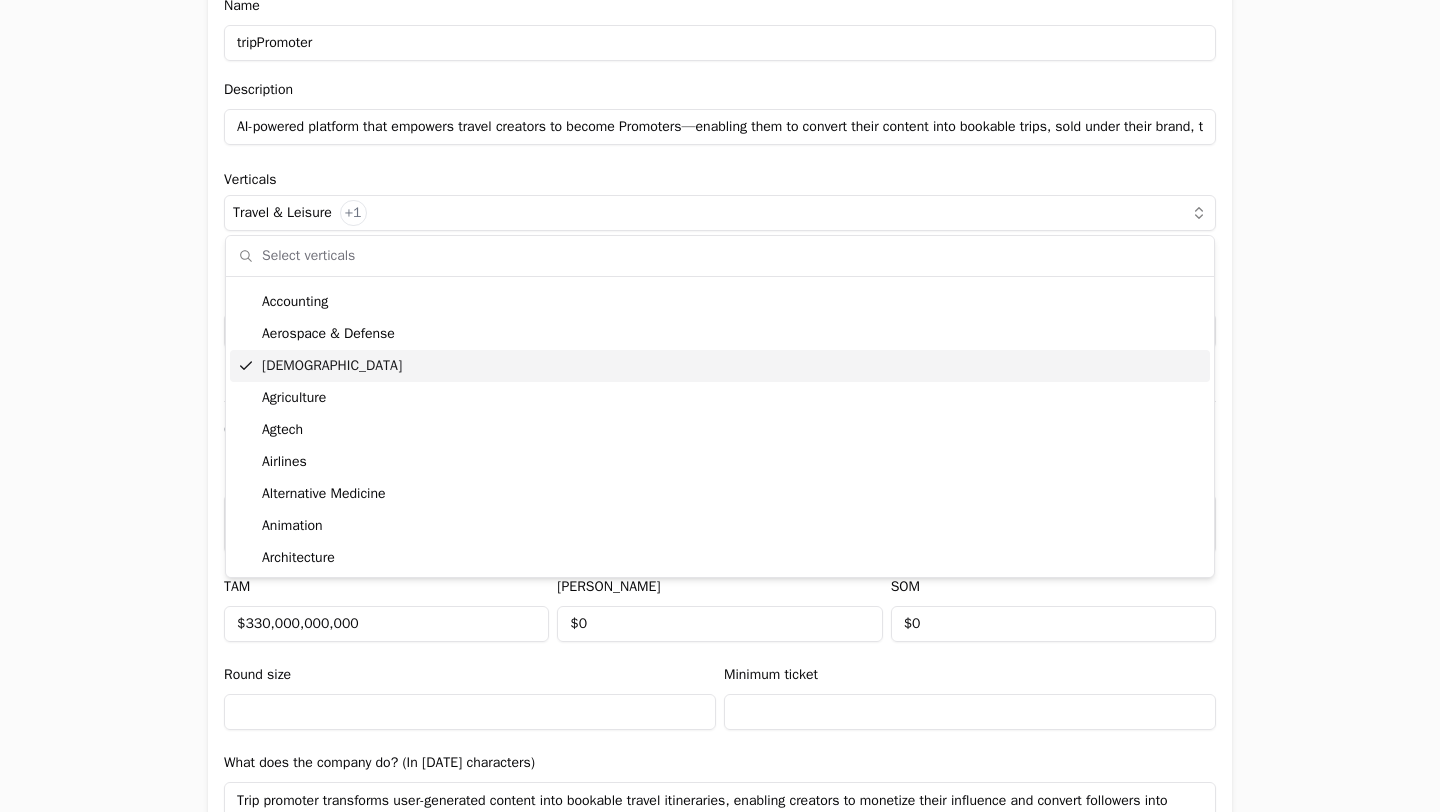 click on "[DEMOGRAPHIC_DATA]" at bounding box center [720, 366] 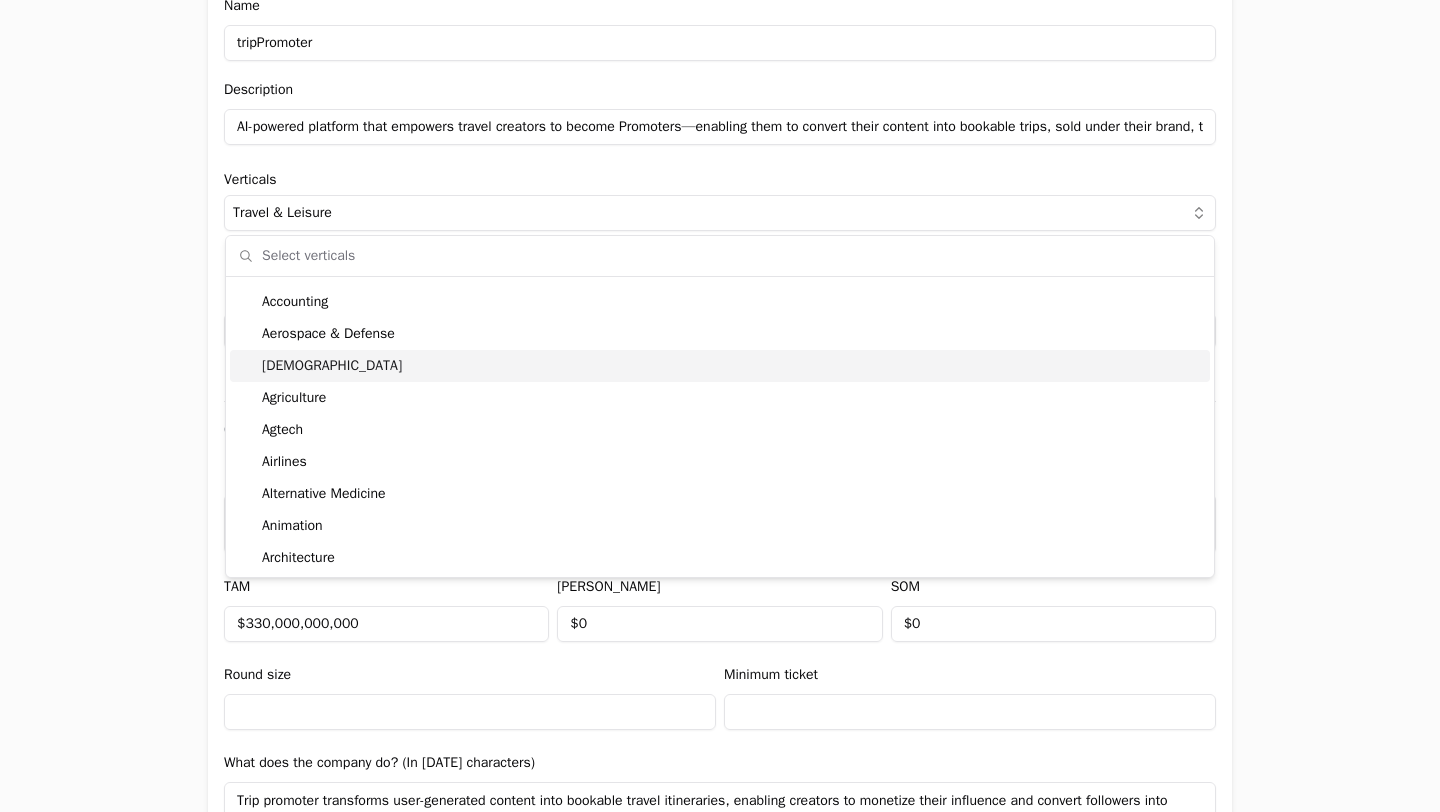 click on "[DEMOGRAPHIC_DATA]" at bounding box center (720, 366) 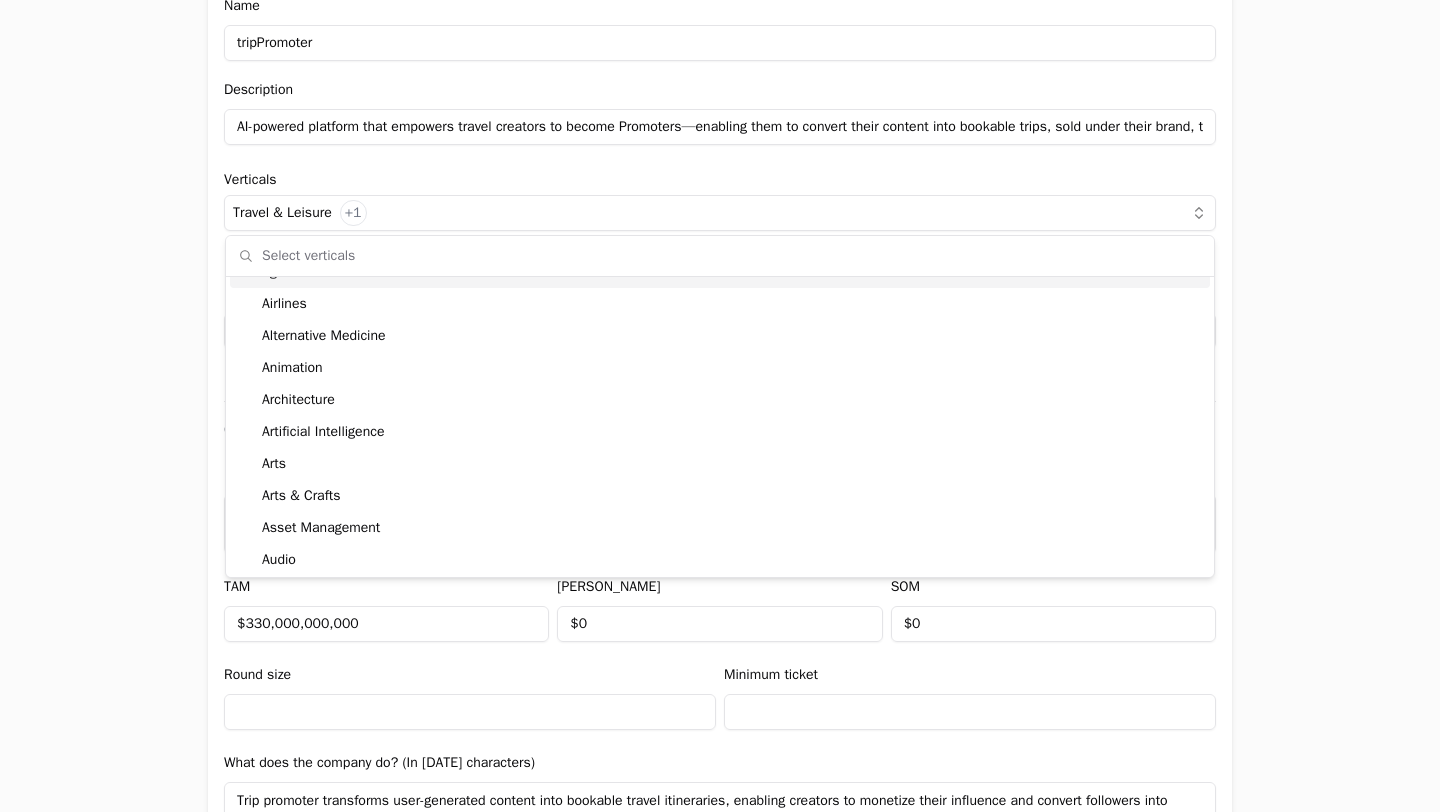 scroll, scrollTop: 191, scrollLeft: 0, axis: vertical 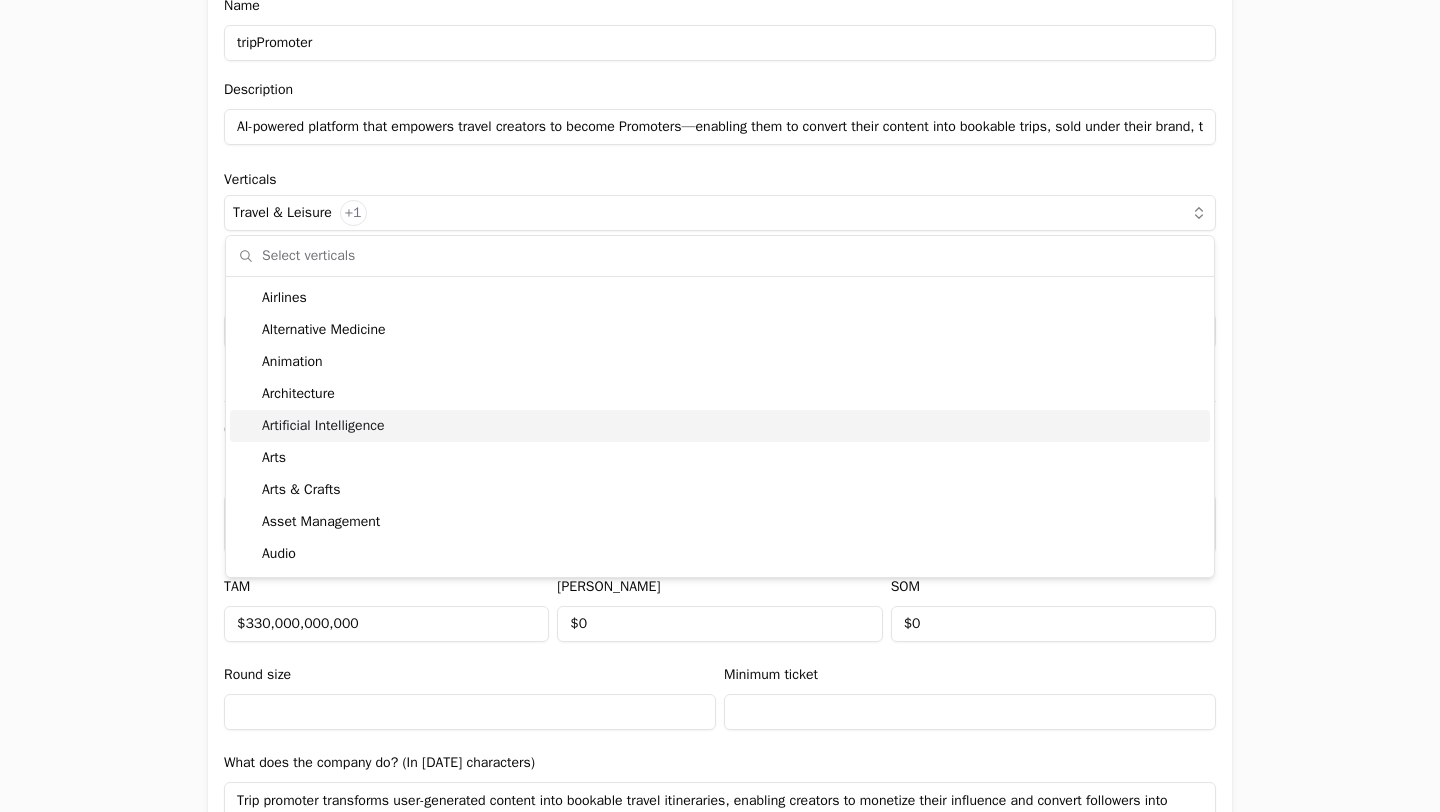 click on "Artificial Intelligence" at bounding box center [720, 426] 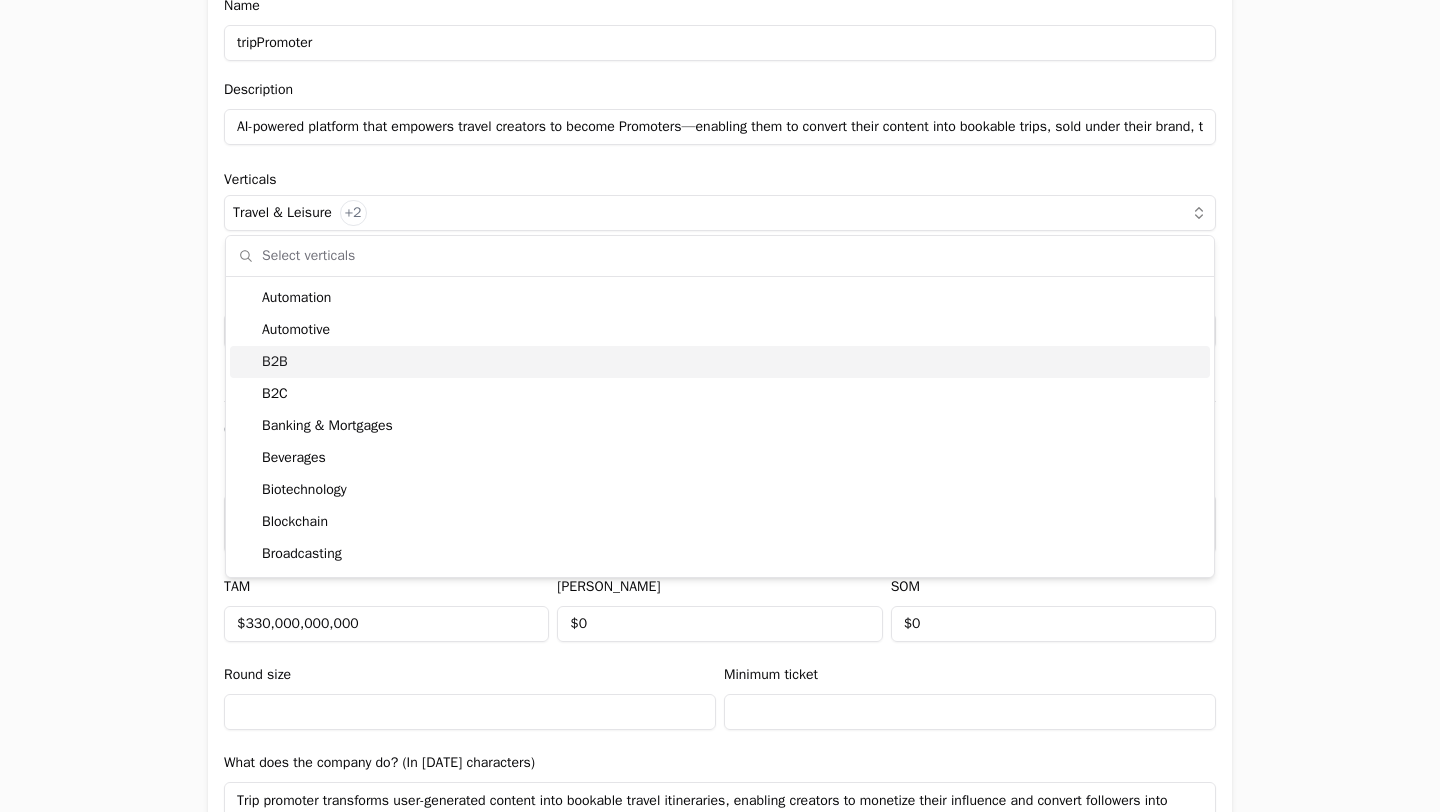 scroll, scrollTop: 482, scrollLeft: 0, axis: vertical 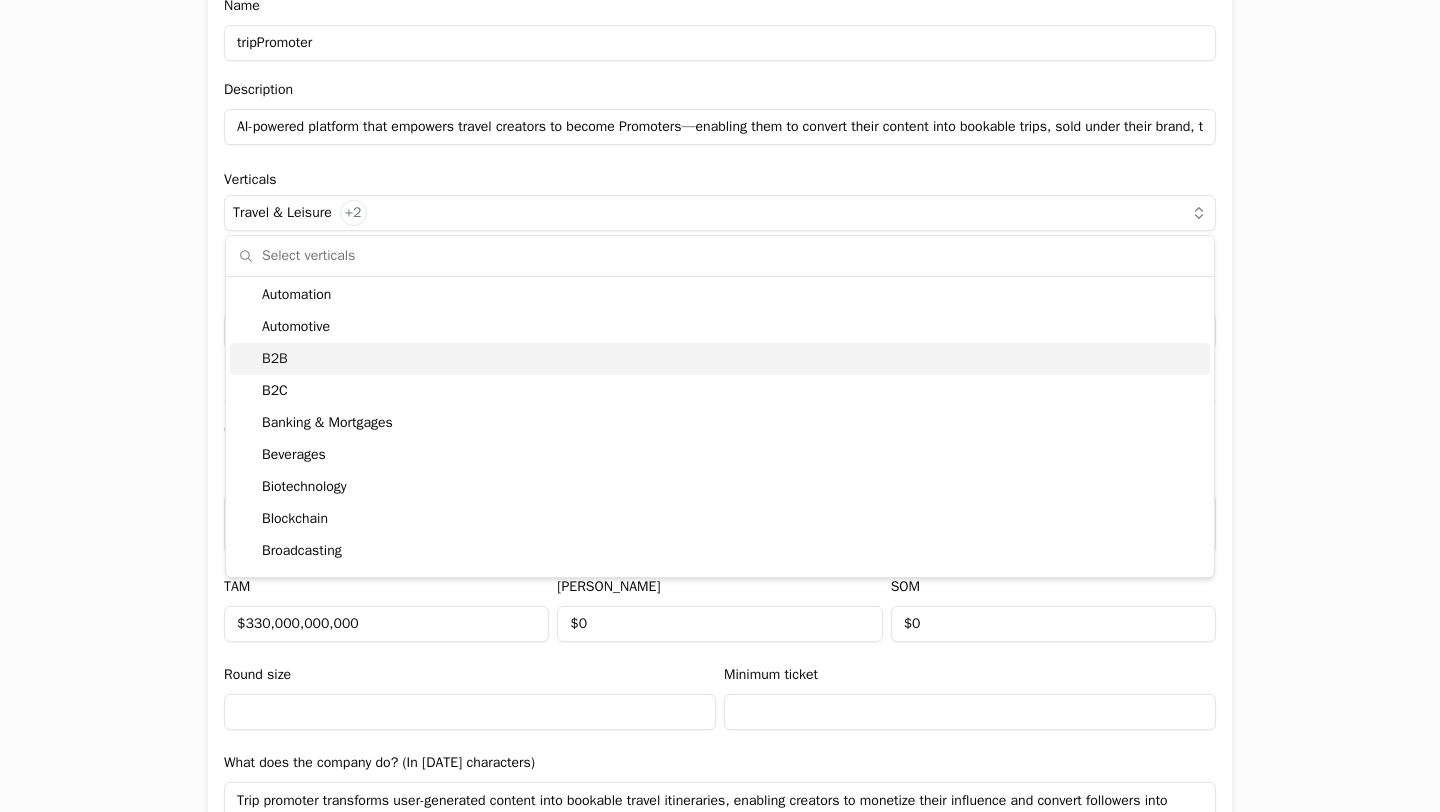 click on "B2B" at bounding box center [720, 359] 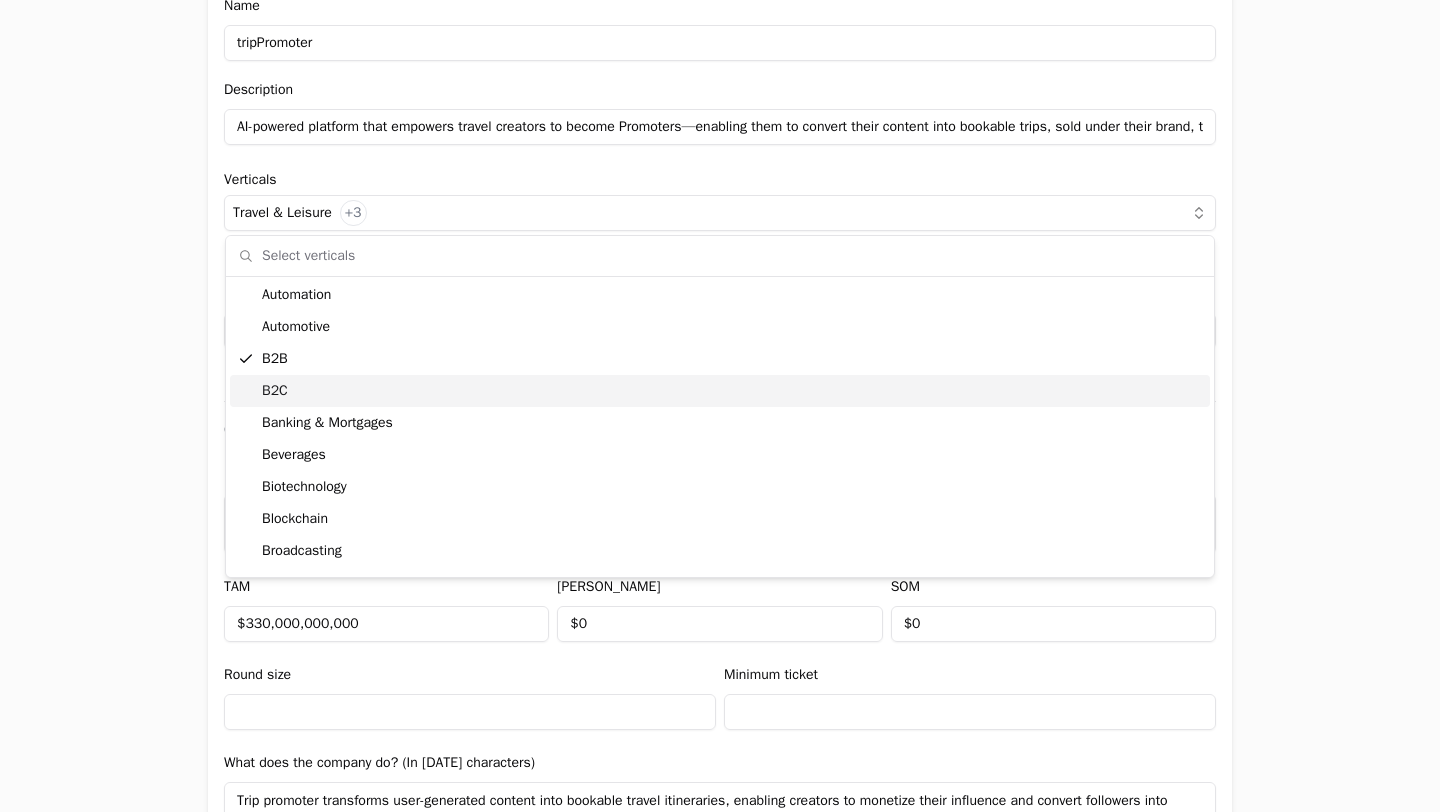 click on "B2C" at bounding box center (720, 391) 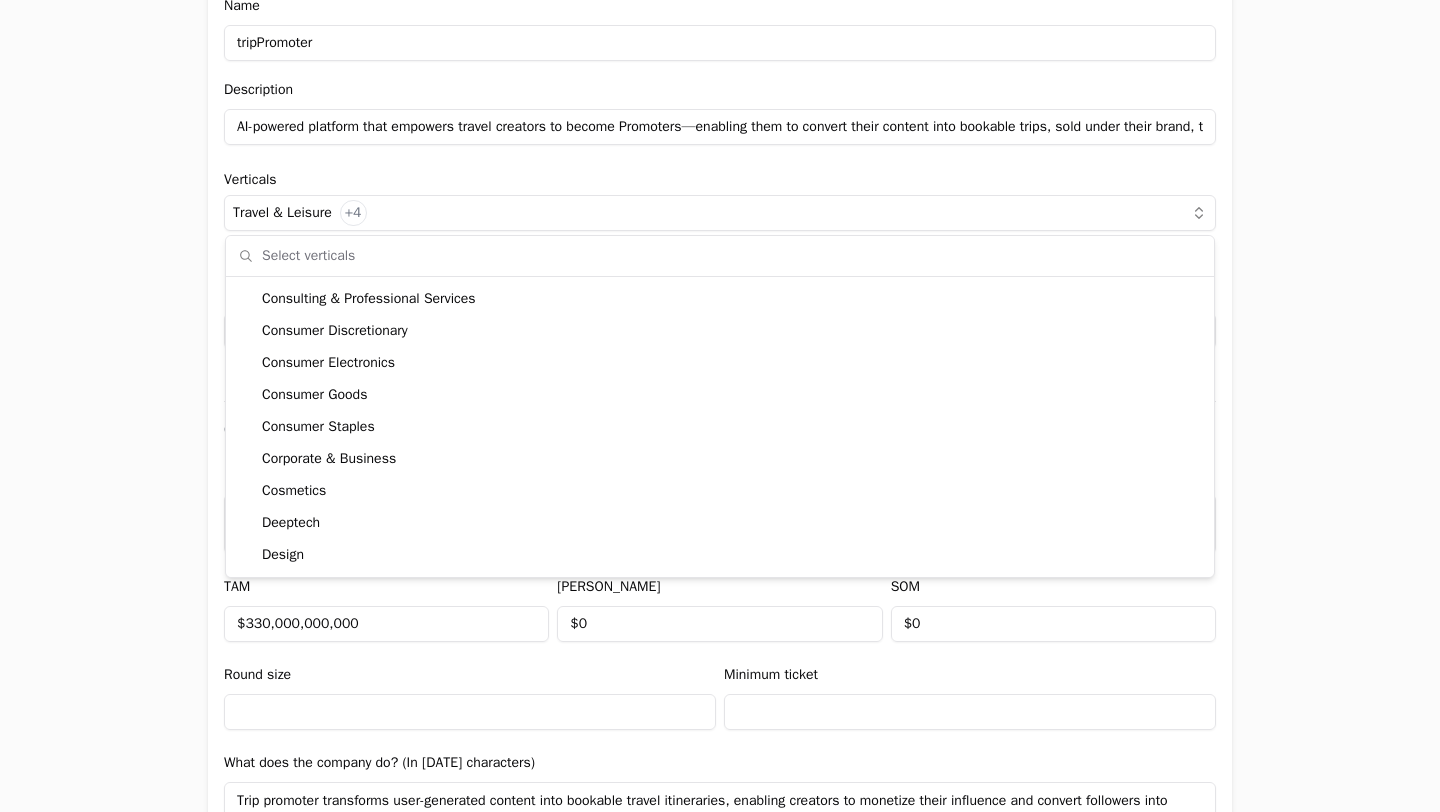 scroll, scrollTop: 1099, scrollLeft: 0, axis: vertical 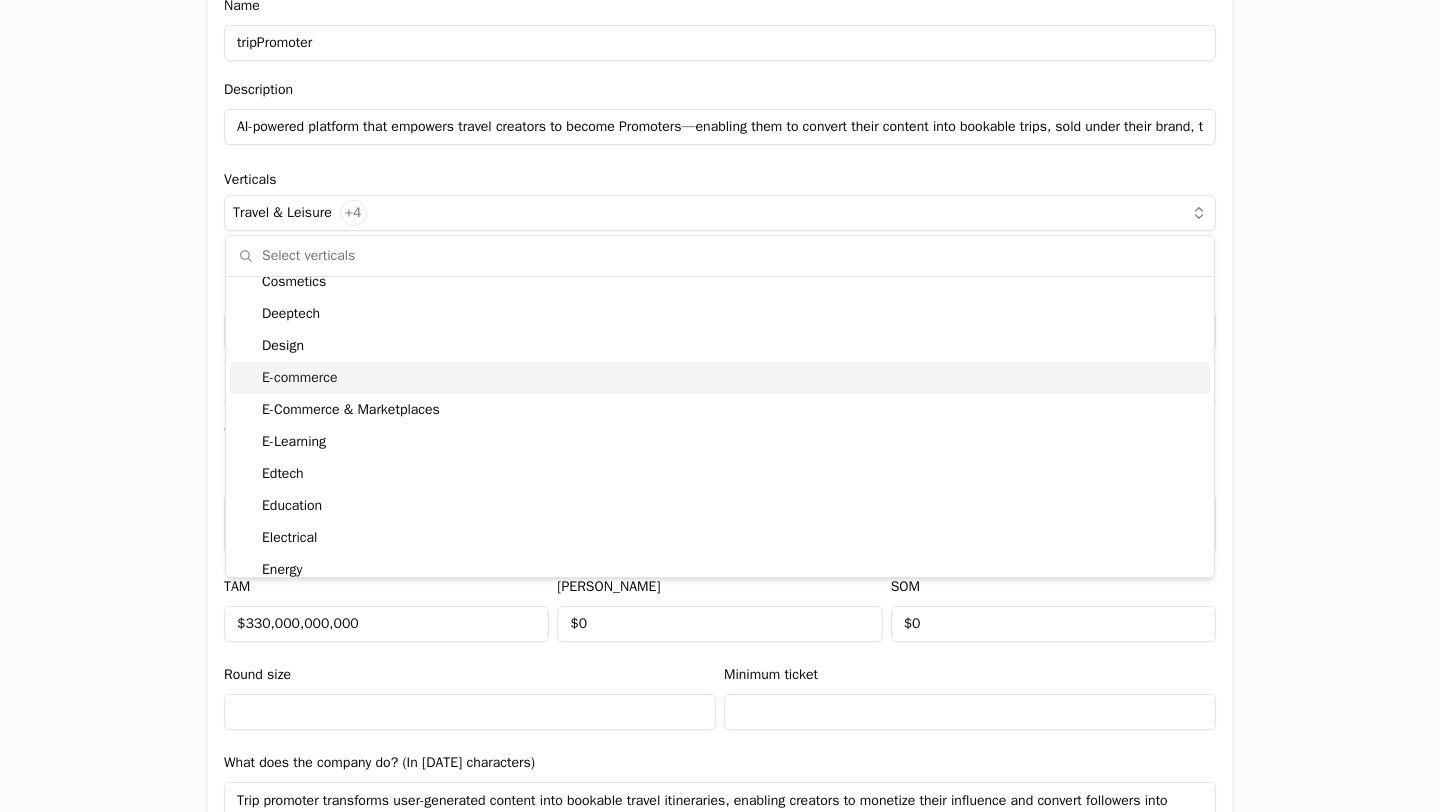 click on "E-commerce" at bounding box center [720, 378] 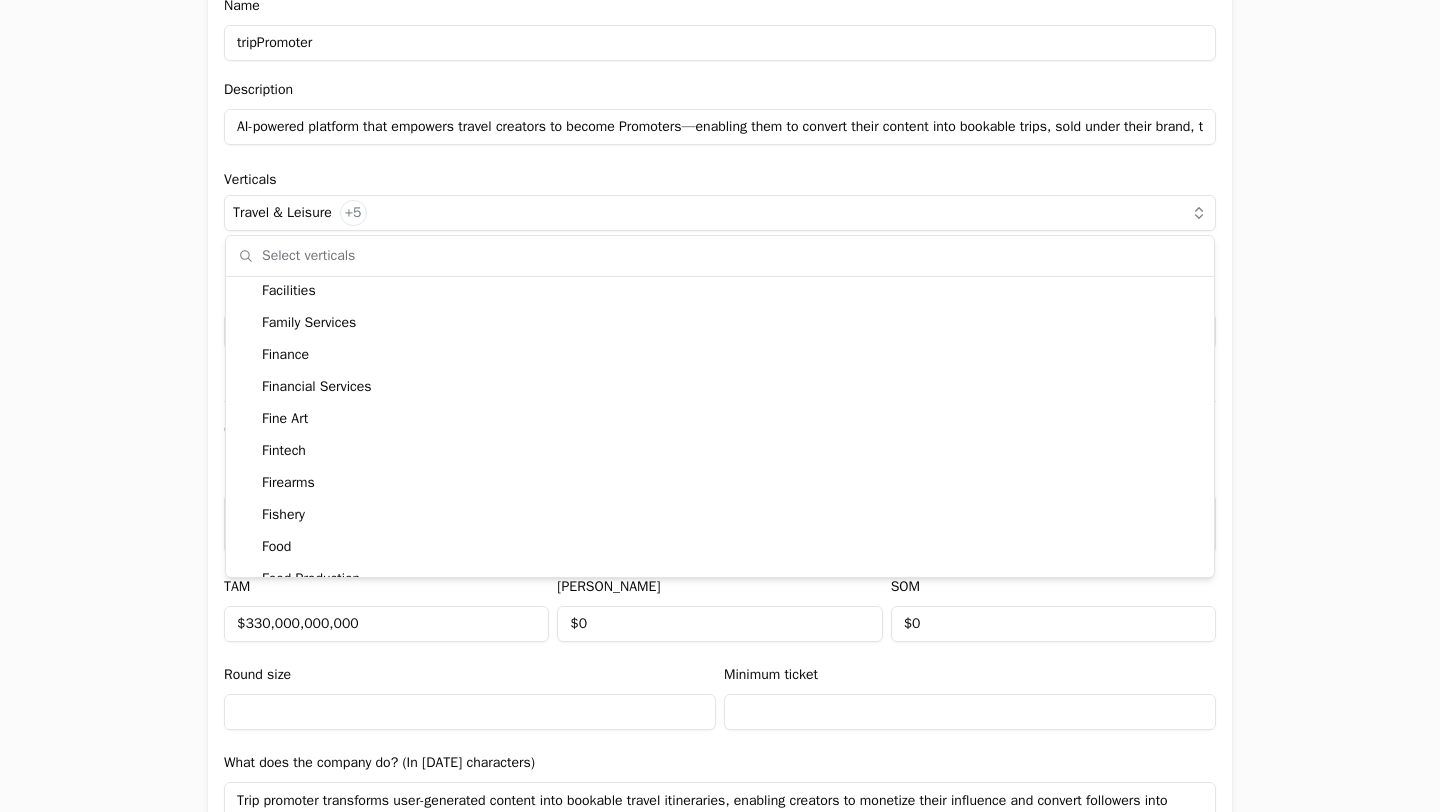 scroll, scrollTop: 1771, scrollLeft: 0, axis: vertical 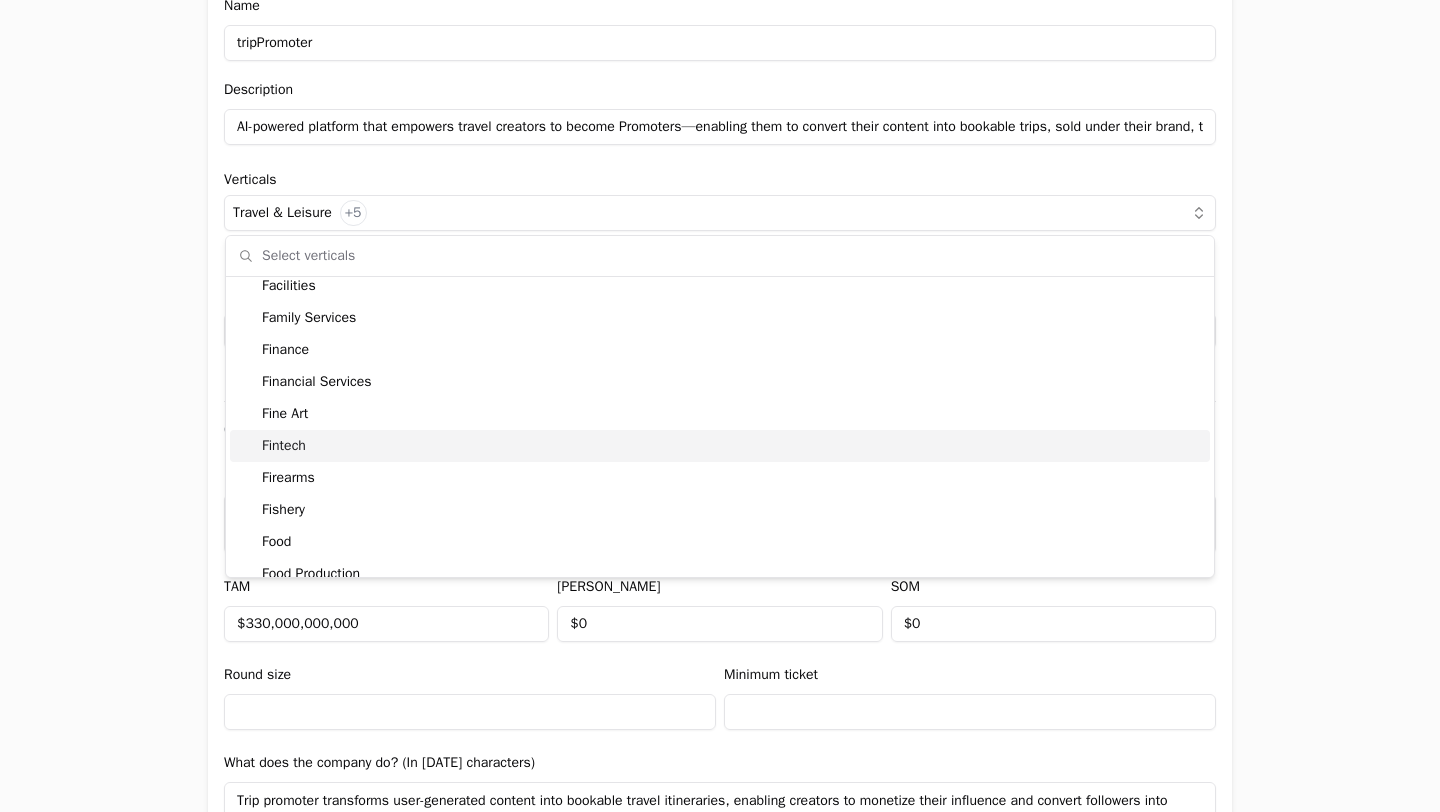 click on "Fintech" at bounding box center [720, 446] 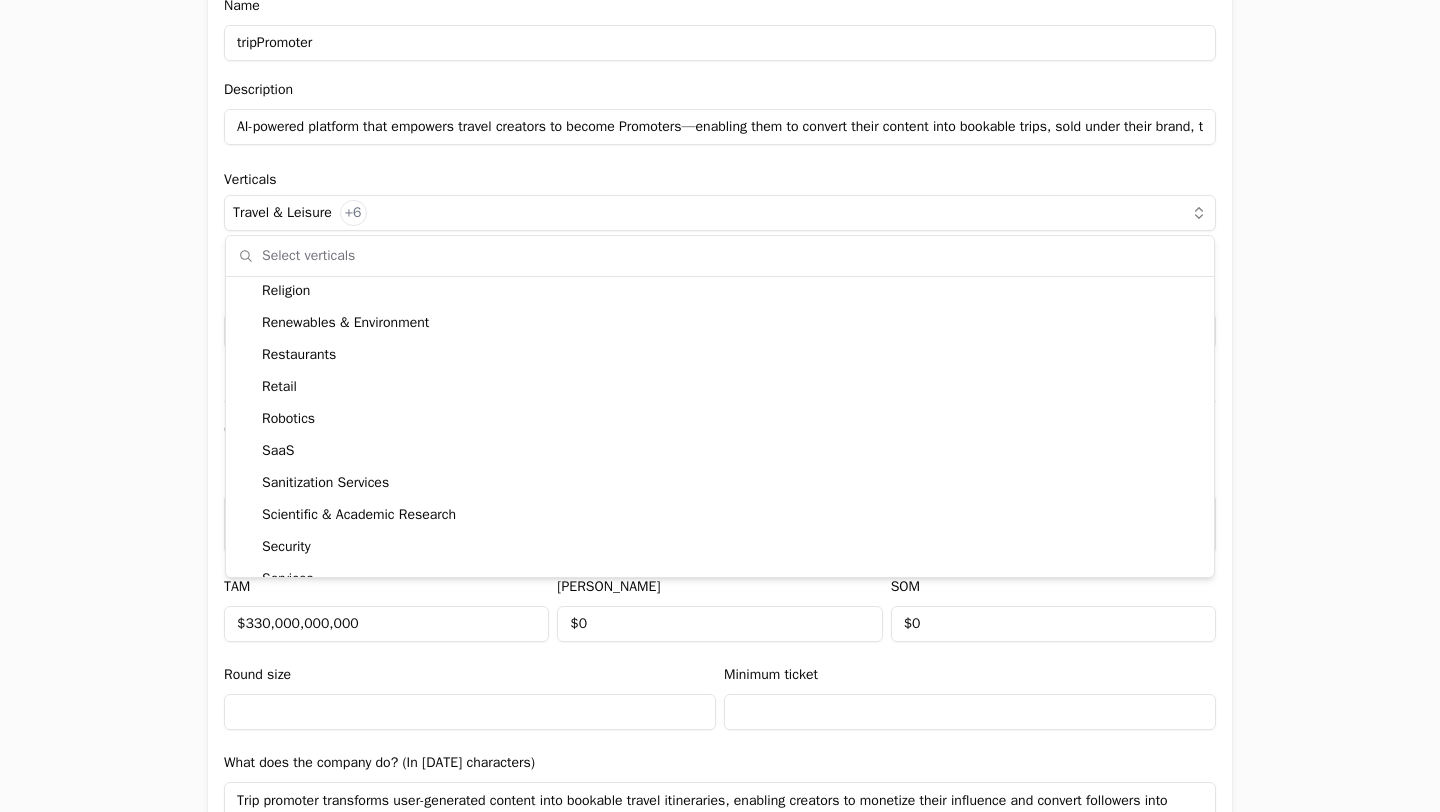 scroll, scrollTop: 4152, scrollLeft: 0, axis: vertical 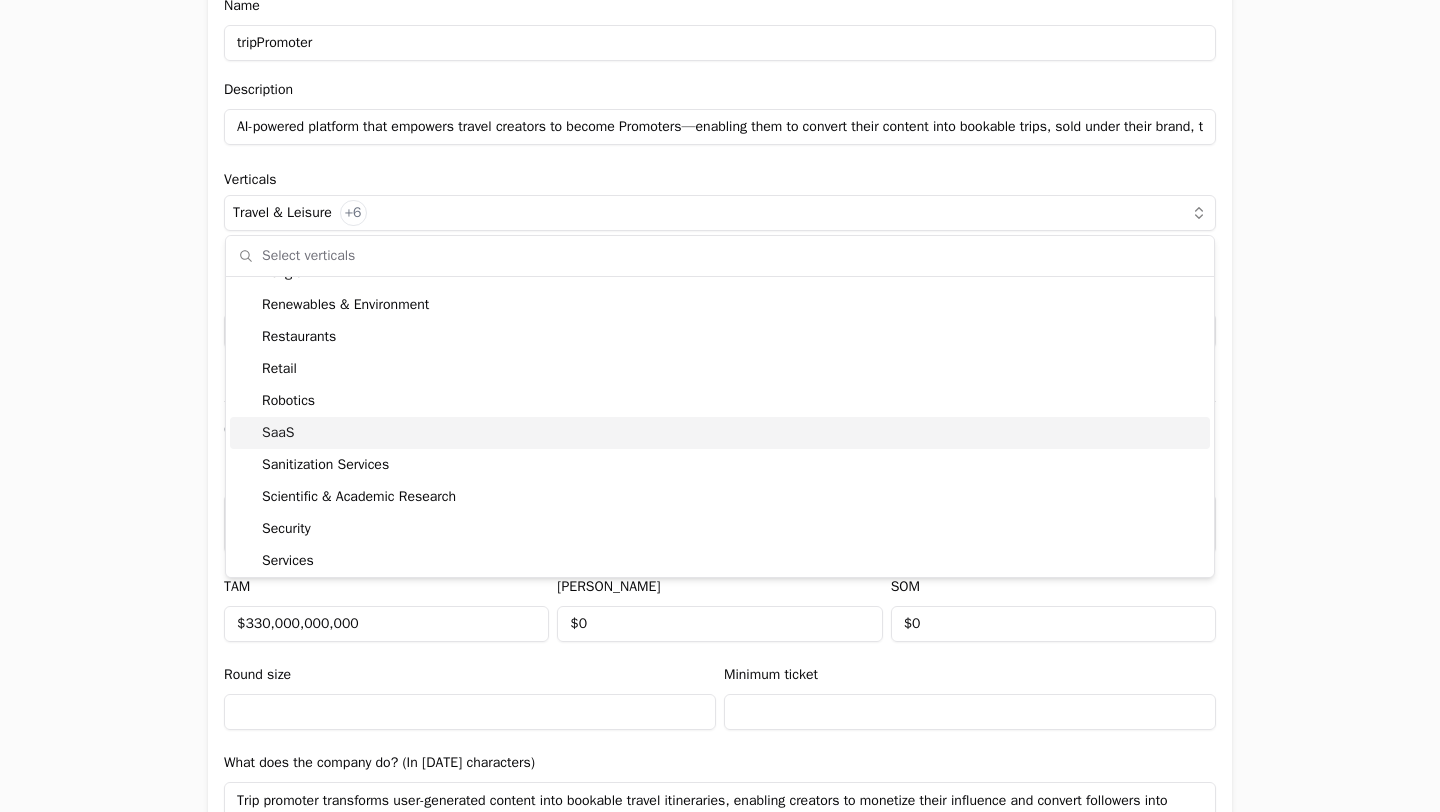 click on "SaaS" at bounding box center (720, 433) 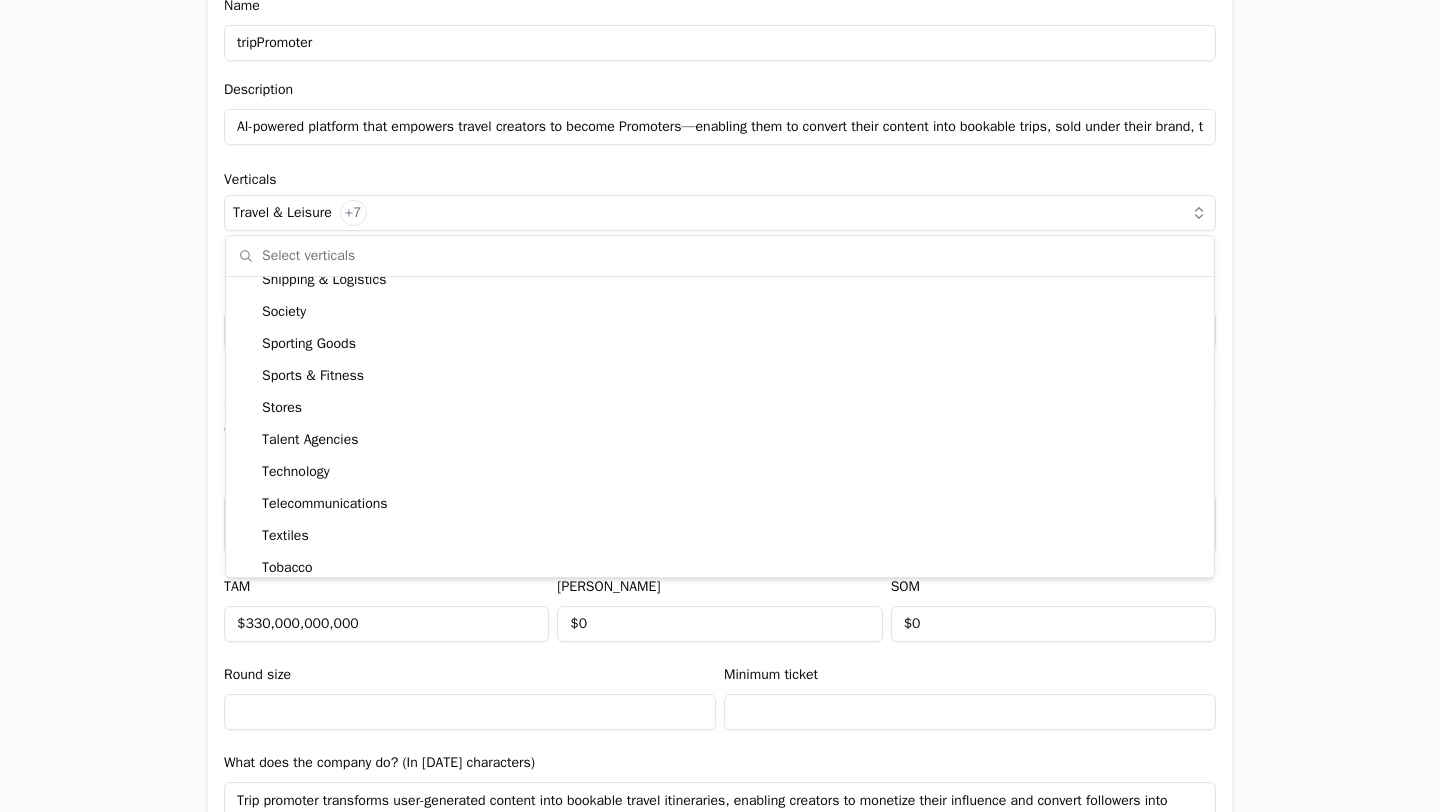 scroll, scrollTop: 4514, scrollLeft: 0, axis: vertical 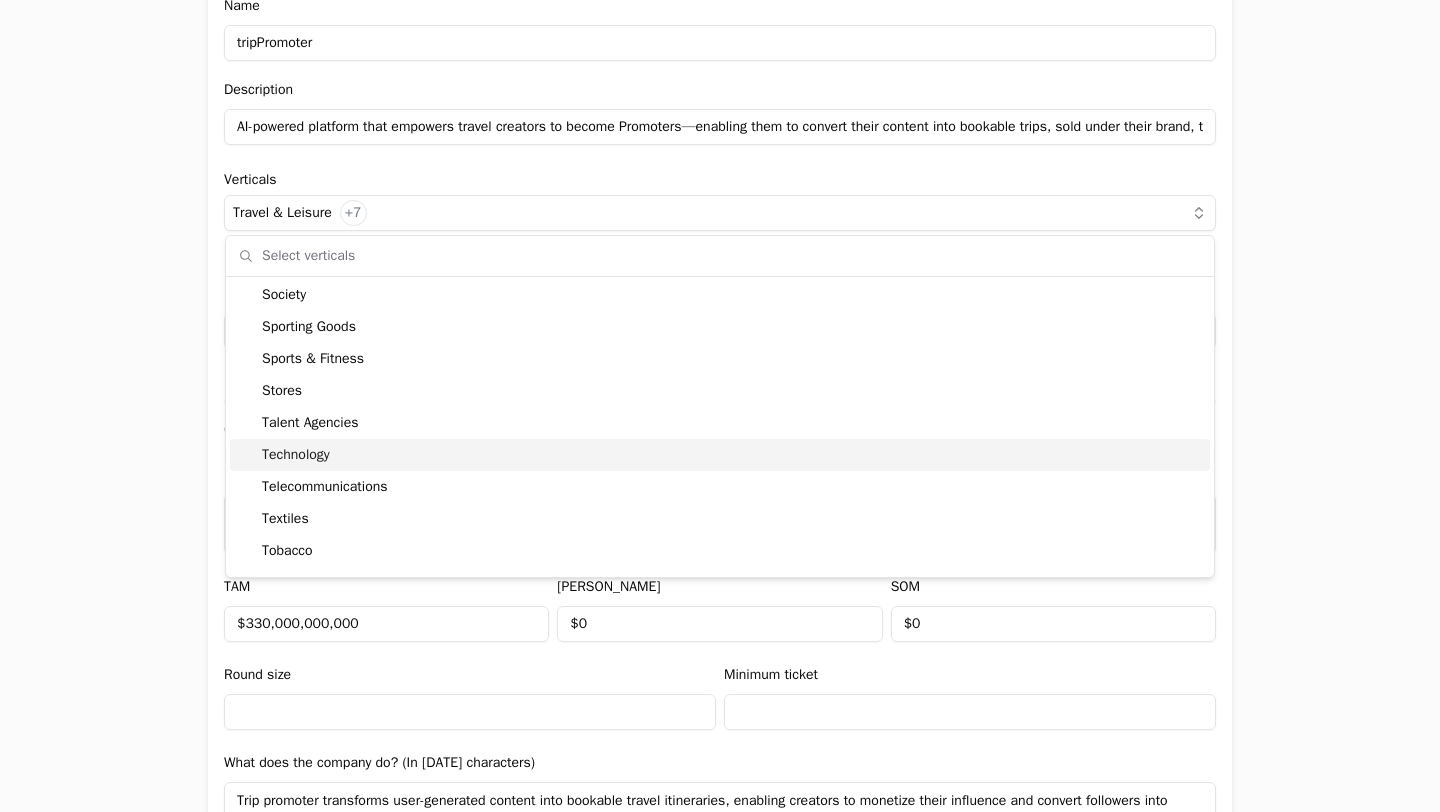 click on "Technology" at bounding box center [720, 455] 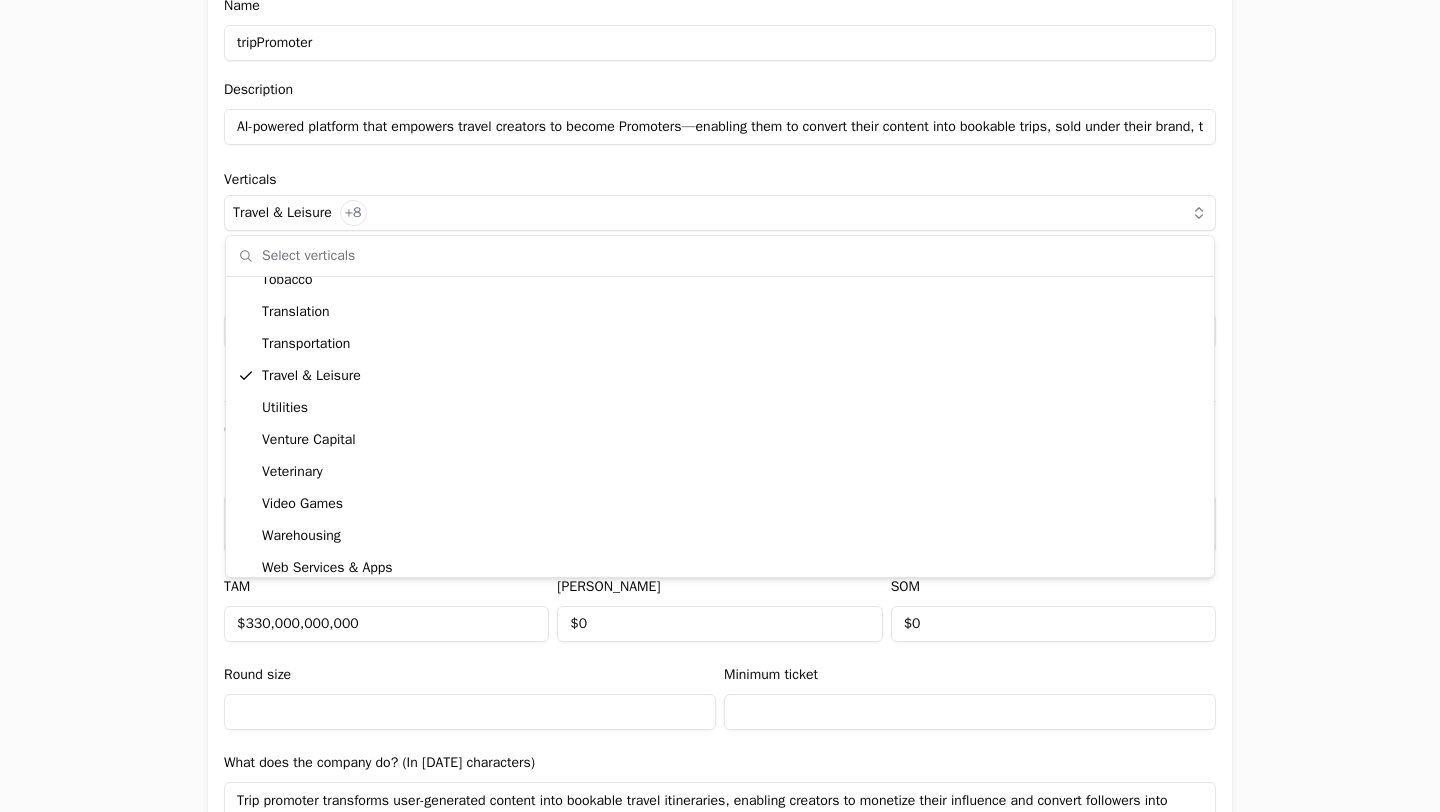 scroll, scrollTop: 4828, scrollLeft: 0, axis: vertical 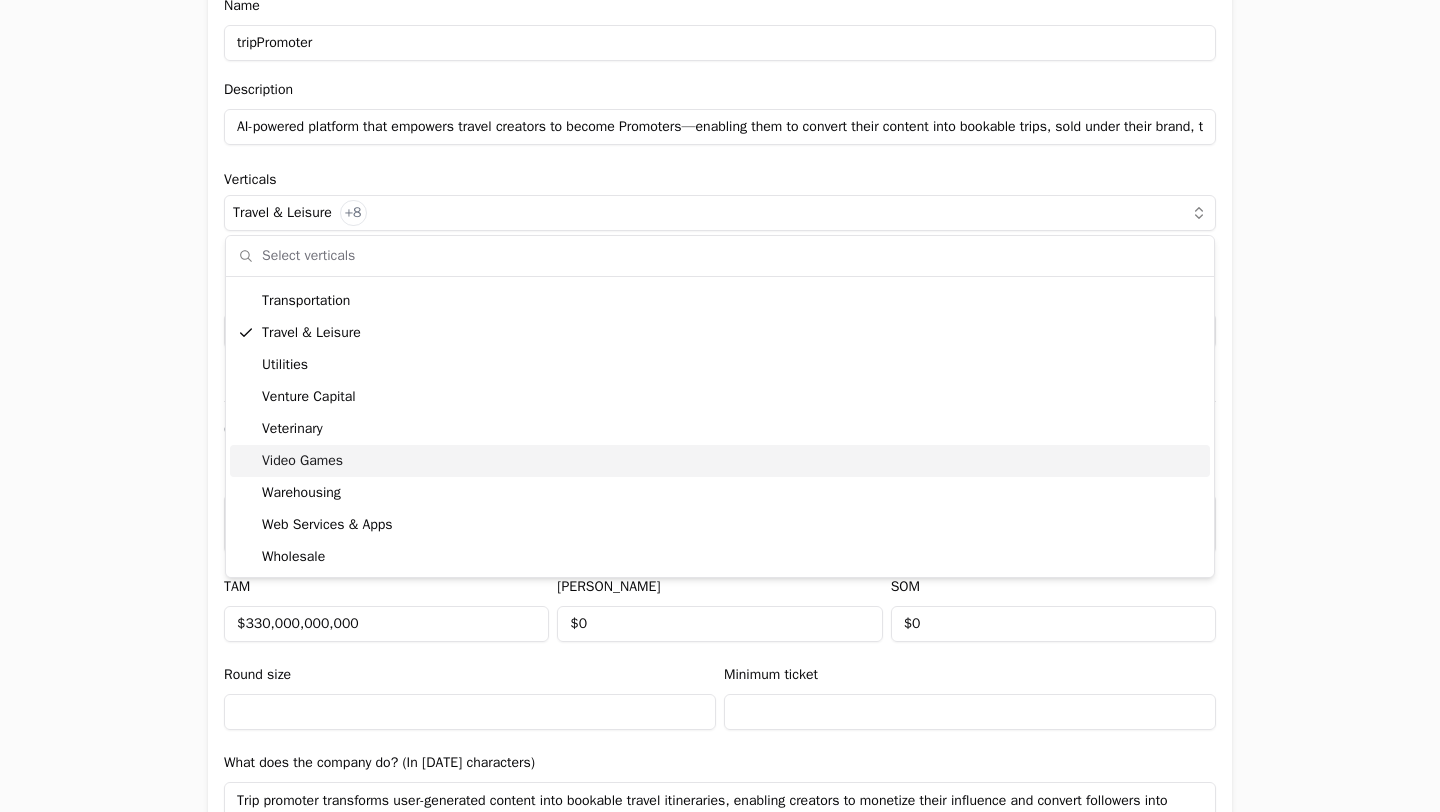 click on "Application form Entity Project or Company Category Startup Add new company details Upload Deck AI-Enhanced Check the box and our assistant will auto-fill the form with available information. Any missing fields will be left blank for you to complete, and you can edit all entries before submitting the form. Try it now! Let our A.I. assistant complete the form for you. Automatically extract and populate information using our advanced AI. Upload Deck Name tripPromoter Description AI-powered platform that empowers travel creators to become Promoters—enabling them to convert their content into bookable trips, sold under their brand, through their own channels and for their communities. Verticals Travel & Leisure +8 New user name and email Name Email Company Profile Explain what the company does, what problem is solving and who is the target user. TAM $330,000,000,000 [PERSON_NAME] $0 SOM $0 Round size Minimum ticket What does the company do? (In [DATE] characters) How does it do it? (In [DATE] characters) Business Opportunity" at bounding box center [720, 406] 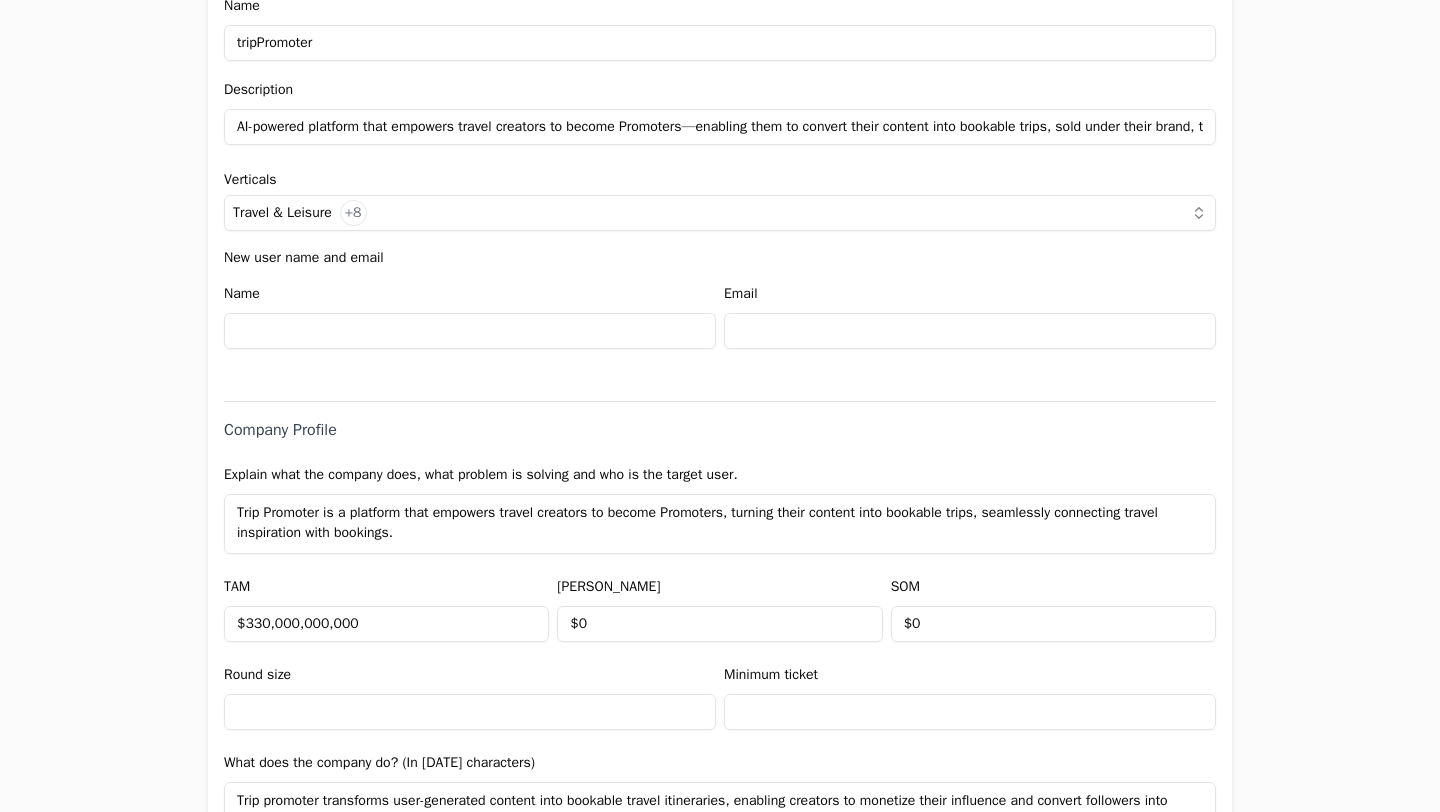 click at bounding box center (470, 331) 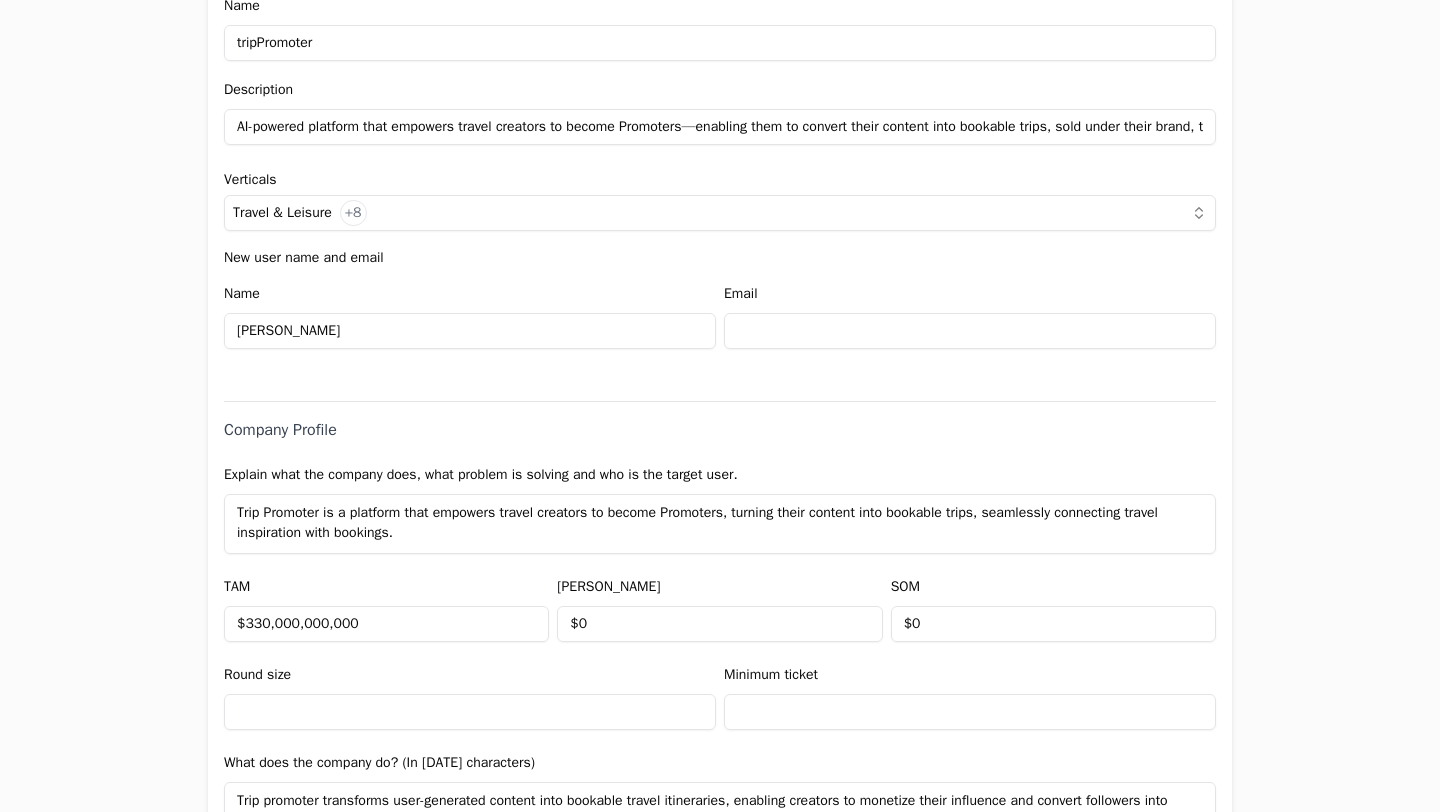 type on "[PERSON_NAME]" 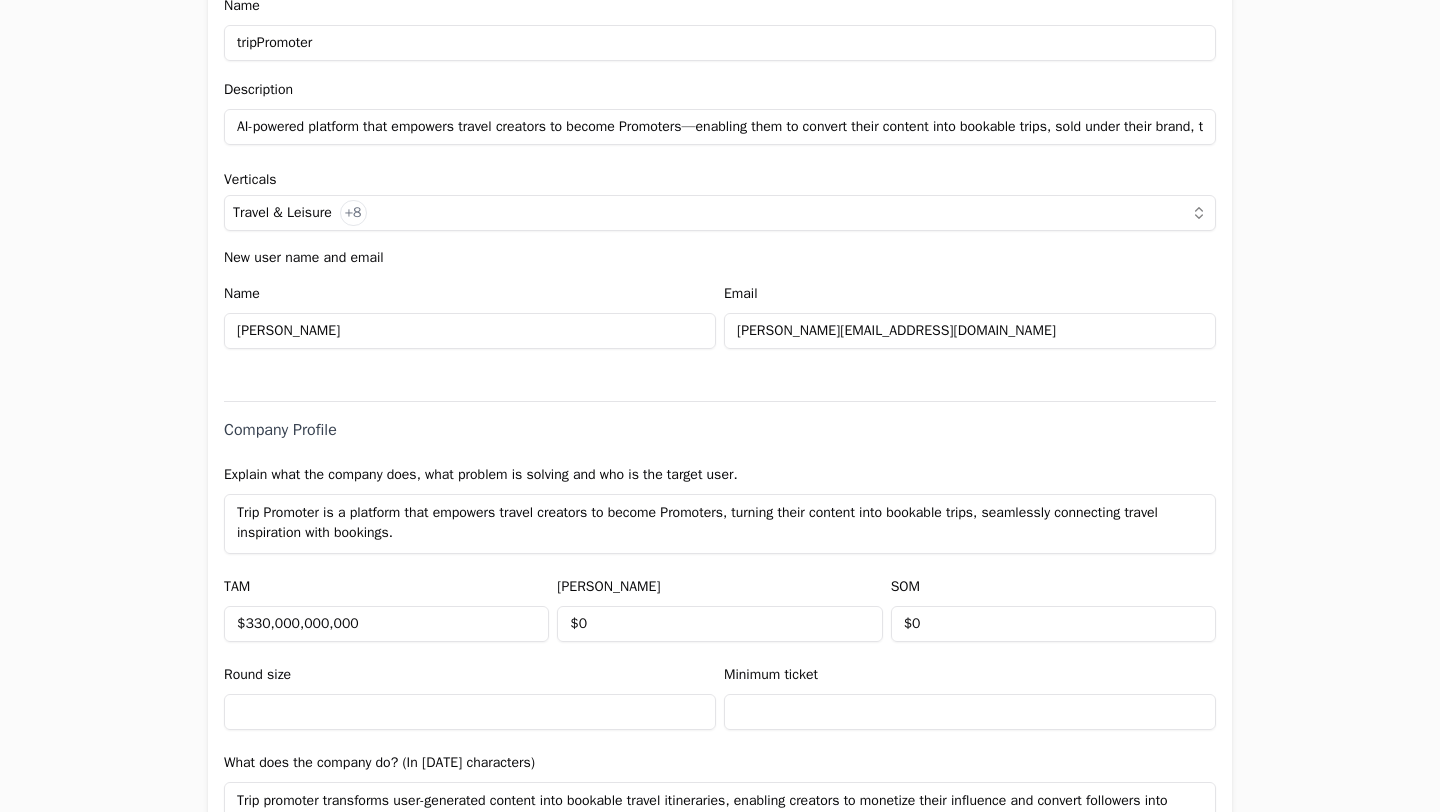 type on "[PERSON_NAME][EMAIL_ADDRESS][DOMAIN_NAME]" 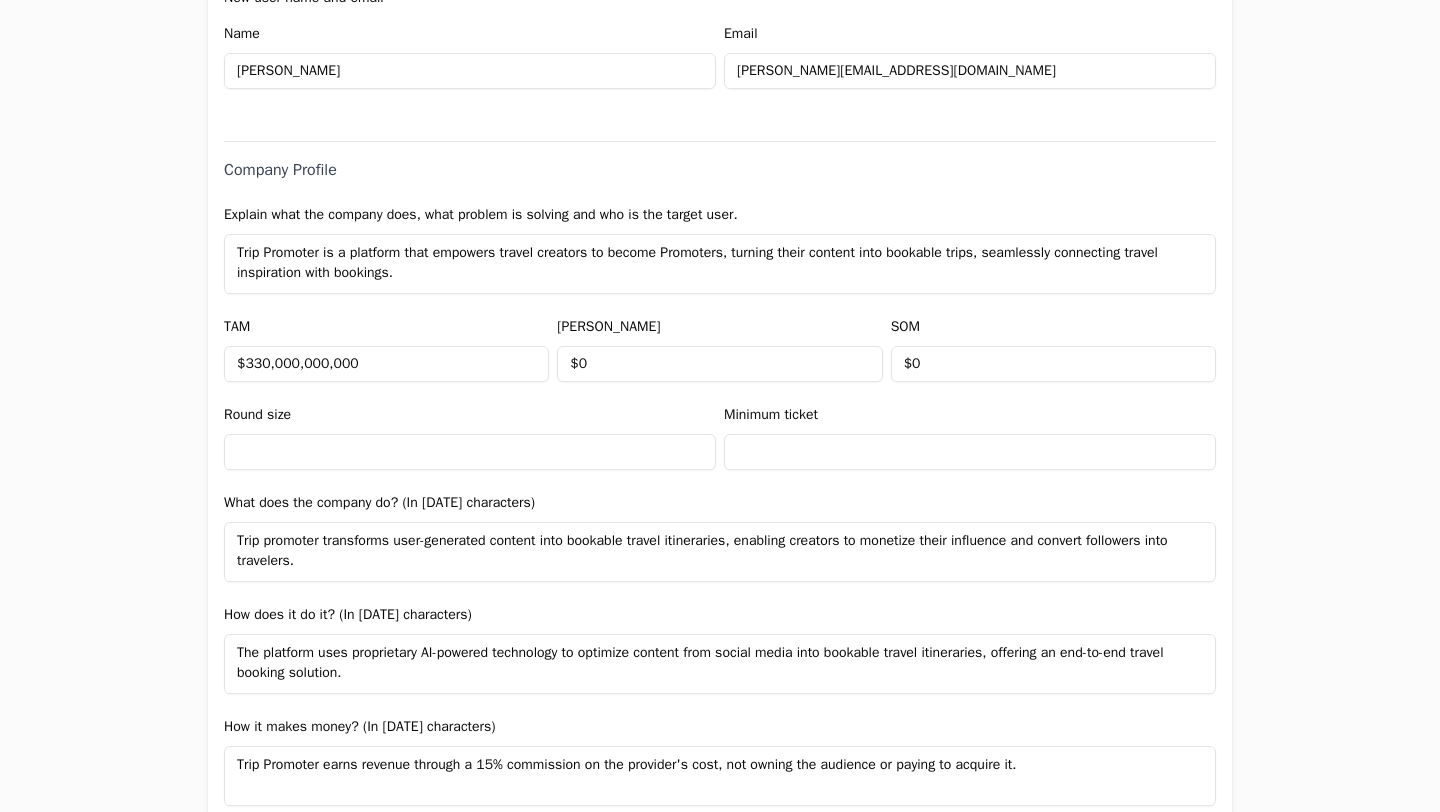 scroll, scrollTop: 951, scrollLeft: 0, axis: vertical 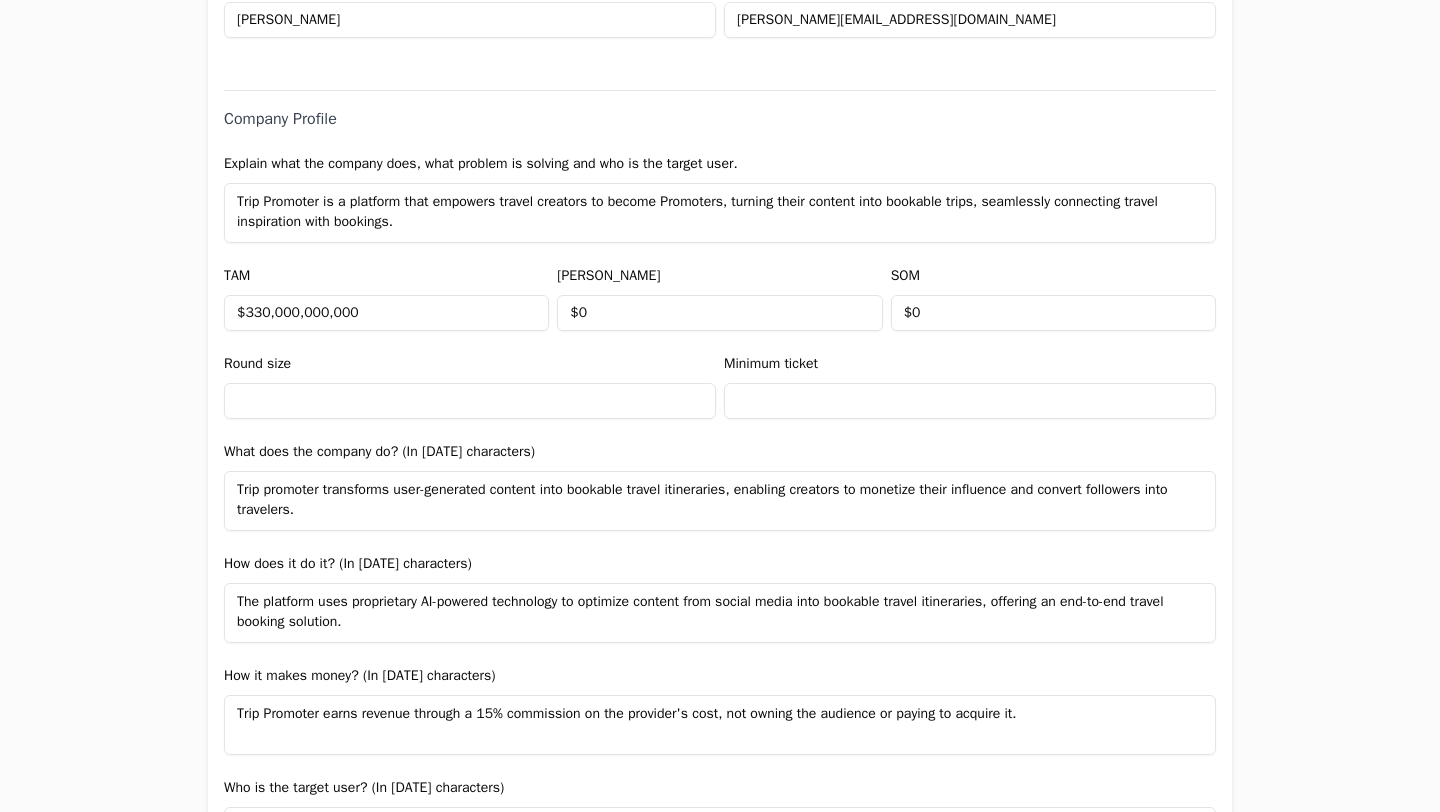 click at bounding box center [470, 401] 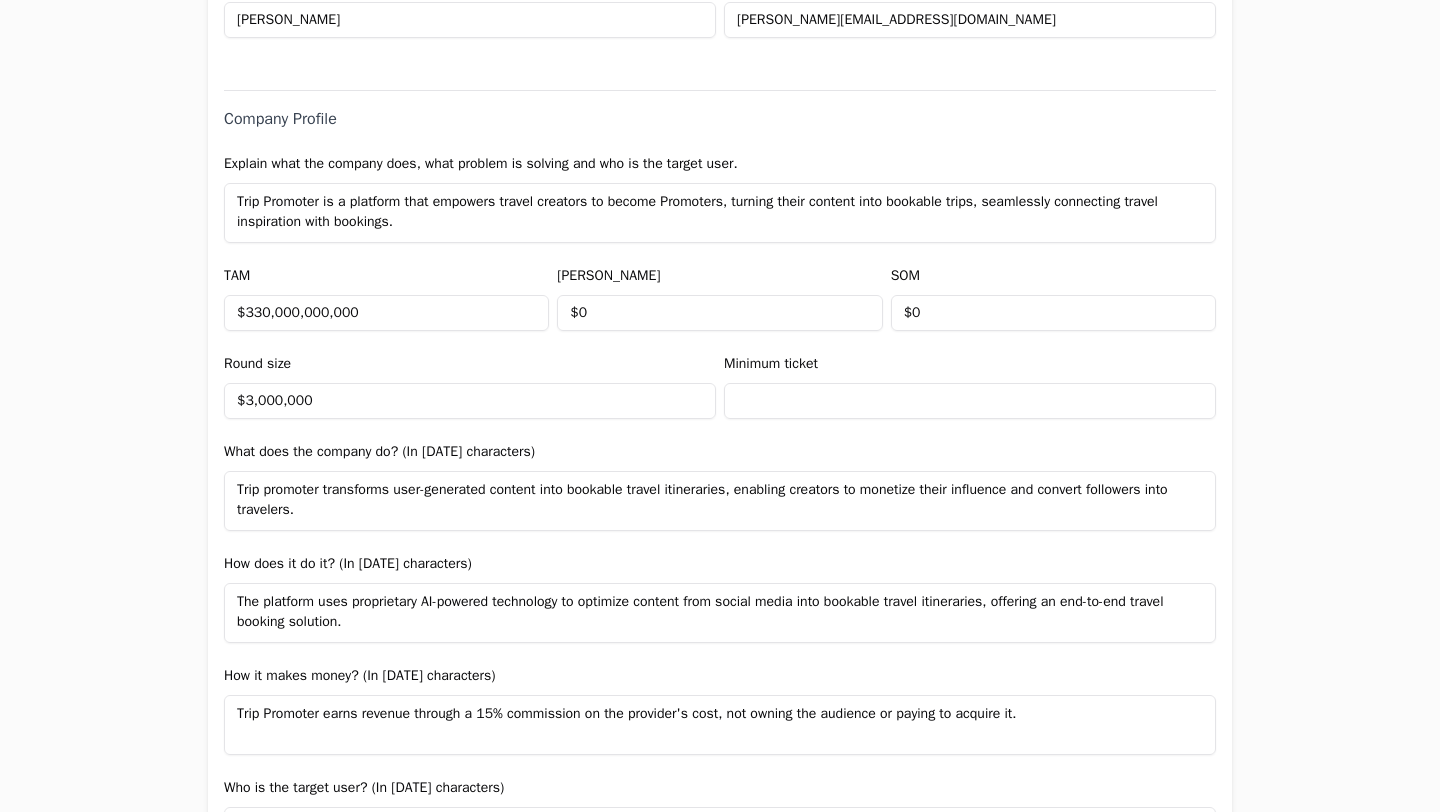 type on "$3,000,000" 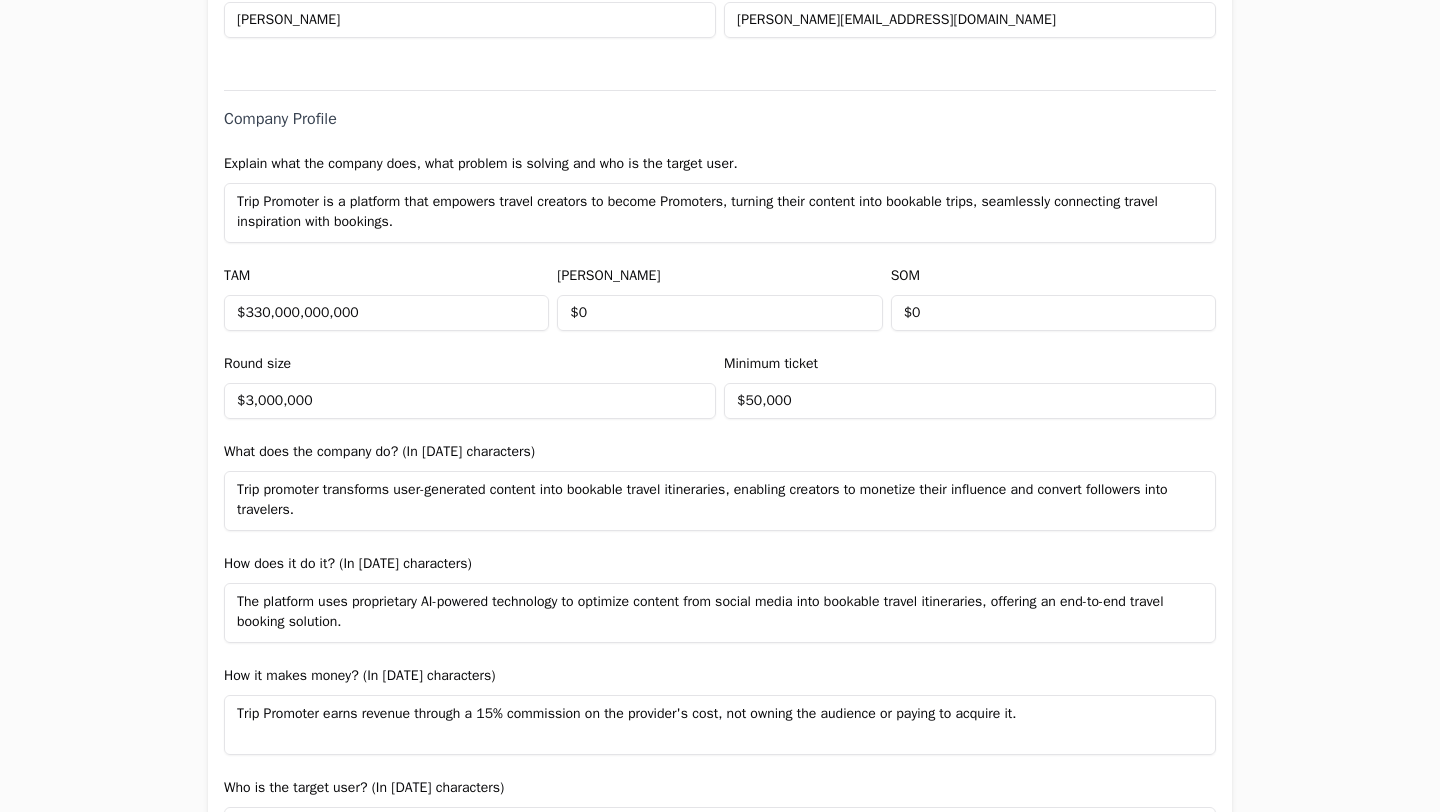 type on "$50,000" 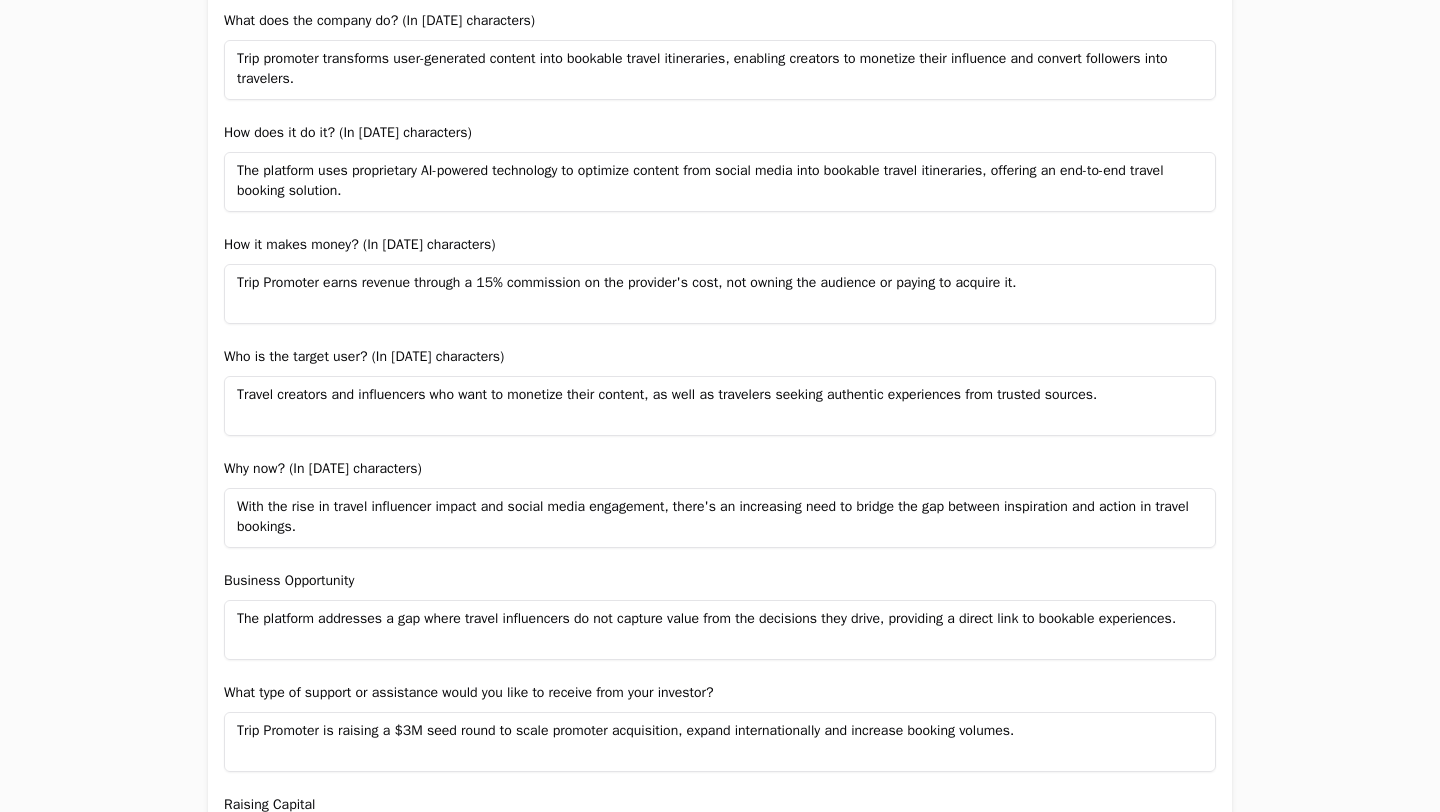 scroll, scrollTop: 1383, scrollLeft: 0, axis: vertical 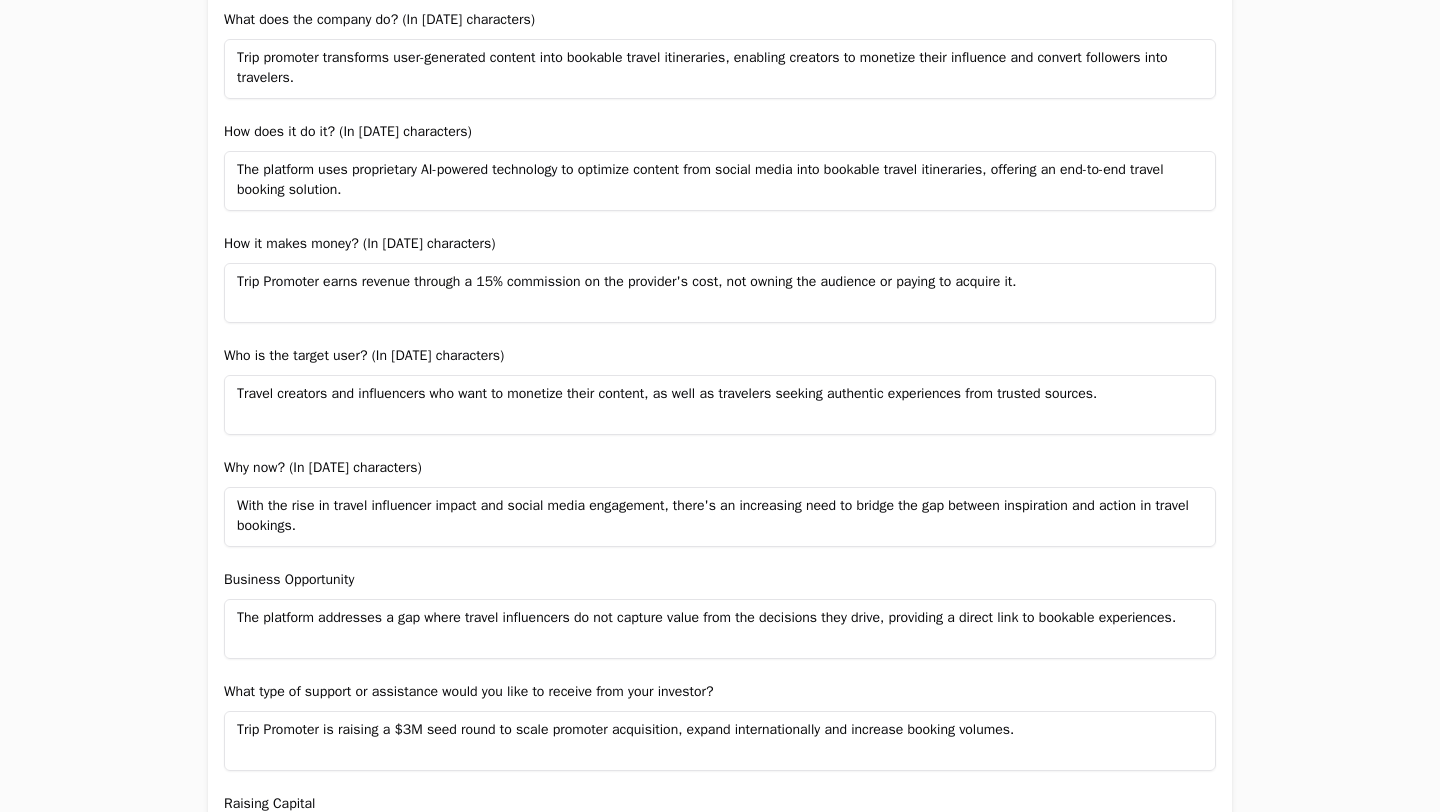 click on "Trip Promoter earns revenue through a 15% commission on the provider's cost, not owning the audience or paying to acquire it." at bounding box center [720, 293] 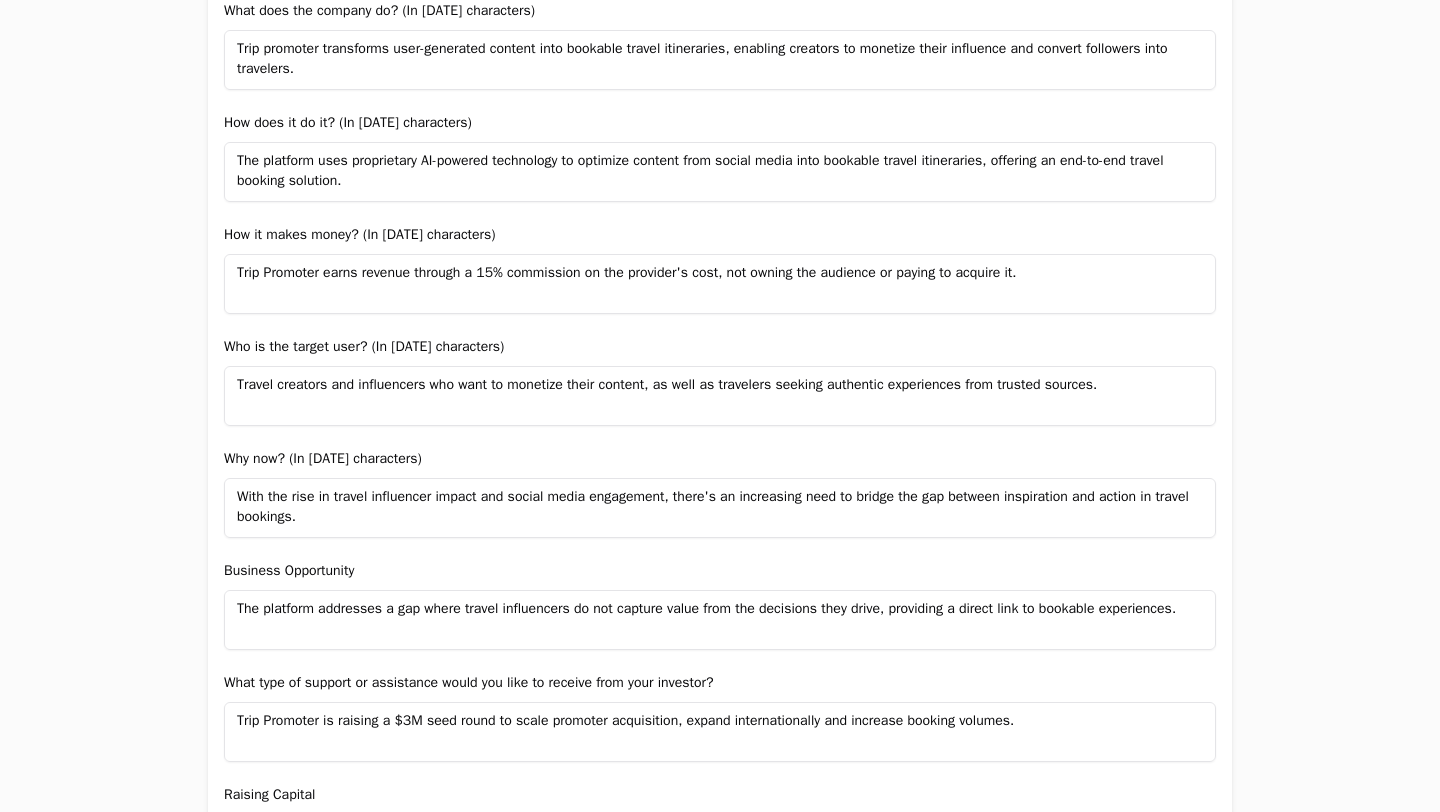 click on "Travel creators and influencers who want to monetize their content, as well as travelers seeking authentic experiences from trusted sources." at bounding box center (720, 396) 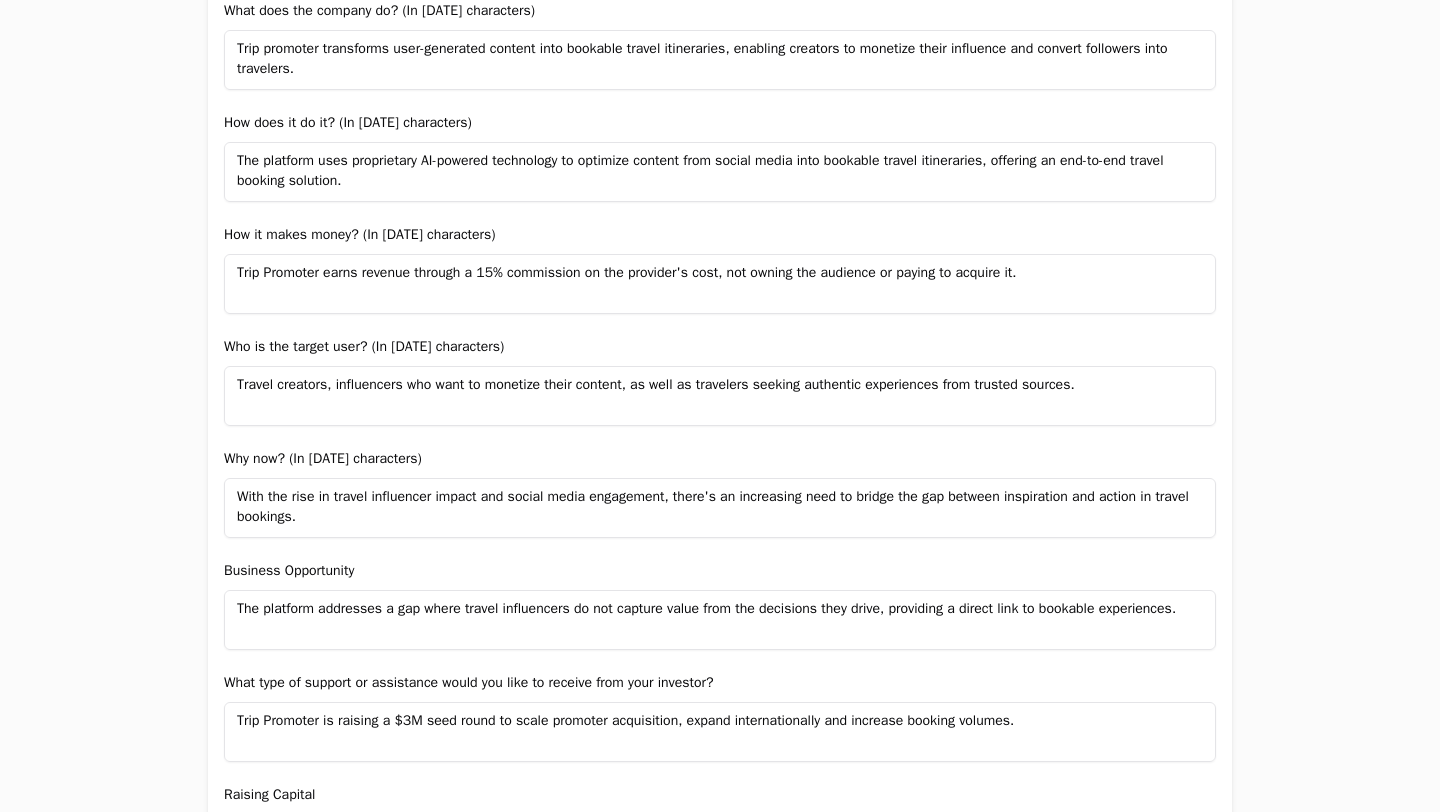 click on "Travel creators, influencers who want to monetize their content, as well as travelers seeking authentic experiences from trusted sources." at bounding box center (720, 396) 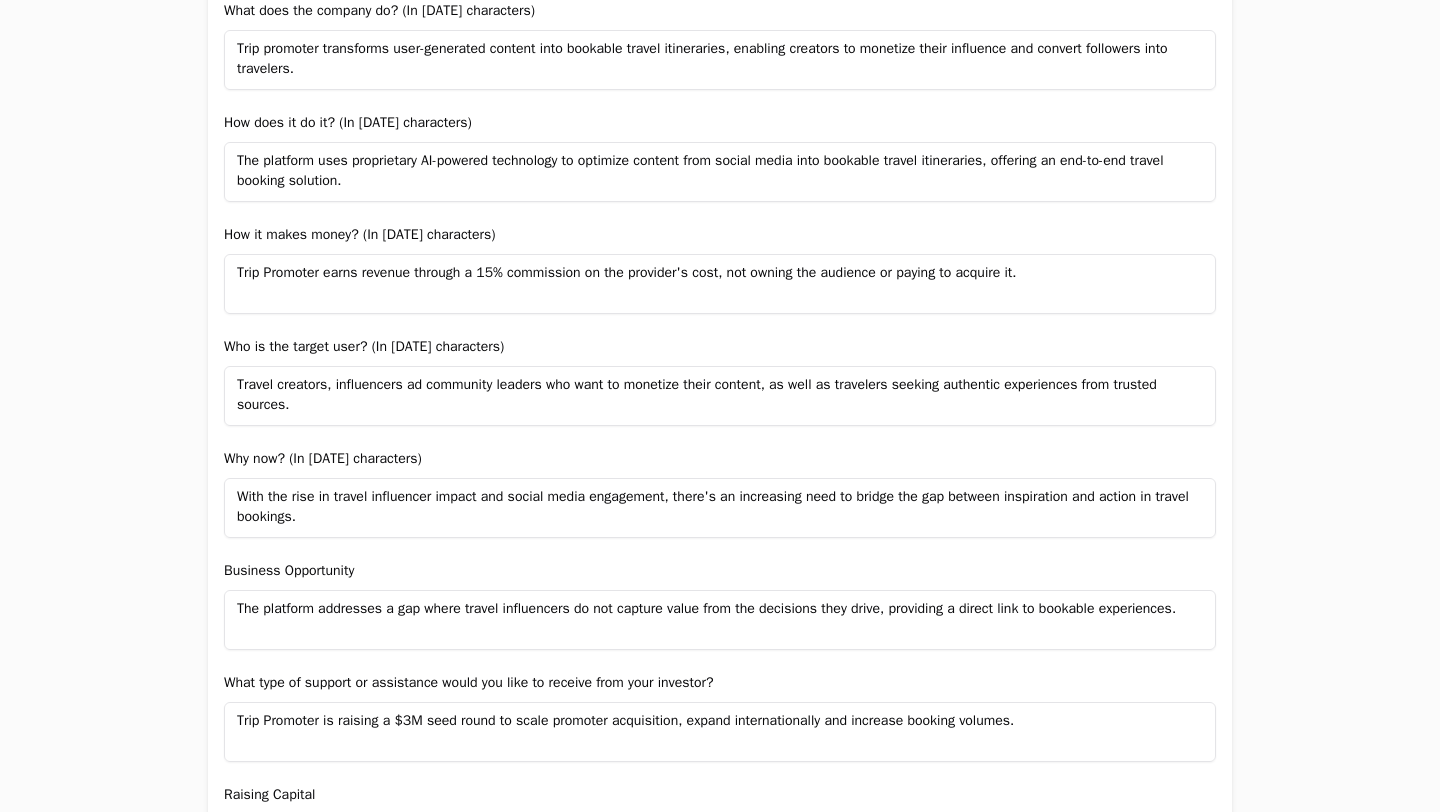 click on "Travel creators, influencers ad community leaders who want to monetize their content, as well as travelers seeking authentic experiences from trusted sources." at bounding box center (720, 396) 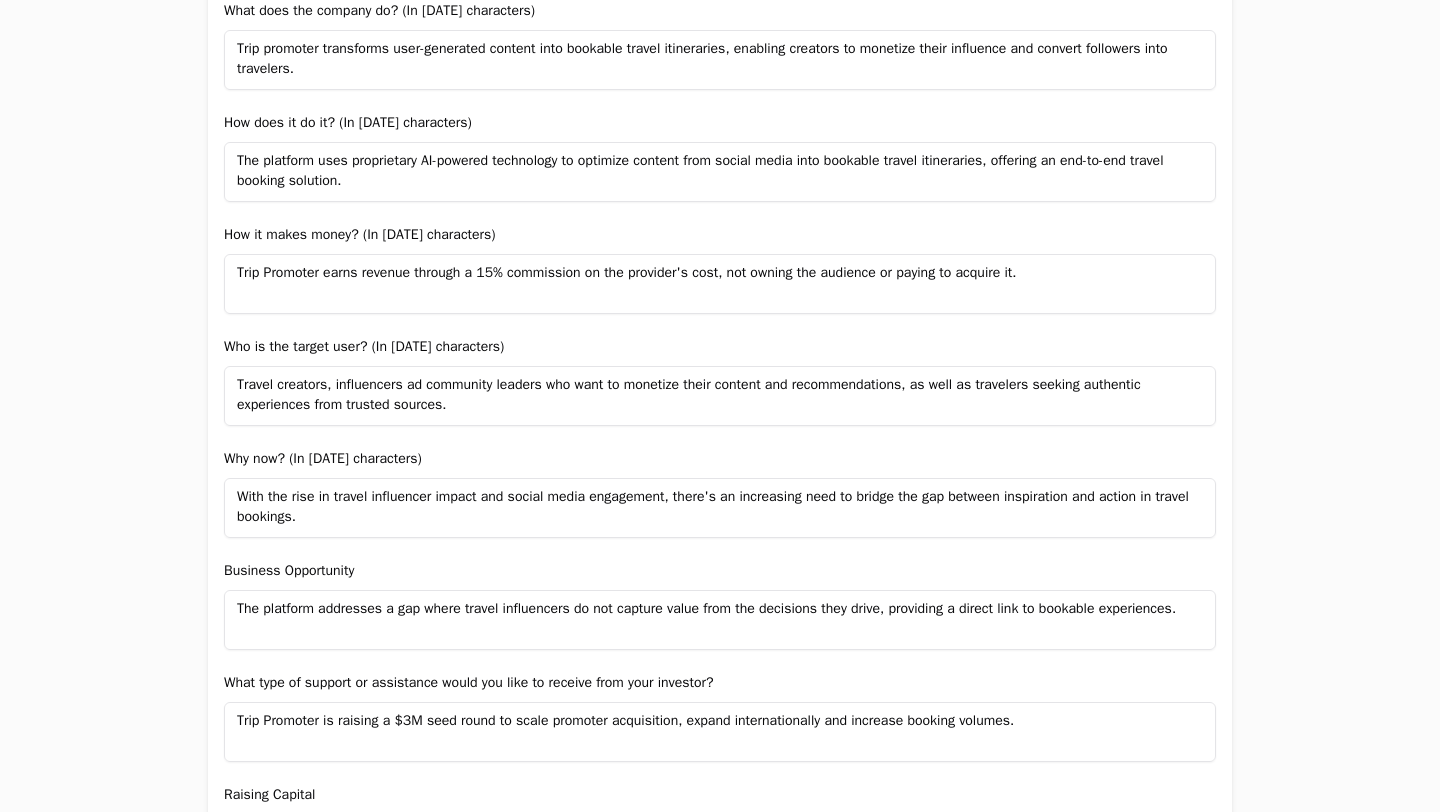 type on "Travel creators, influencers ad community leaders who want to monetize their content and recommendations, as well as travelers seeking authentic experiences from trusted sources." 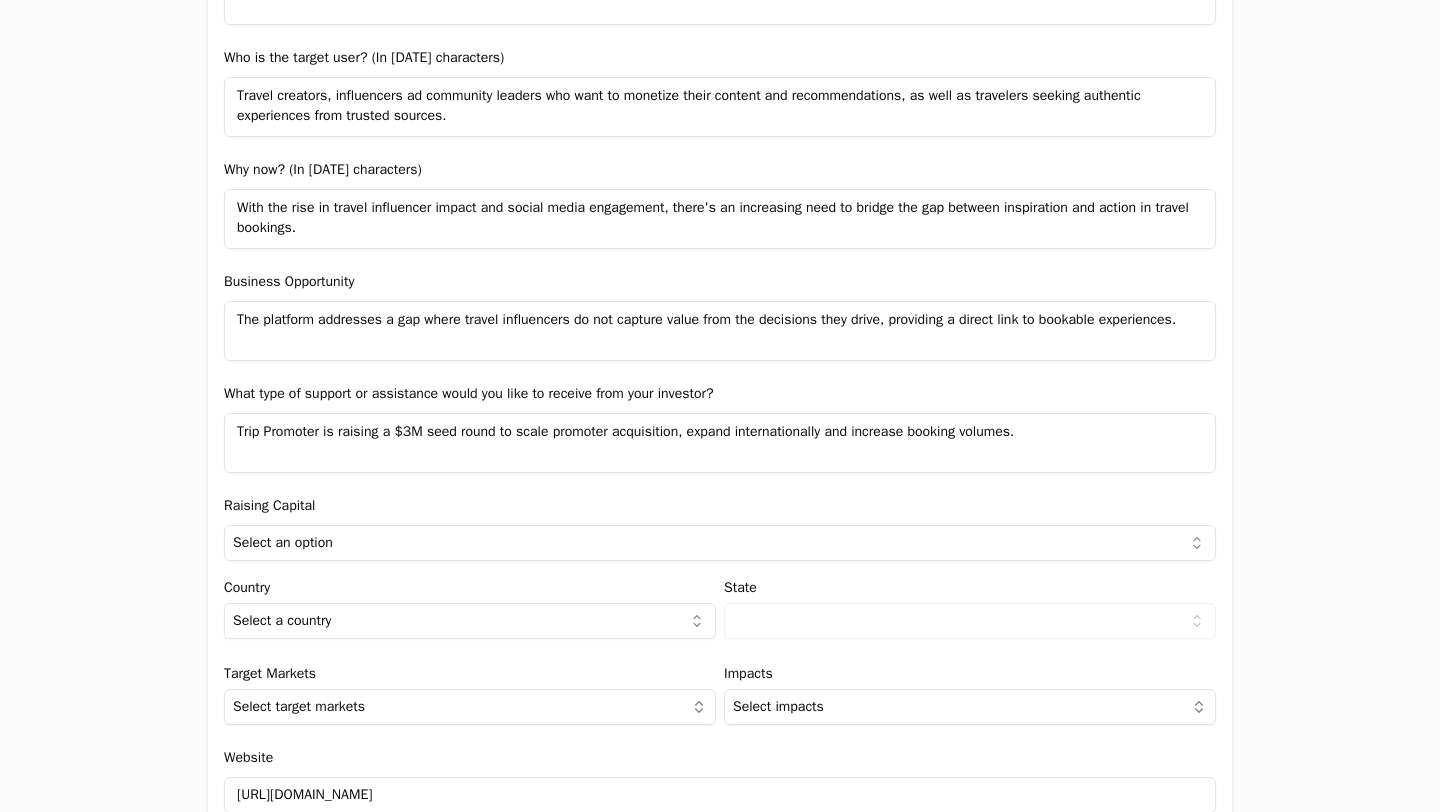 scroll, scrollTop: 1682, scrollLeft: 0, axis: vertical 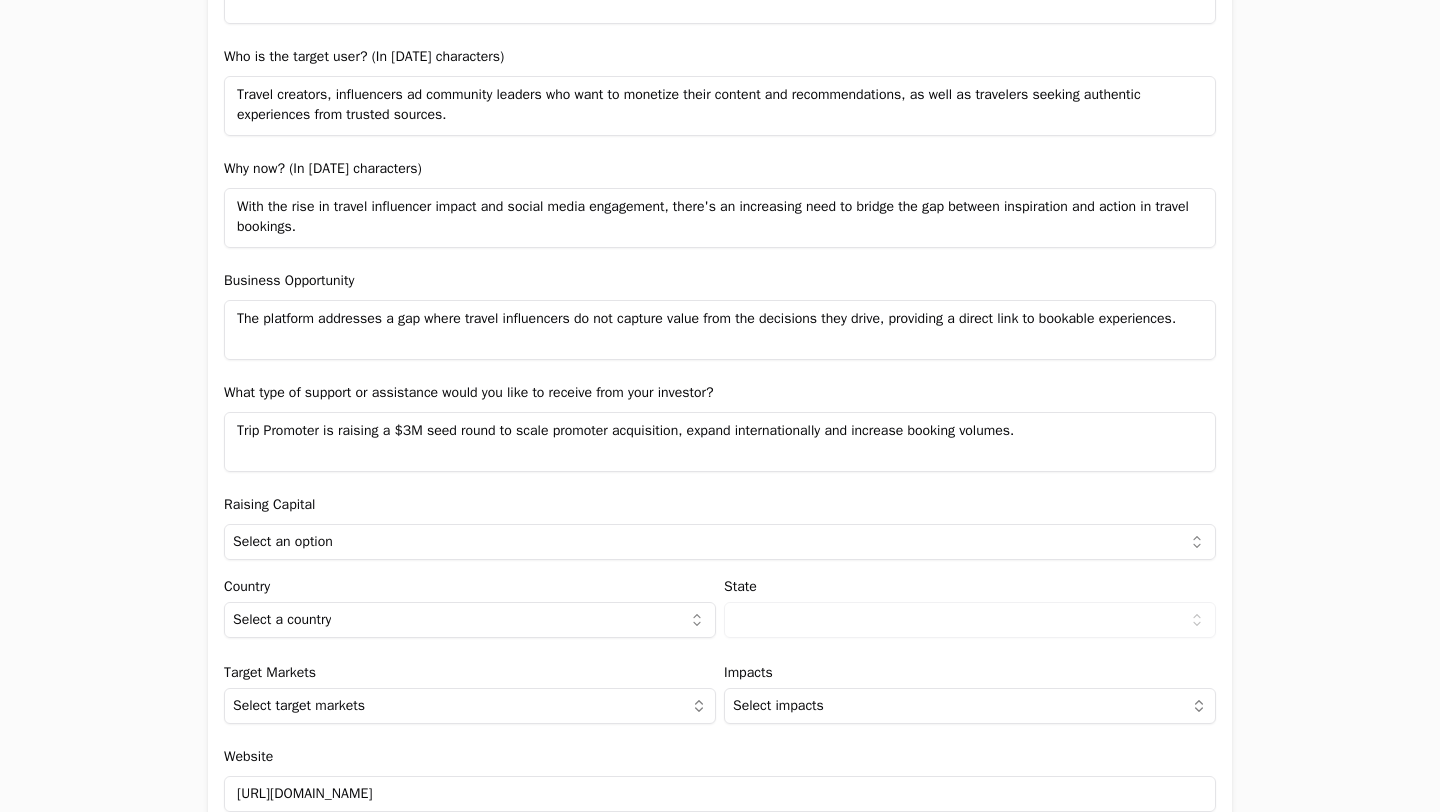 click on "With the rise in travel influencer impact and social media engagement, there's an increasing need to bridge the gap between inspiration and action in travel bookings." at bounding box center (720, 218) 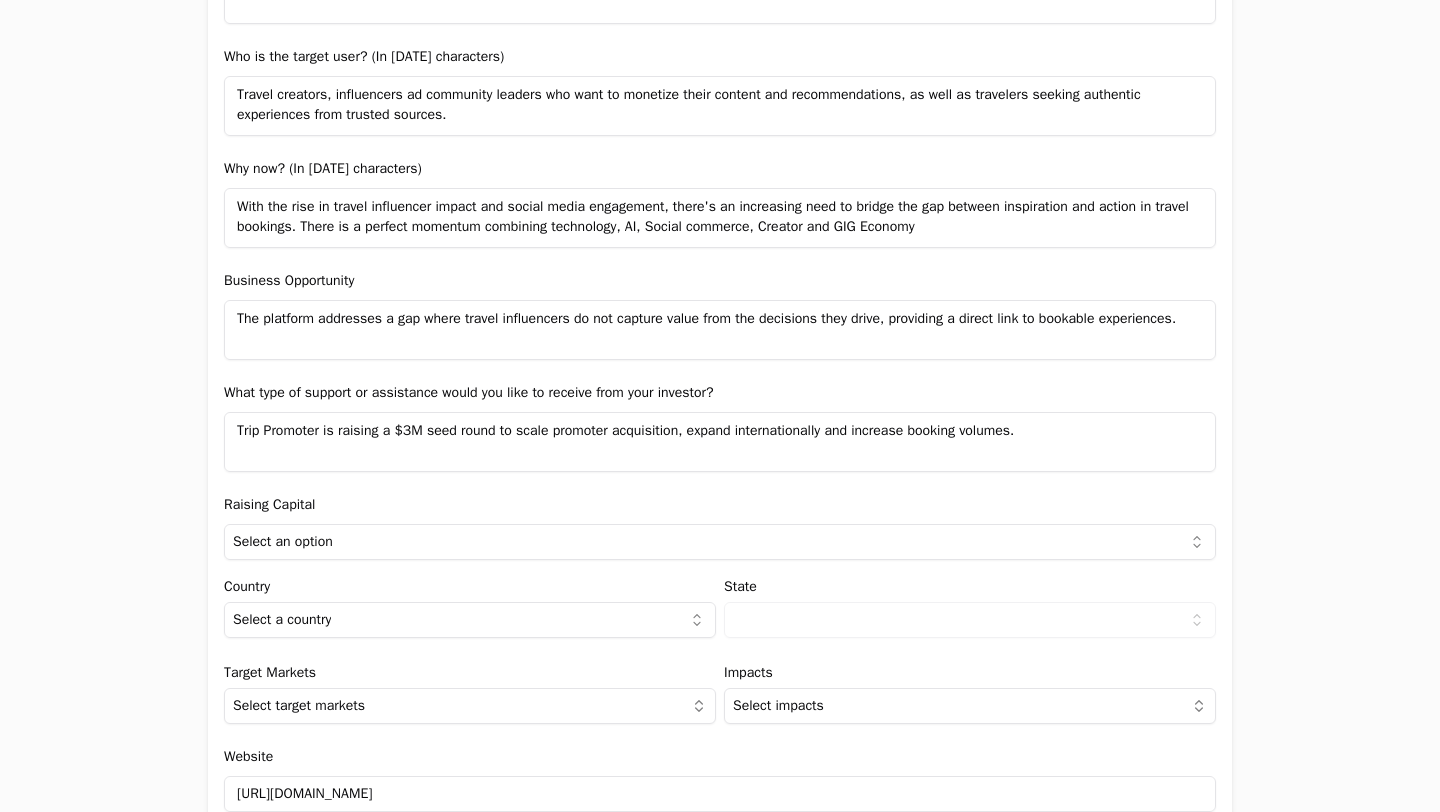 drag, startPoint x: 1011, startPoint y: 229, endPoint x: 343, endPoint y: 225, distance: 668.01196 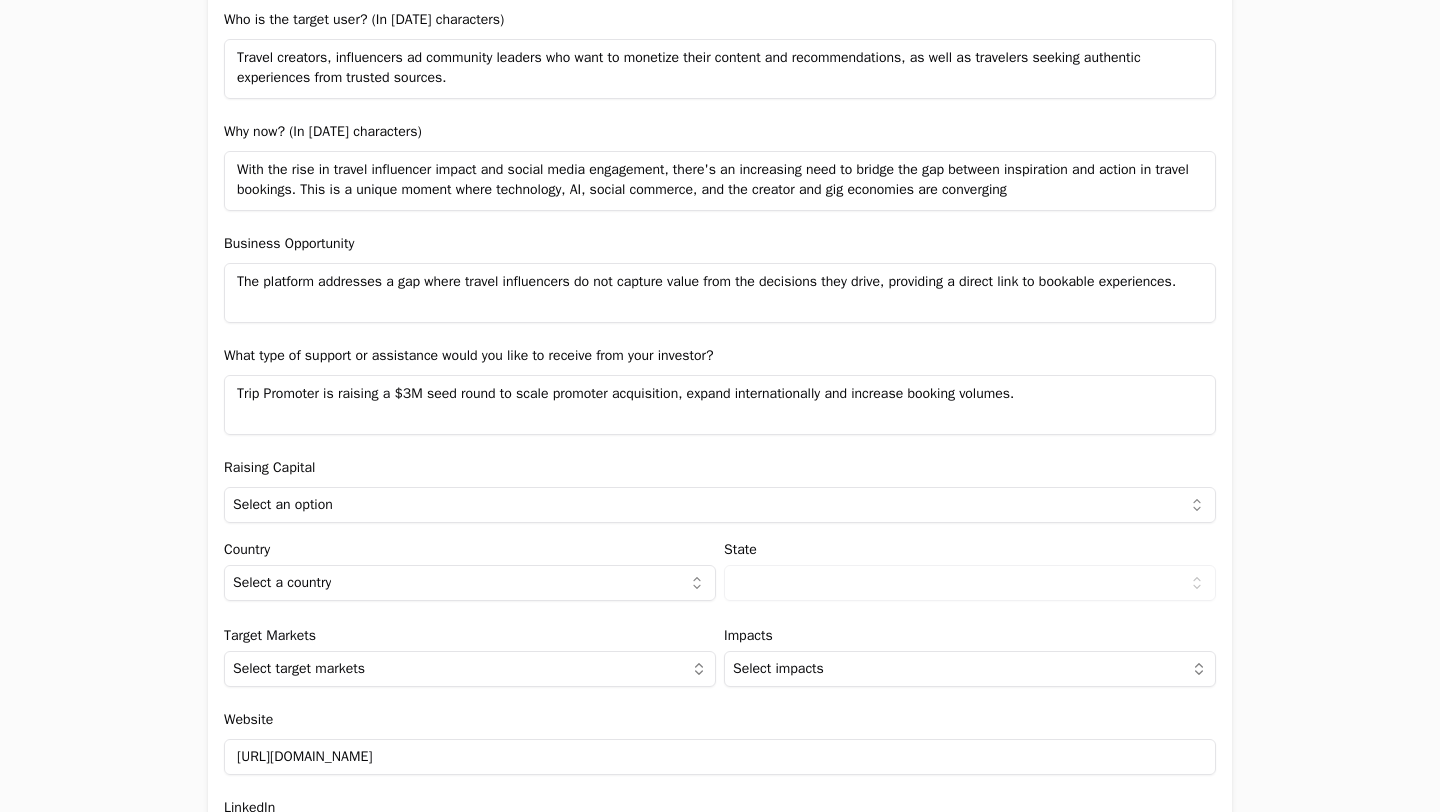 scroll, scrollTop: 1729, scrollLeft: 0, axis: vertical 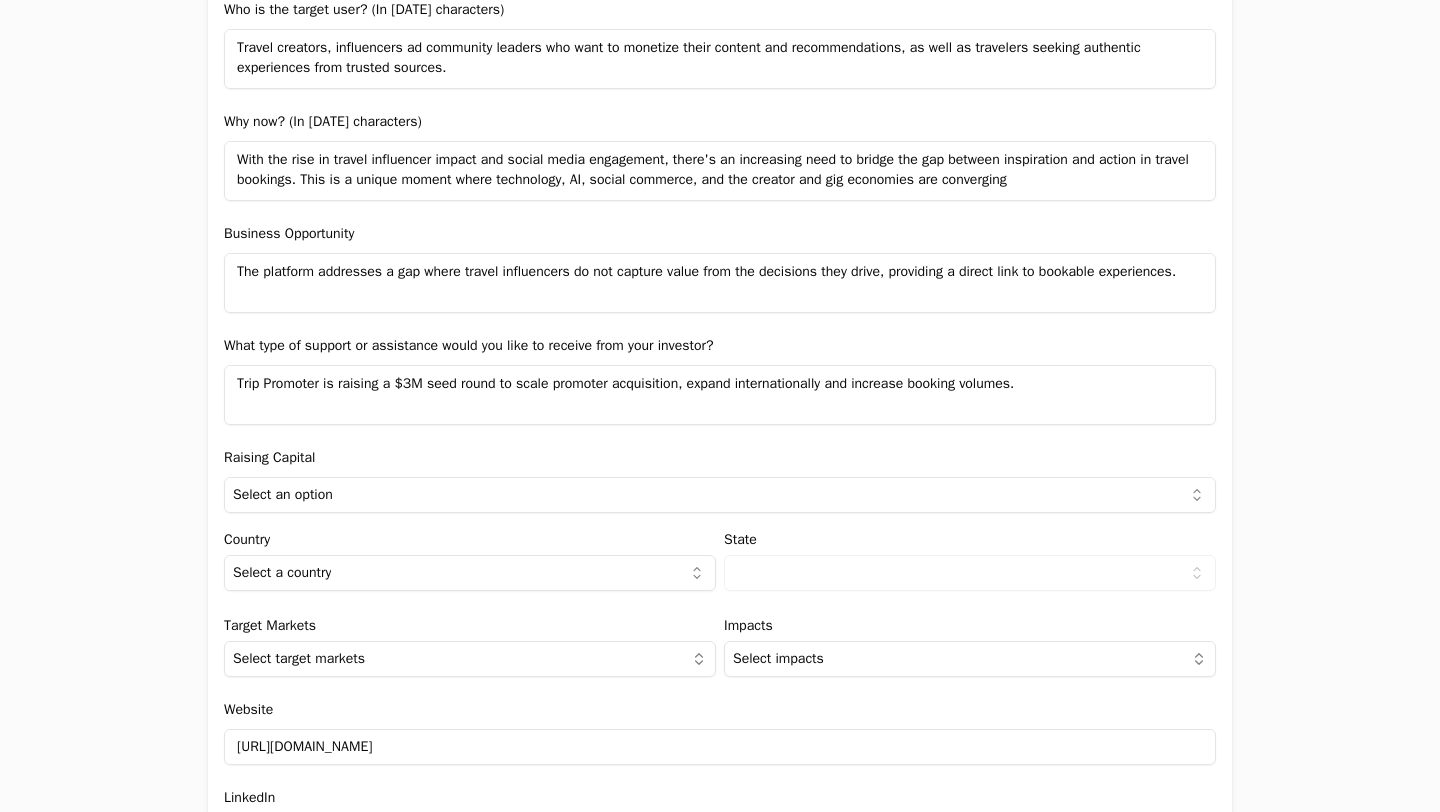 type on "With the rise in travel influencer impact and social media engagement, there's an increasing need to bridge the gap between inspiration and action in travel bookings. This is a unique moment where technology, AI, social commerce, and the creator and gig economies are converging" 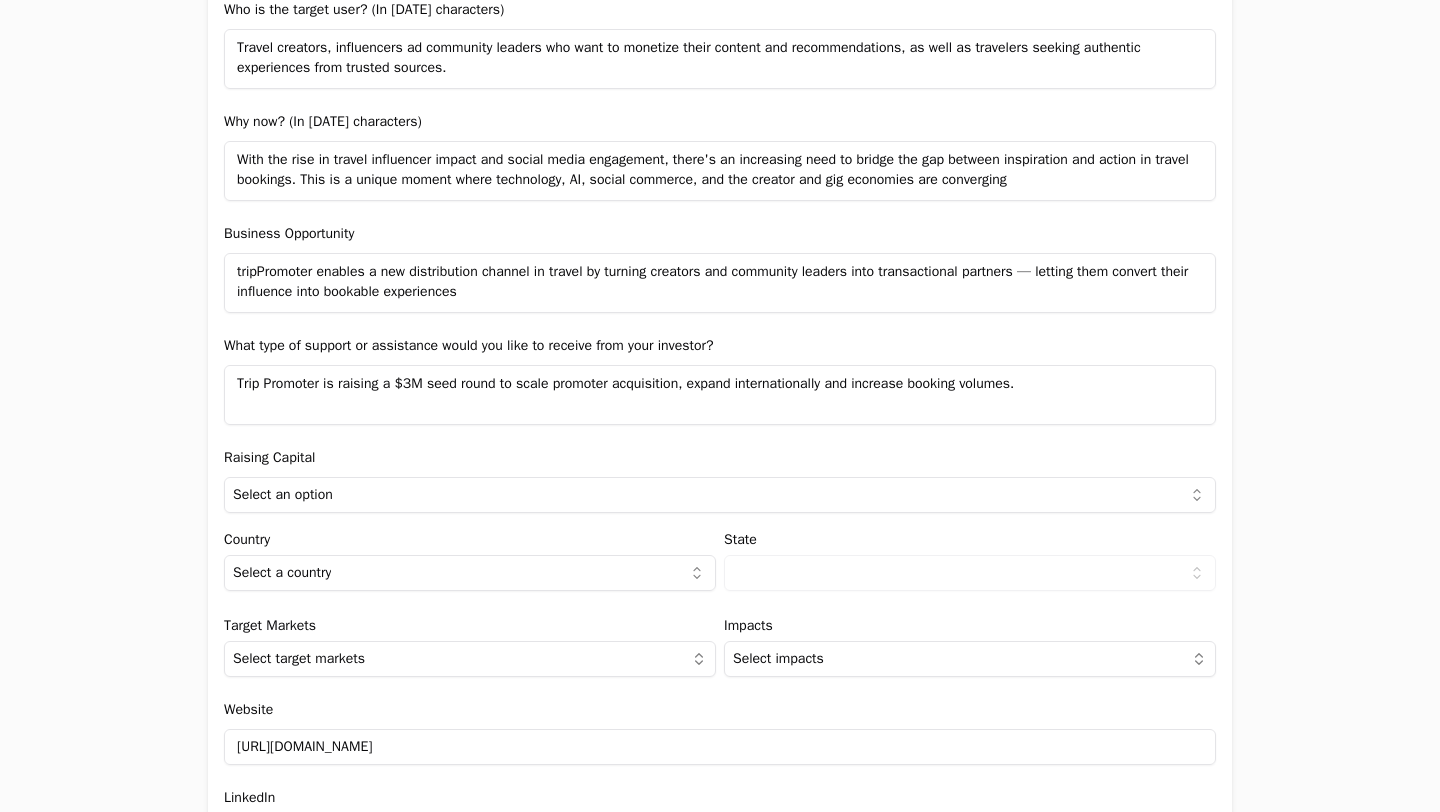 click on "tripPromoter enables a new distribution channel in travel by turning creators and community leaders into transactional partners — letting them convert their influence into bookable experiences" at bounding box center (720, 283) 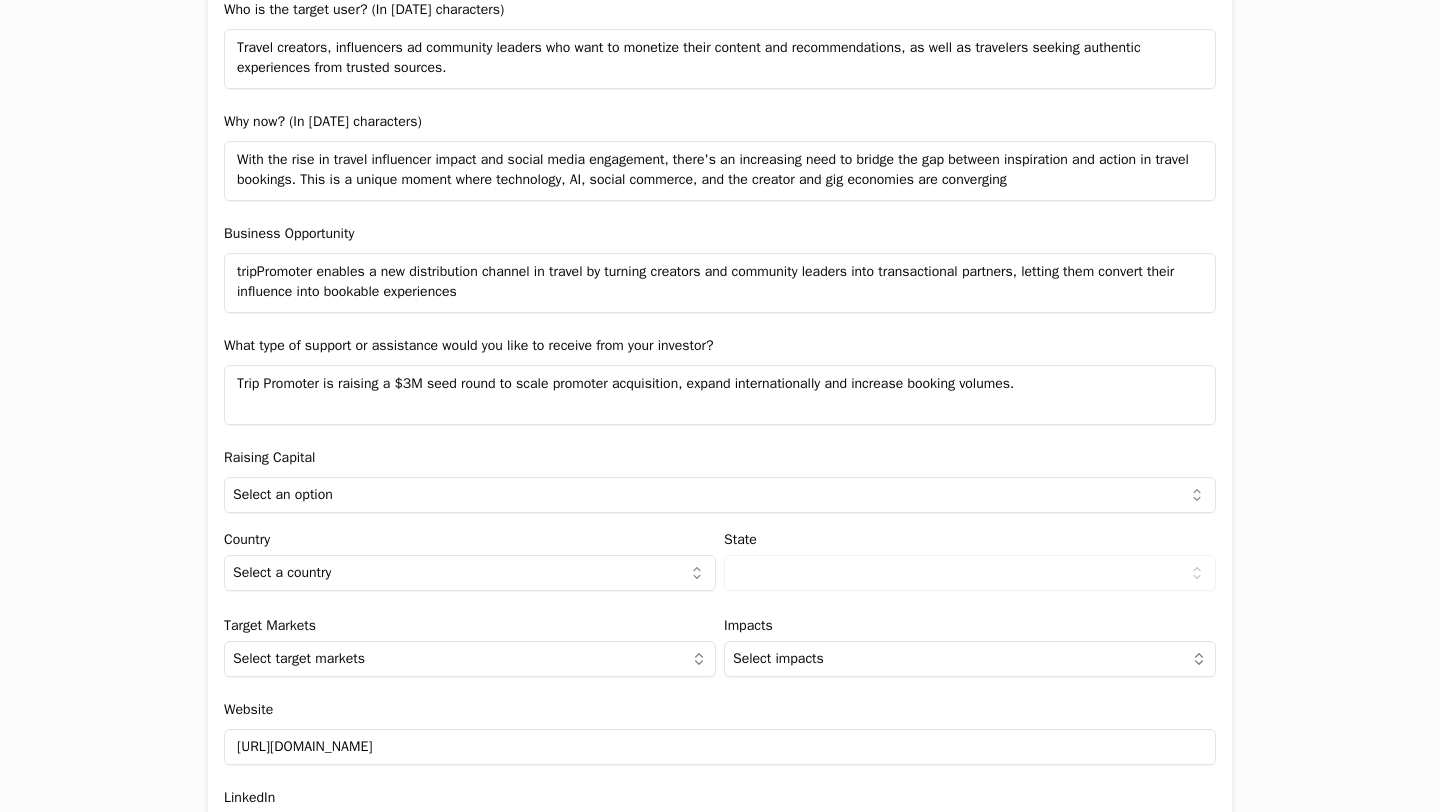 click on "tripPromoter enables a new distribution channel in travel by turning creators and community leaders into transactional partners, letting them convert their influence into bookable experiences" at bounding box center [720, 283] 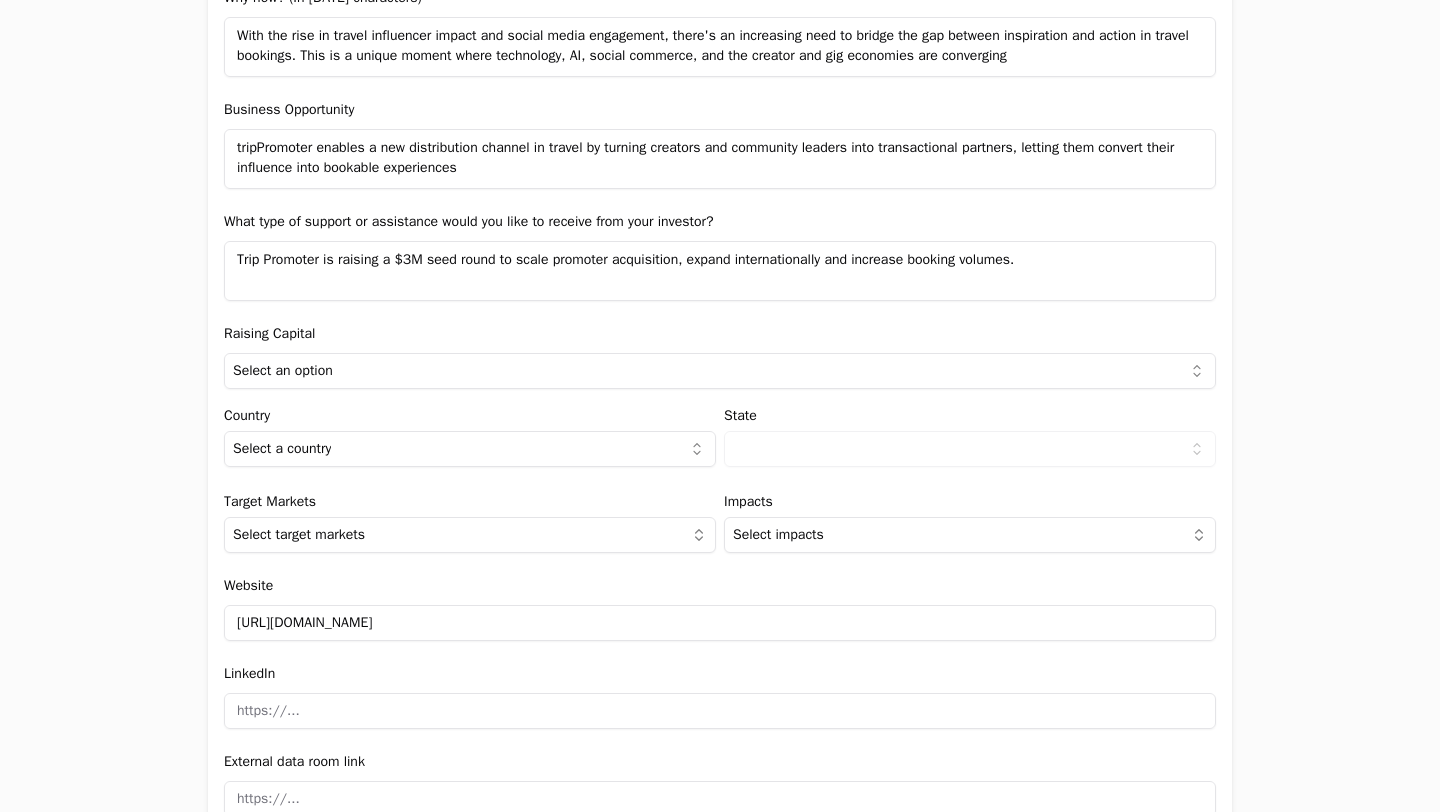 scroll, scrollTop: 1854, scrollLeft: 0, axis: vertical 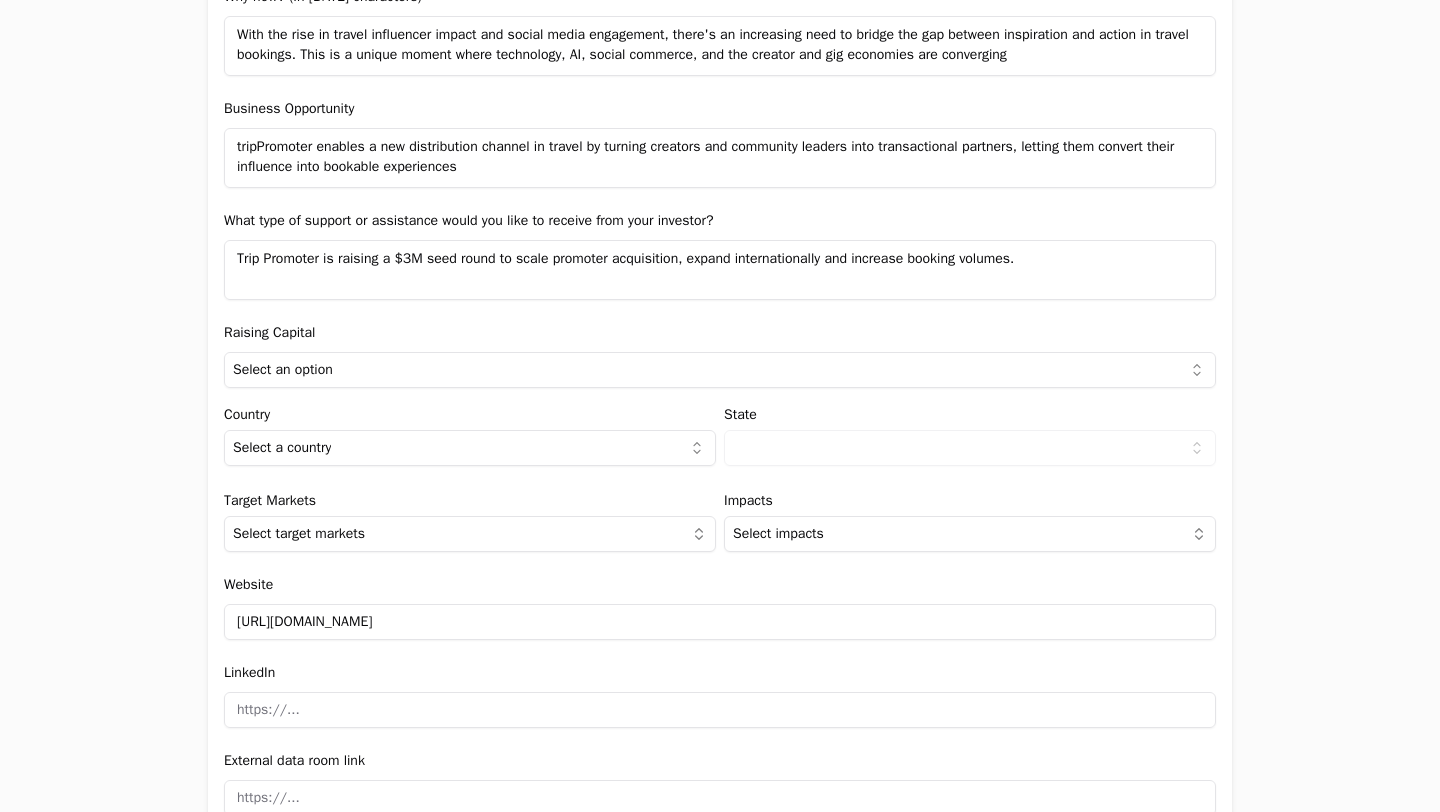 type on "tripPromoter enables a new distribution channel in travel by turning creators and community leaders into transactional partners, letting them convert their influence into bookable experiences" 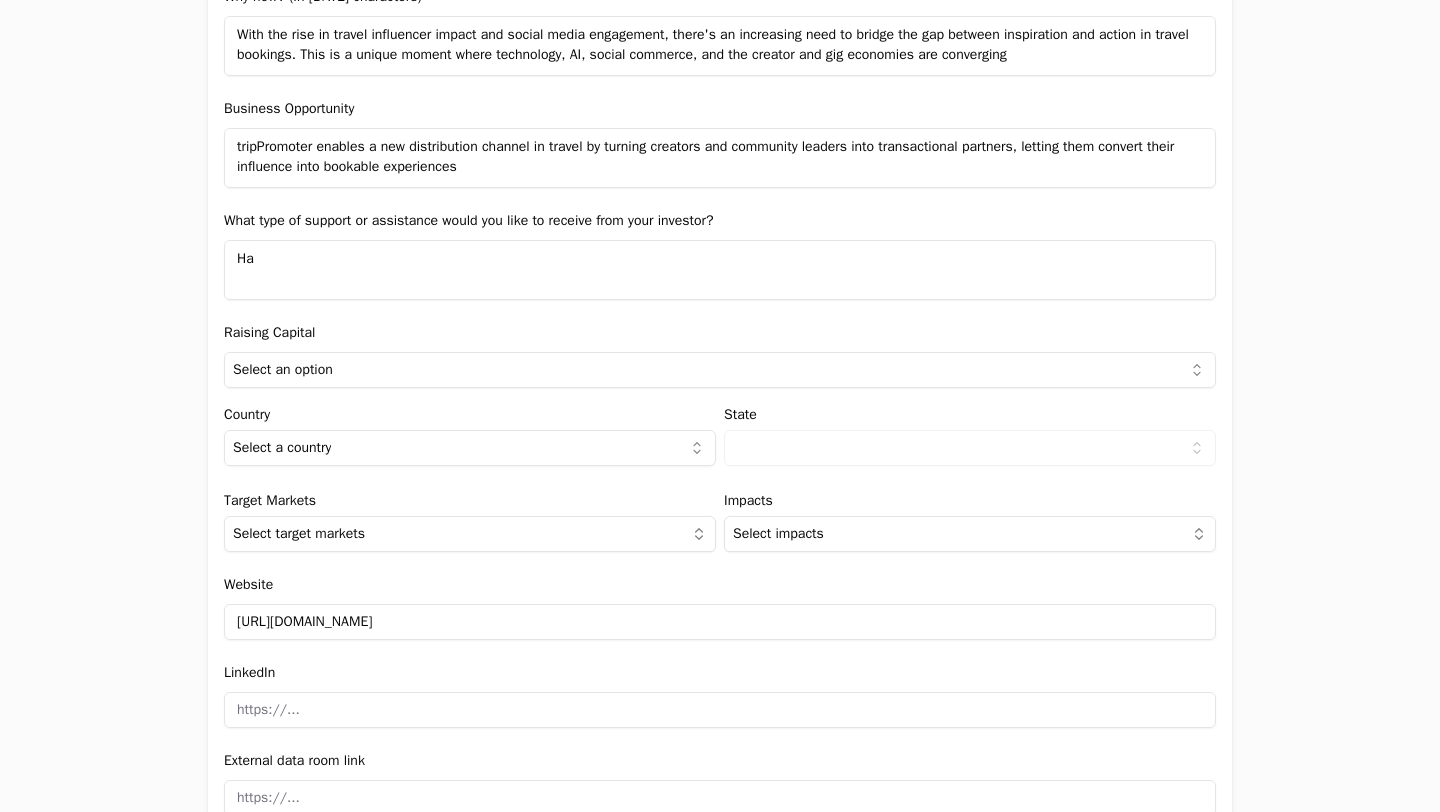 type on "H" 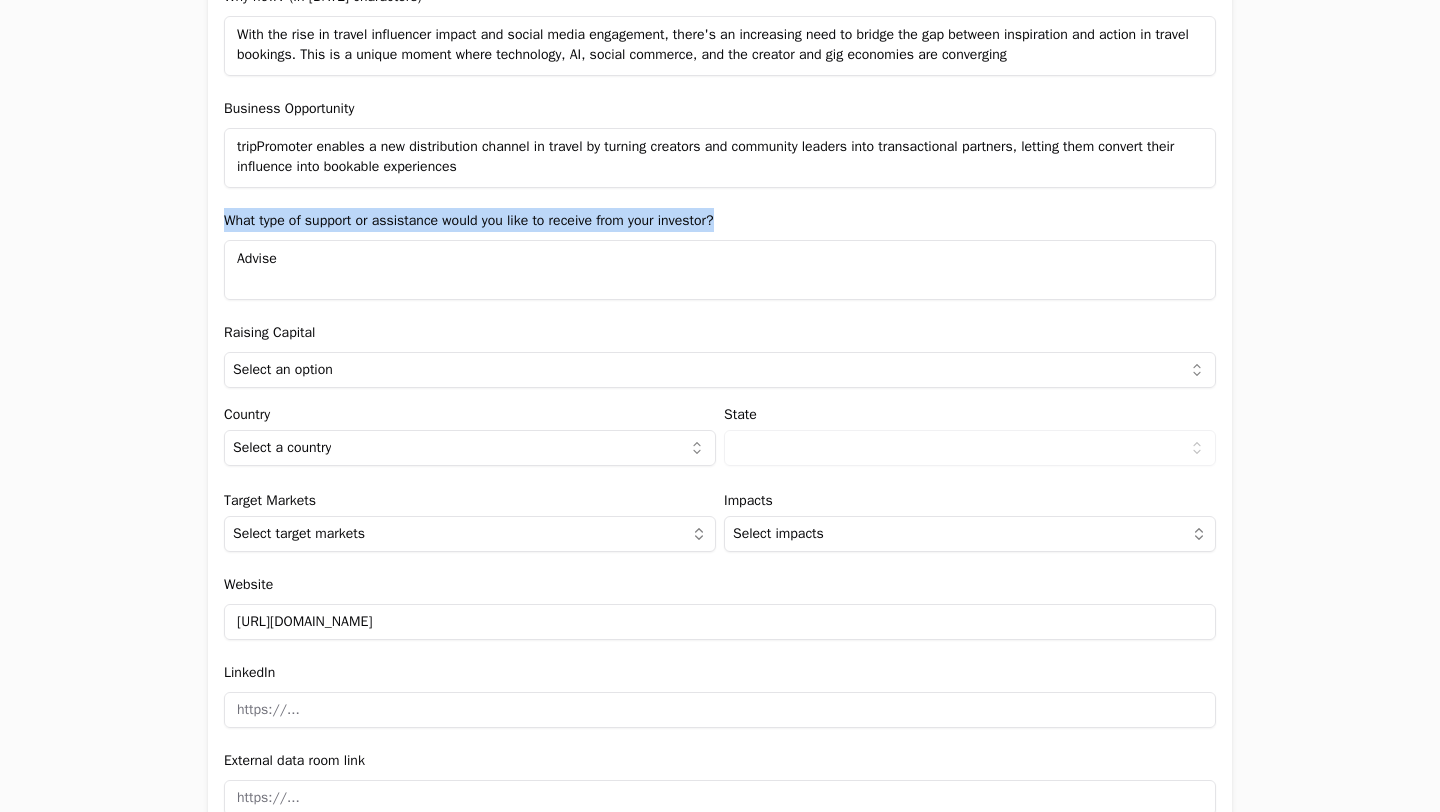 drag, startPoint x: 764, startPoint y: 211, endPoint x: 207, endPoint y: 208, distance: 557.00806 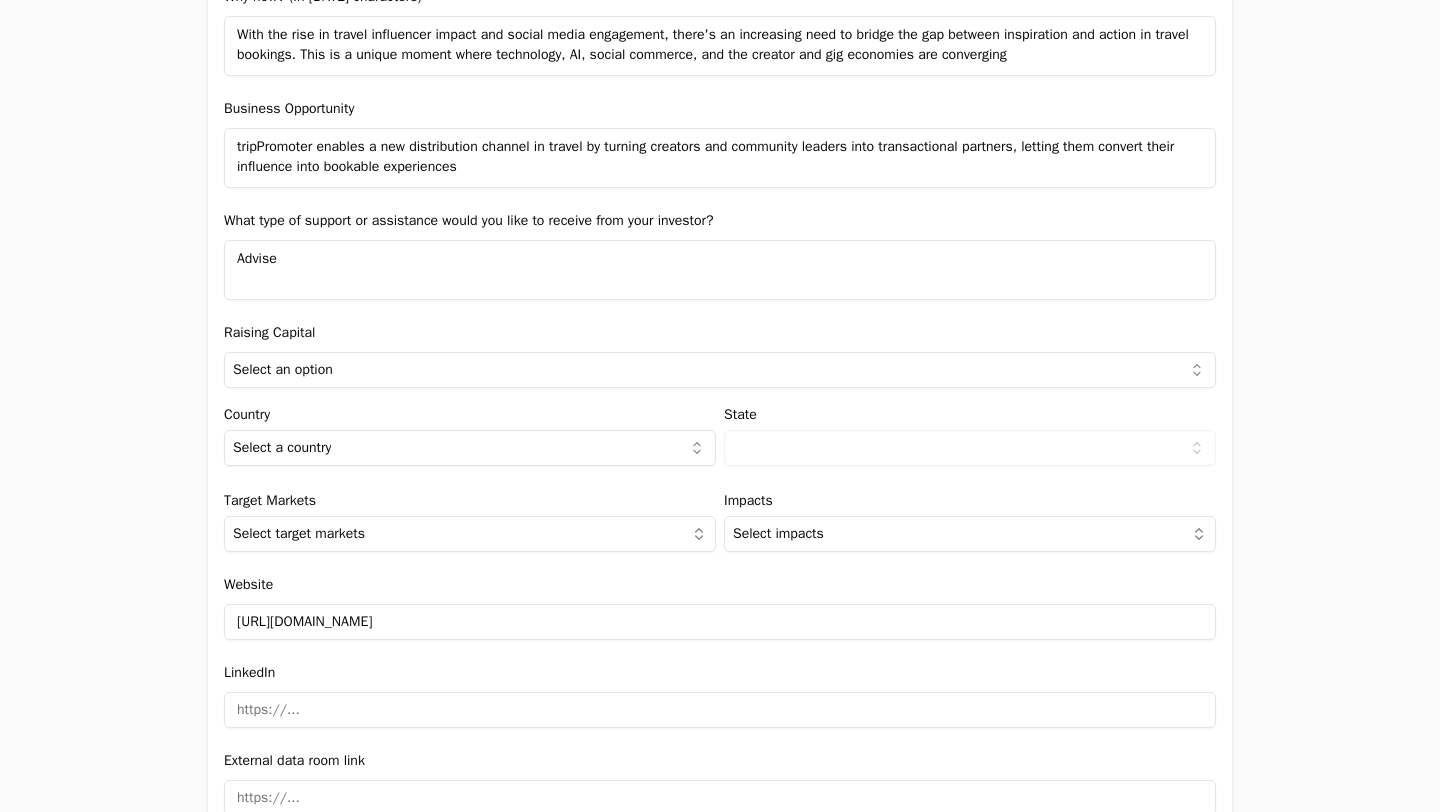 click on "Advise" at bounding box center (720, 270) 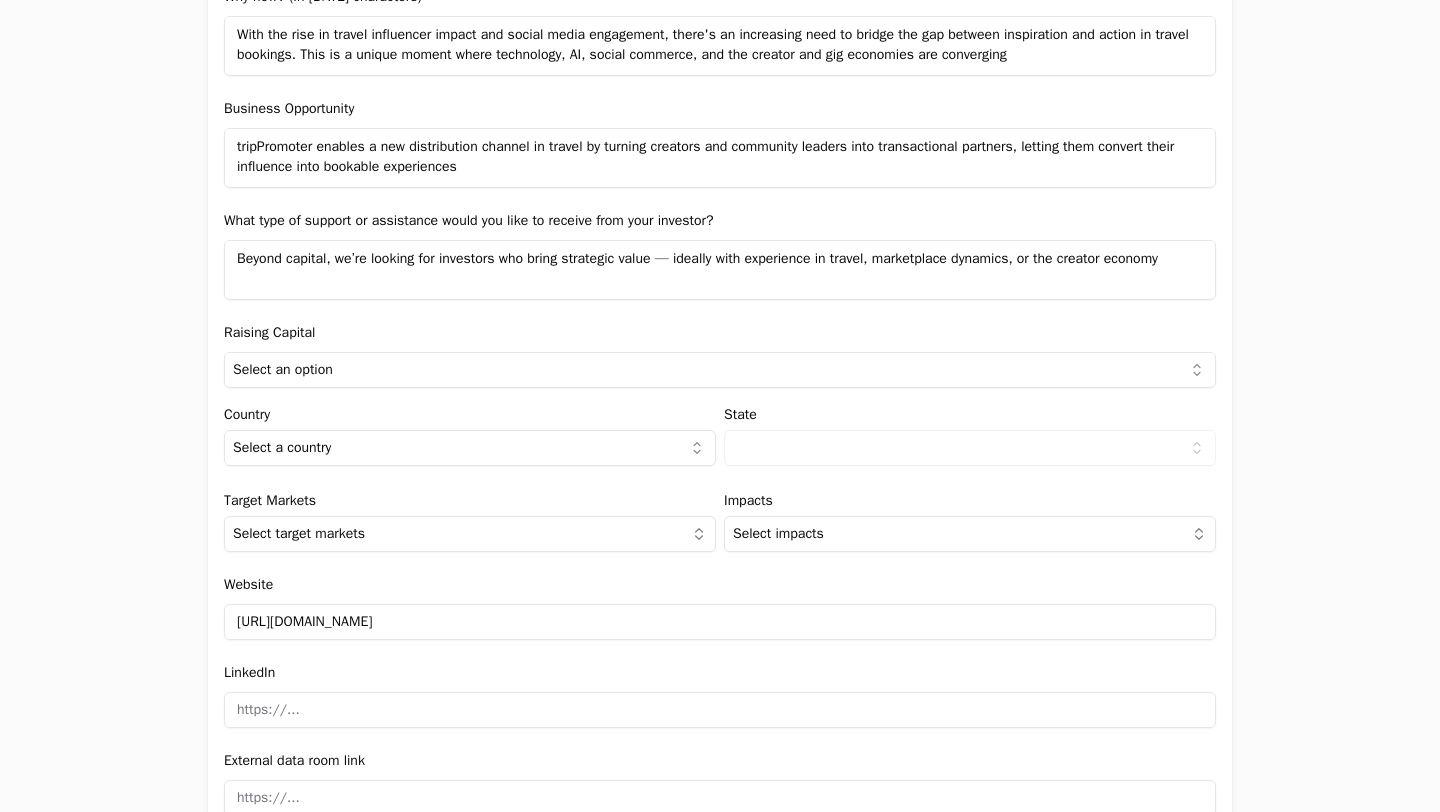 click on "Beyond capital, we’re looking for investors who bring strategic value — ideally with experience in travel, marketplace dynamics, or the creator economy" at bounding box center (720, 270) 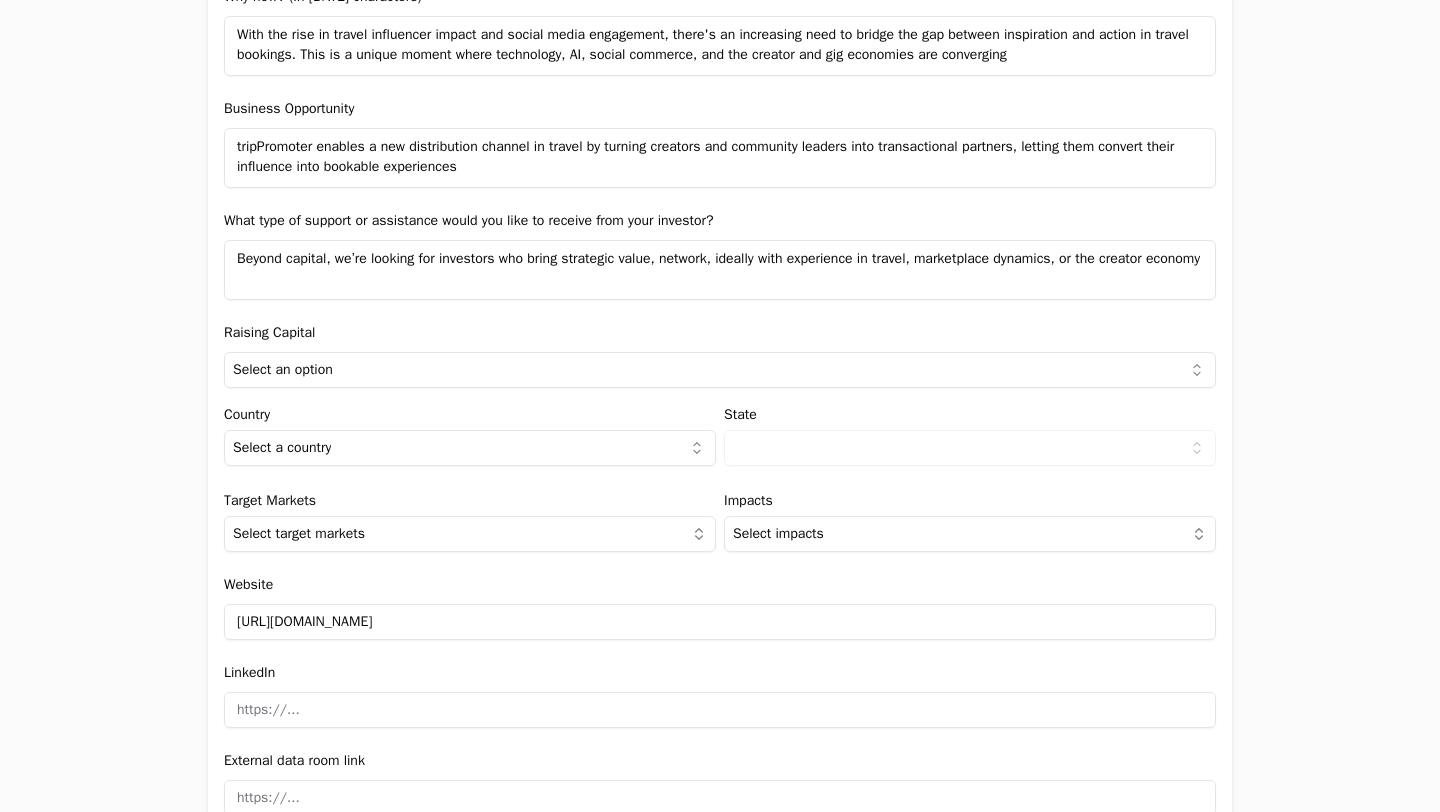 click on "Beyond capital, we’re looking for investors who bring strategic value, network, ideally with experience in travel, marketplace dynamics, or the creator economy" at bounding box center (720, 270) 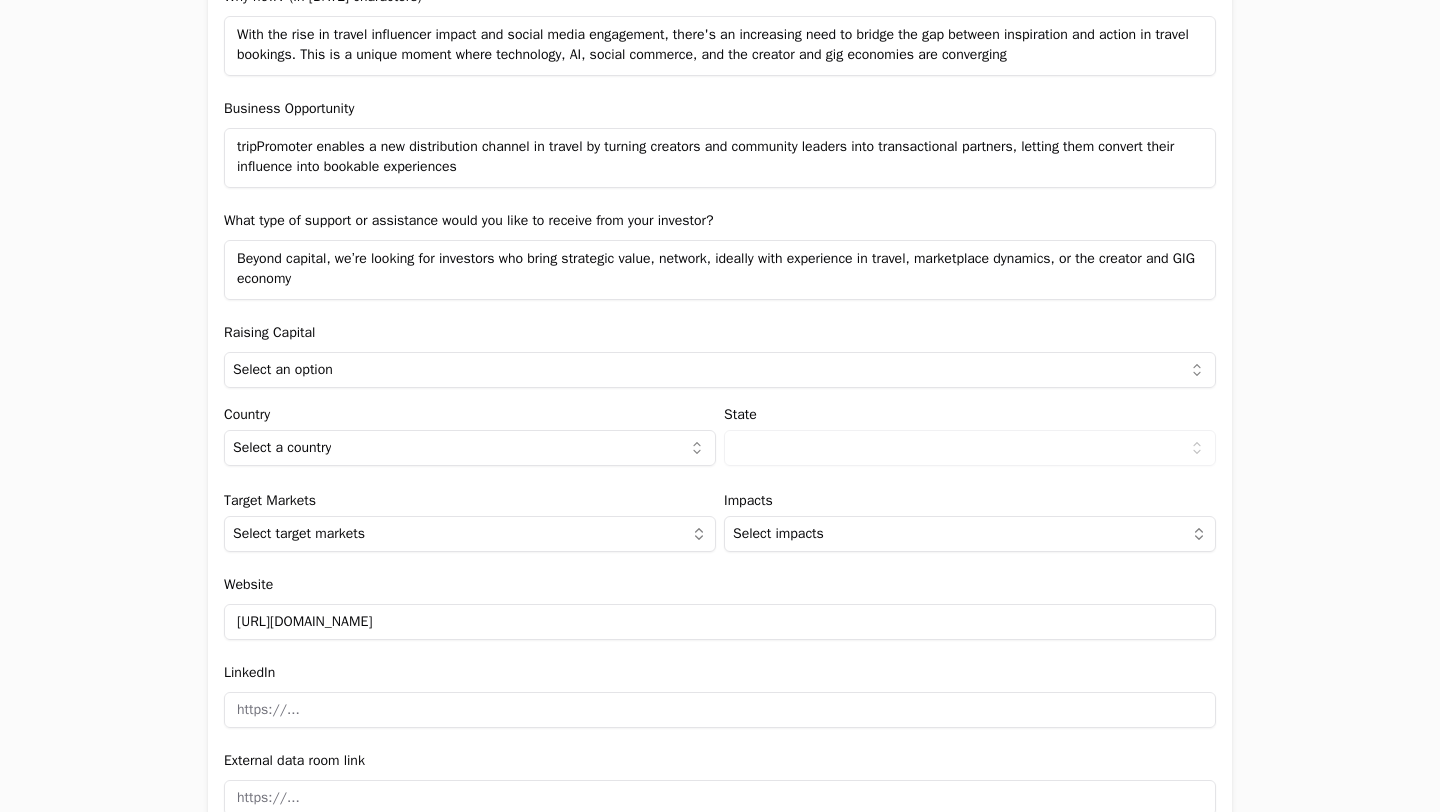click on "Beyond capital, we’re looking for investors who bring strategic value, network, ideally with experience in travel, marketplace dynamics, or the creator and GIG economy" at bounding box center (720, 270) 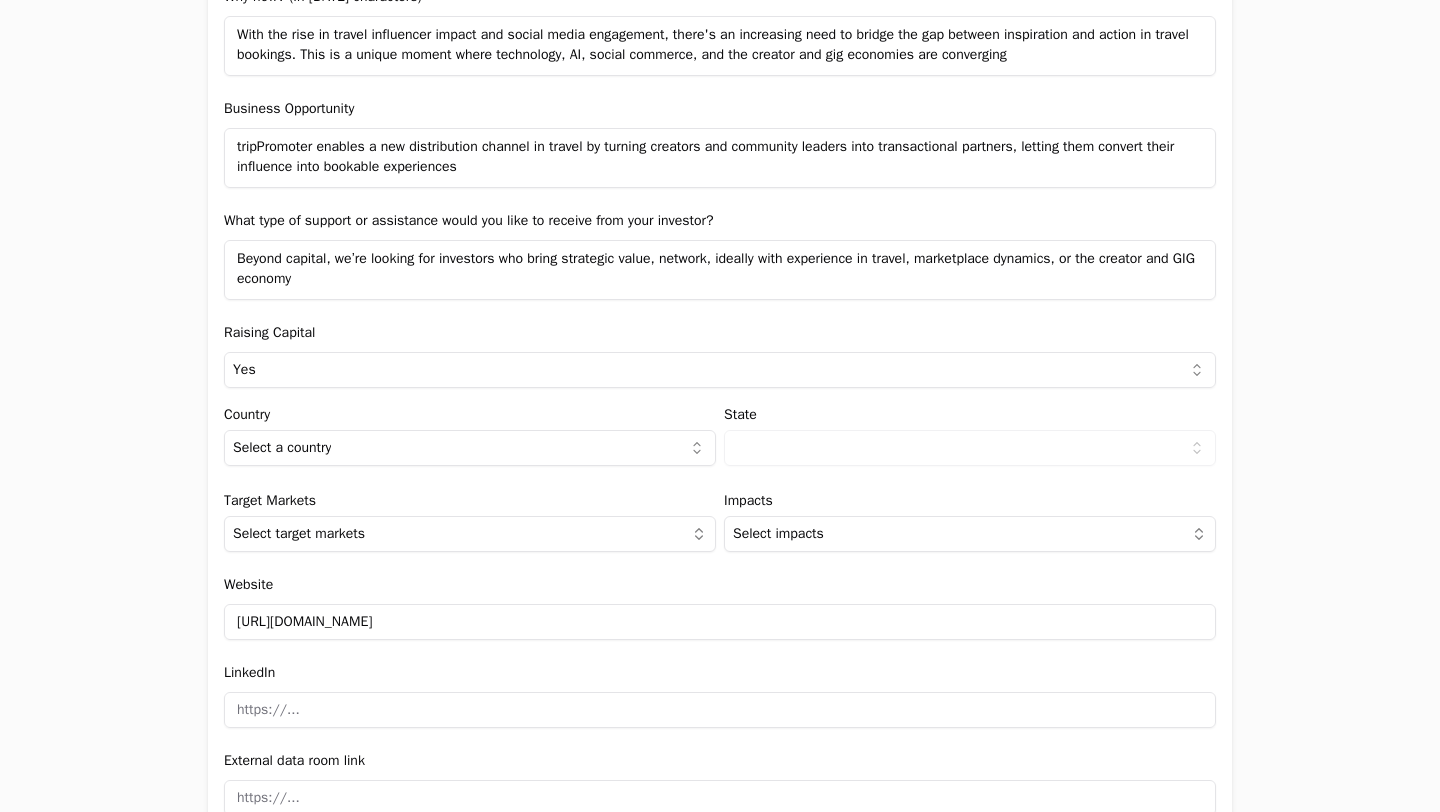 click on "Application form Entity Project or Company Category Startup Add new company details Upload Deck AI-Enhanced Check the box and our assistant will auto-fill the form with available information. Any missing fields will be left blank for you to complete, and you can edit all entries before submitting the form. Try it now! Let our A.I. assistant complete the form for you. Automatically extract and populate information using our advanced AI. Upload Deck Name tripPromoter Description AI-powered platform that empowers travel creators to become Promoters—enabling them to convert their content into bookable trips, sold under their brand, through their own channels and for their communities. Verticals Travel & Leisure +8 New user name and email Name [PERSON_NAME] Email [PERSON_NAME][EMAIL_ADDRESS][DOMAIN_NAME] Company Profile Explain what the company does, what problem is solving and who is the target user. TAM $330,000,000,000 [PERSON_NAME] $0 SOM $0 Round size $3,000,000 Minimum ticket $50,000 What does the company do? (In [DATE] characters)" at bounding box center [720, 406] 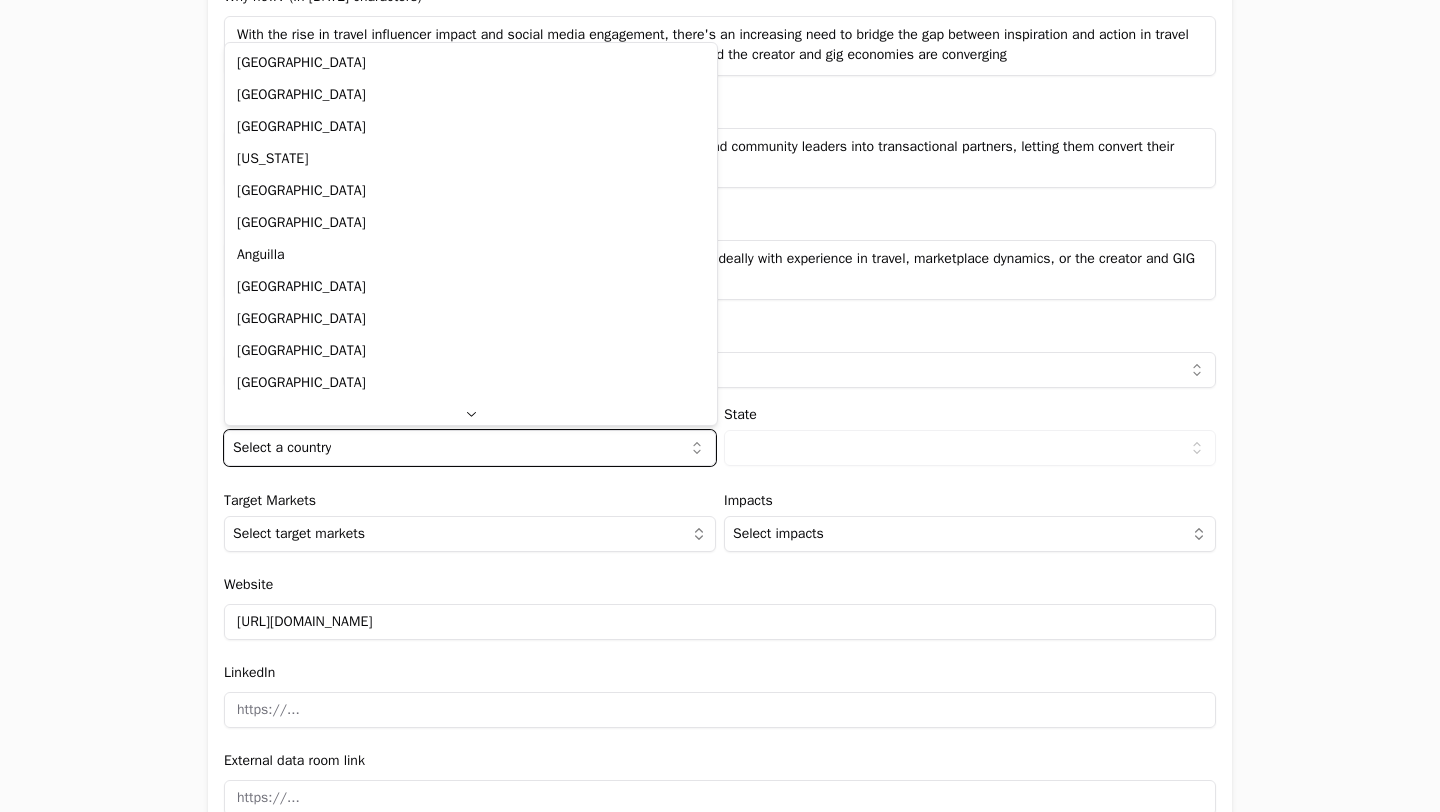 click on "Application form Entity Project or Company Category Startup Add new company details Upload Deck AI-Enhanced Check the box and our assistant will auto-fill the form with available information. Any missing fields will be left blank for you to complete, and you can edit all entries before submitting the form. Try it now! Let our A.I. assistant complete the form for you. Automatically extract and populate information using our advanced AI. Upload Deck Name tripPromoter Description AI-powered platform that empowers travel creators to become Promoters—enabling them to convert their content into bookable trips, sold under their brand, through their own channels and for their communities. Verticals Travel & Leisure +8 New user name and email Name [PERSON_NAME] Email [PERSON_NAME][EMAIL_ADDRESS][DOMAIN_NAME] Company Profile Explain what the company does, what problem is solving and who is the target user. TAM $330,000,000,000 [PERSON_NAME] $0 SOM $0 Round size $3,000,000 Minimum ticket $50,000 What does the company do? (In [DATE] characters)" at bounding box center [720, 406] 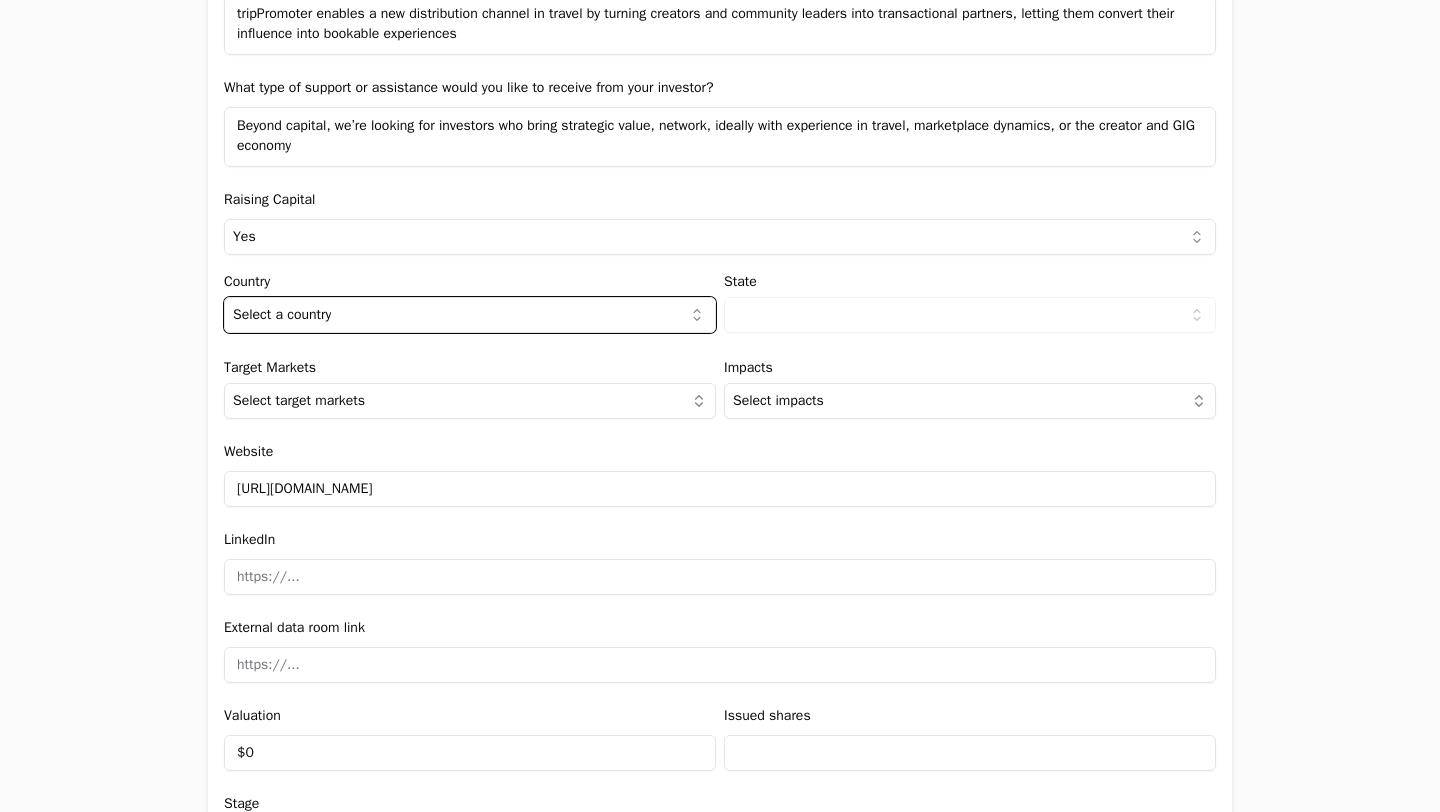 scroll, scrollTop: 1990, scrollLeft: 0, axis: vertical 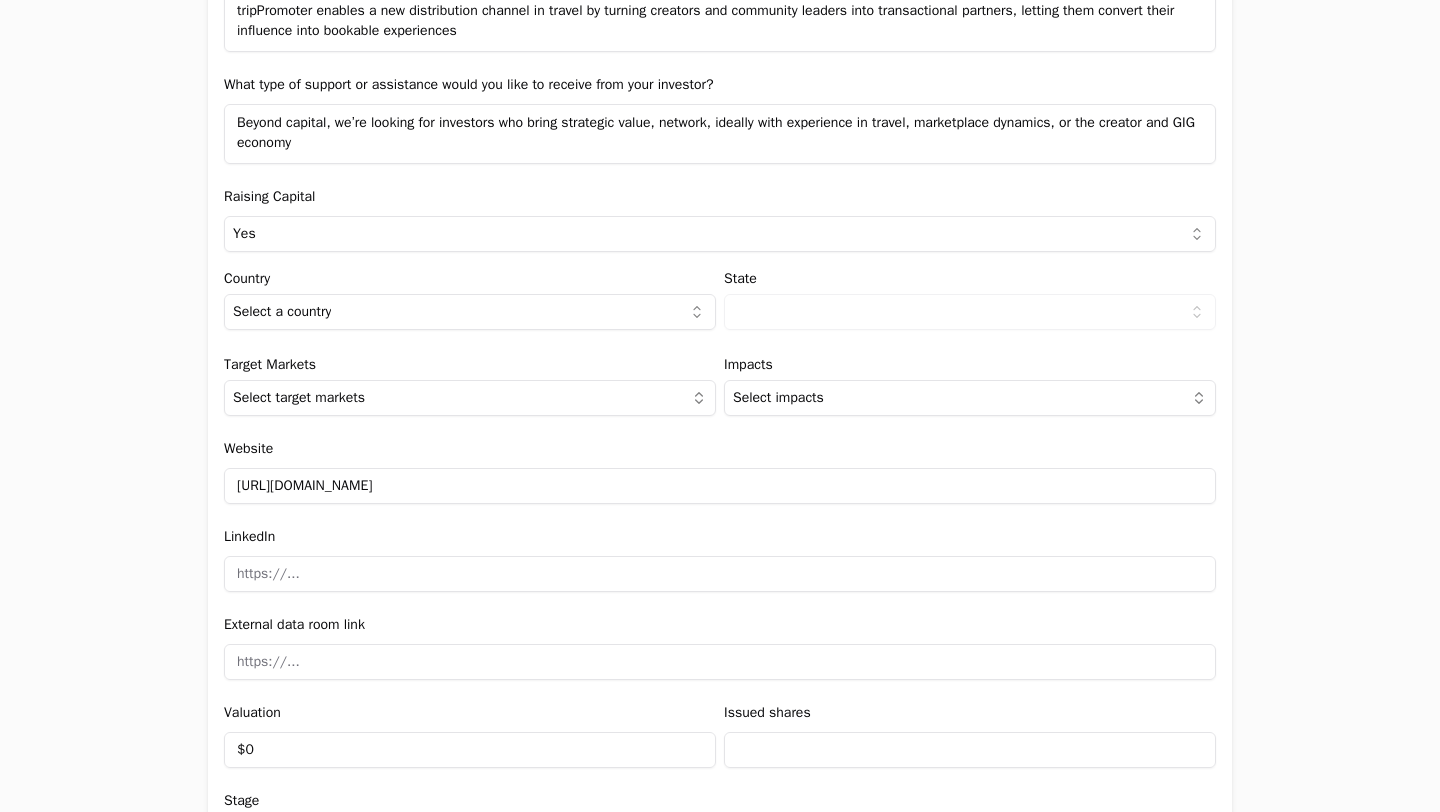 click on "Application form Entity Project or Company Category Startup Add new company details Upload Deck AI-Enhanced Check the box and our assistant will auto-fill the form with available information. Any missing fields will be left blank for you to complete, and you can edit all entries before submitting the form. Try it now! Let our A.I. assistant complete the form for you. Automatically extract and populate information using our advanced AI. Upload Deck Name tripPromoter Description AI-powered platform that empowers travel creators to become Promoters—enabling them to convert their content into bookable trips, sold under their brand, through their own channels and for their communities. Verticals Travel & Leisure +8 New user name and email Name [PERSON_NAME] Email [PERSON_NAME][EMAIL_ADDRESS][DOMAIN_NAME] Company Profile Explain what the company does, what problem is solving and who is the target user. TAM $330,000,000,000 [PERSON_NAME] $0 SOM $0 Round size $3,000,000 Minimum ticket $50,000 What does the company do? (In [DATE] characters)" at bounding box center [720, 406] 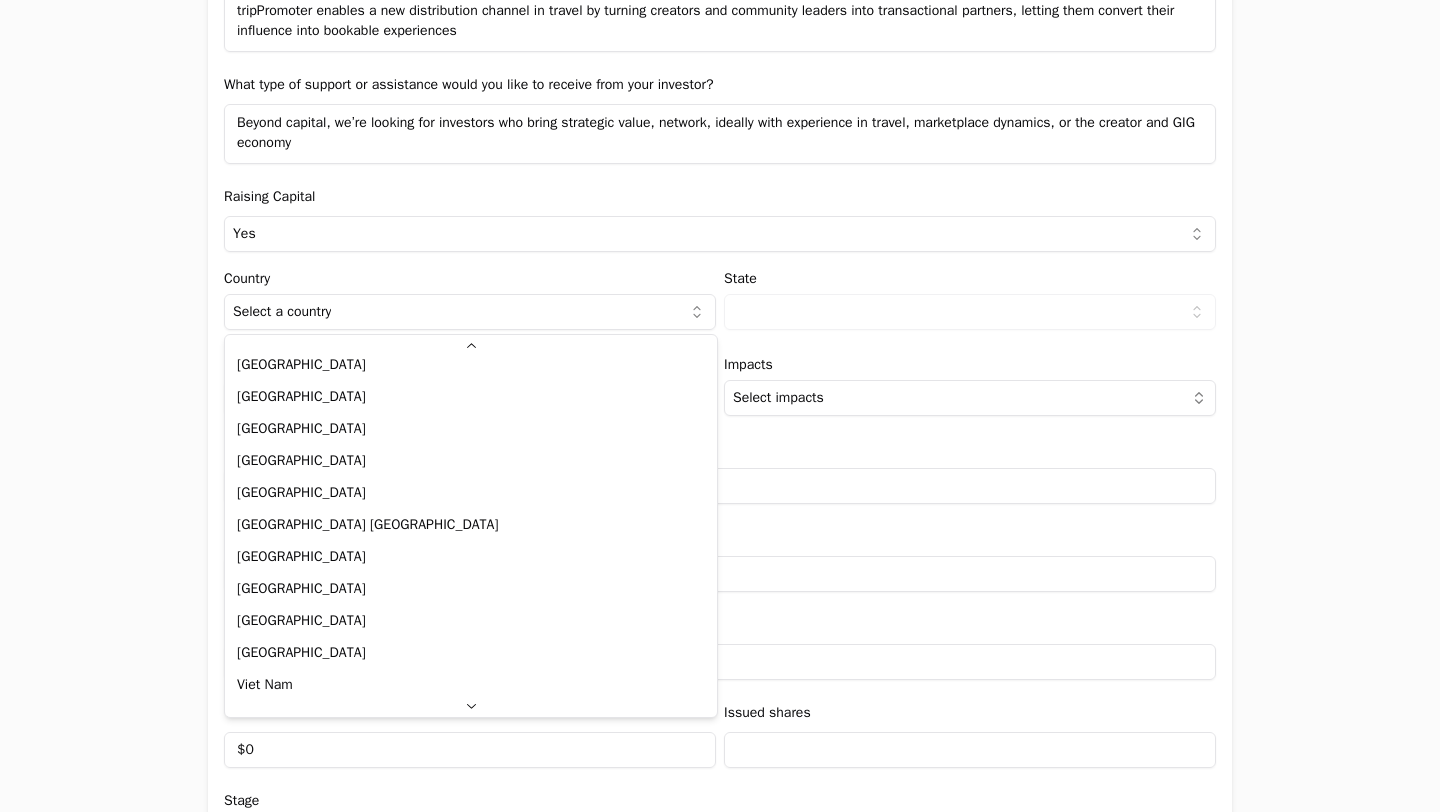 scroll, scrollTop: 6909, scrollLeft: 0, axis: vertical 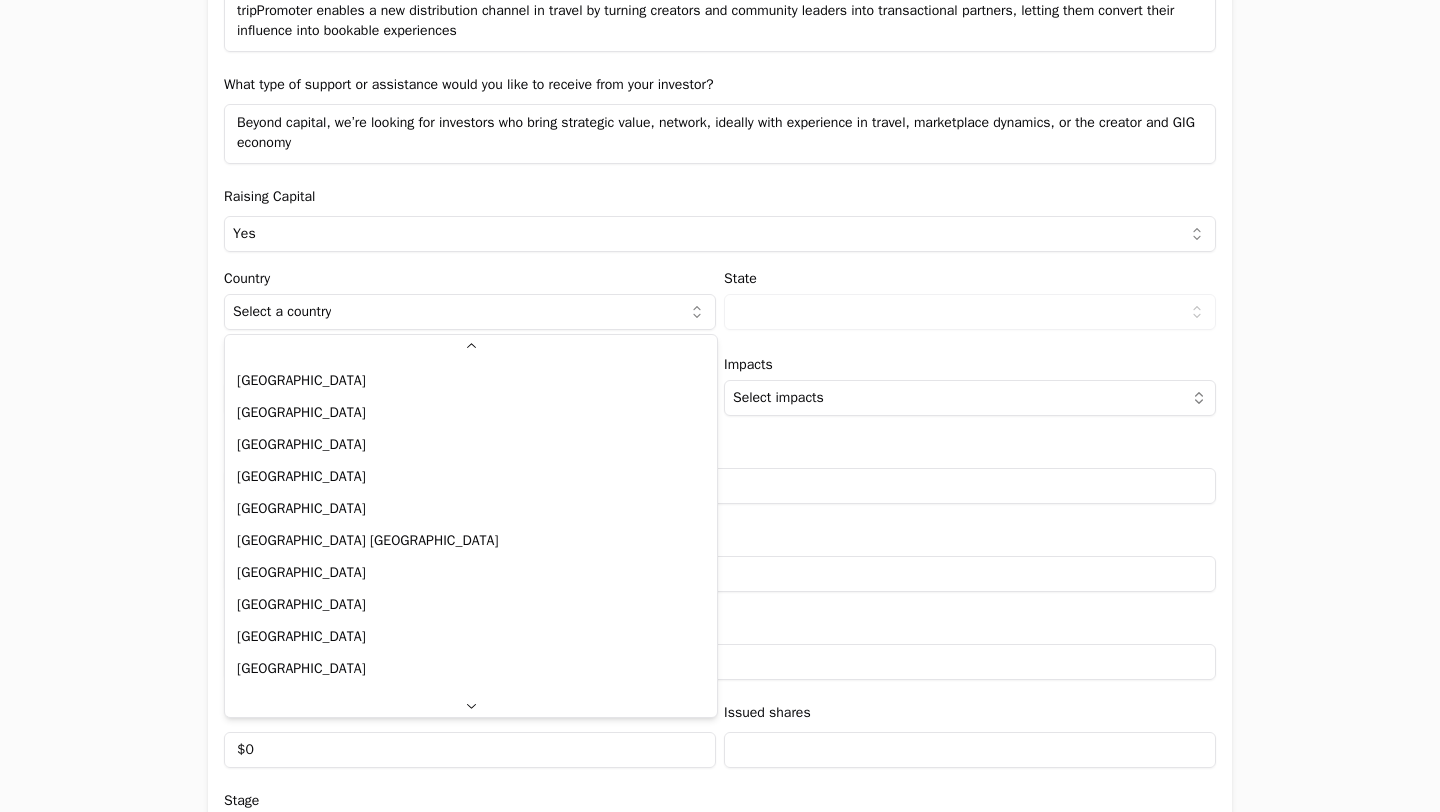 select on "5011adc3-4dfd-45a8-807f-6601bf1da215" 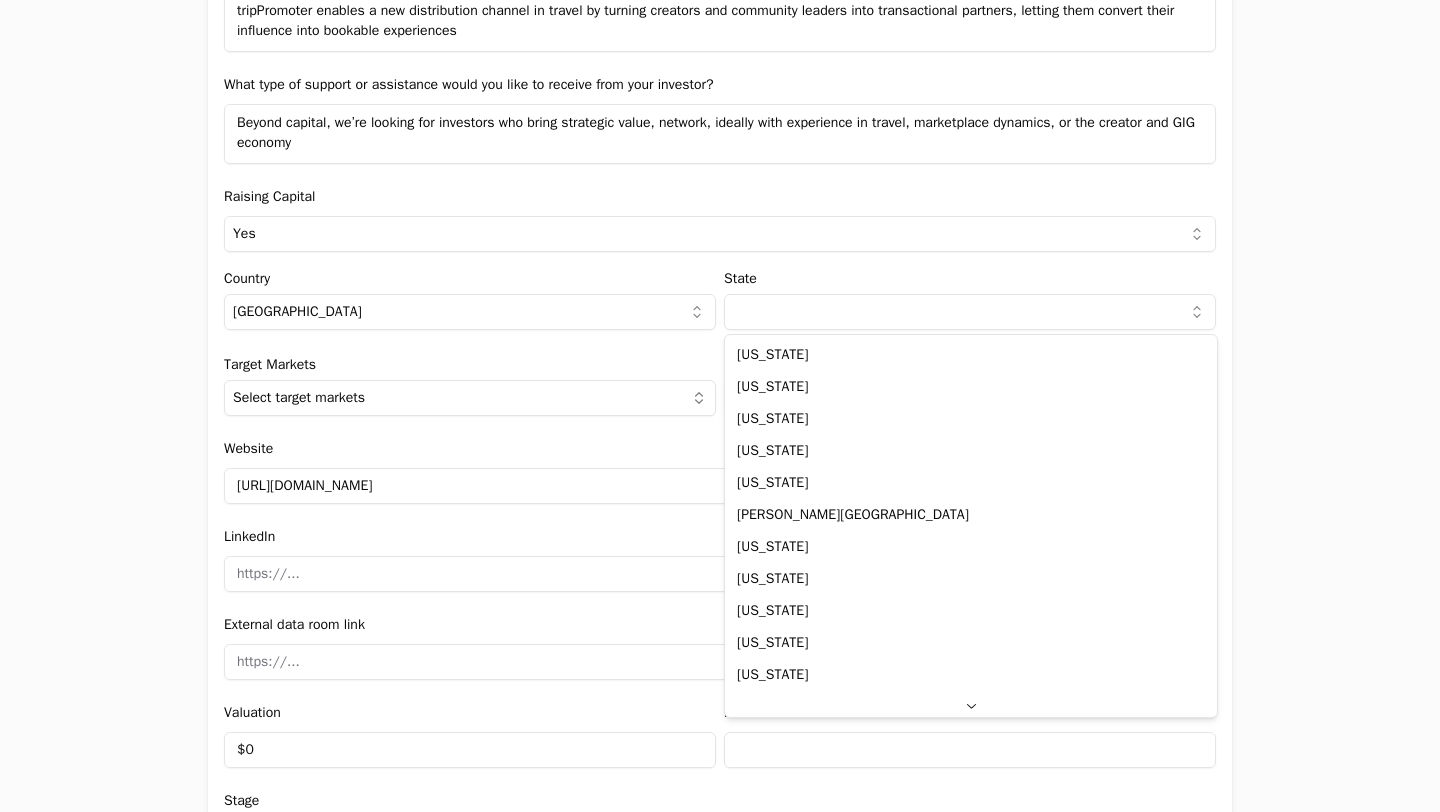 click on "Application form Entity Project or Company Category Startup Add new company details Upload Deck AI-Enhanced Check the box and our assistant will auto-fill the form with available information. Any missing fields will be left blank for you to complete, and you can edit all entries before submitting the form. Try it now! Let our A.I. assistant complete the form for you. Automatically extract and populate information using our advanced AI. Upload Deck Name tripPromoter Description AI-powered platform that empowers travel creators to become Promoters—enabling them to convert their content into bookable trips, sold under their brand, through their own channels and for their communities. Verticals Travel & Leisure +8 New user name and email Name [PERSON_NAME] Email [PERSON_NAME][EMAIL_ADDRESS][DOMAIN_NAME] Company Profile Explain what the company does, what problem is solving and who is the target user. TAM $330,000,000,000 [PERSON_NAME] $0 SOM $0 Round size $3,000,000 Minimum ticket $50,000 What does the company do? (In [DATE] characters)" at bounding box center (720, 406) 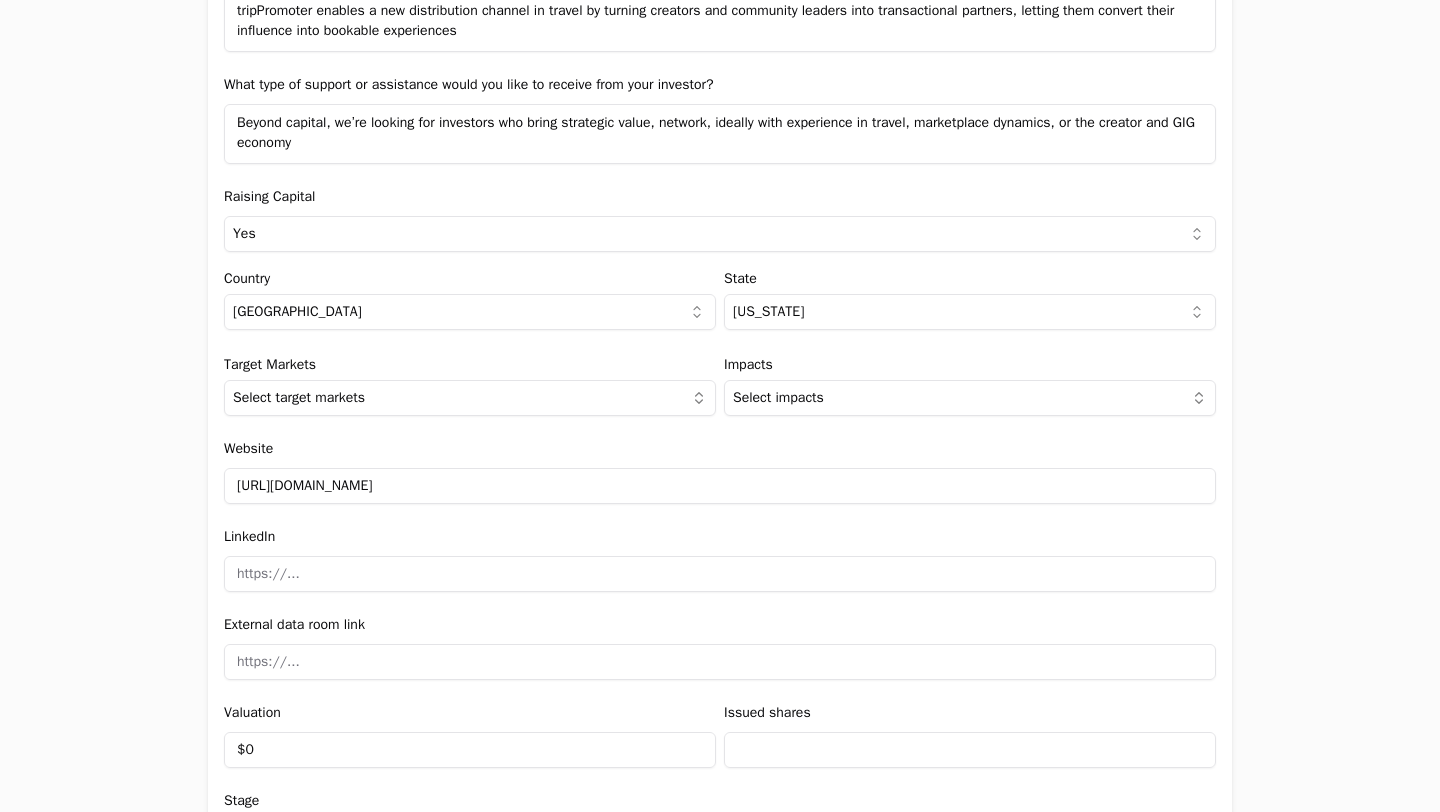click on "Application form Entity Project or Company Category Startup Add new company details Upload Deck AI-Enhanced Check the box and our assistant will auto-fill the form with available information. Any missing fields will be left blank for you to complete, and you can edit all entries before submitting the form. Try it now! Let our A.I. assistant complete the form for you. Automatically extract and populate information using our advanced AI. Upload Deck Name tripPromoter Description AI-powered platform that empowers travel creators to become Promoters—enabling them to convert their content into bookable trips, sold under their brand, through their own channels and for their communities. Verticals Travel & Leisure +8 New user name and email Name [PERSON_NAME] Email [PERSON_NAME][EMAIL_ADDRESS][DOMAIN_NAME] Company Profile Explain what the company does, what problem is solving and who is the target user. TAM $330,000,000,000 [PERSON_NAME] $0 SOM $0 Round size $3,000,000 Minimum ticket $50,000 What does the company do? (In [DATE] characters)" at bounding box center [720, 406] 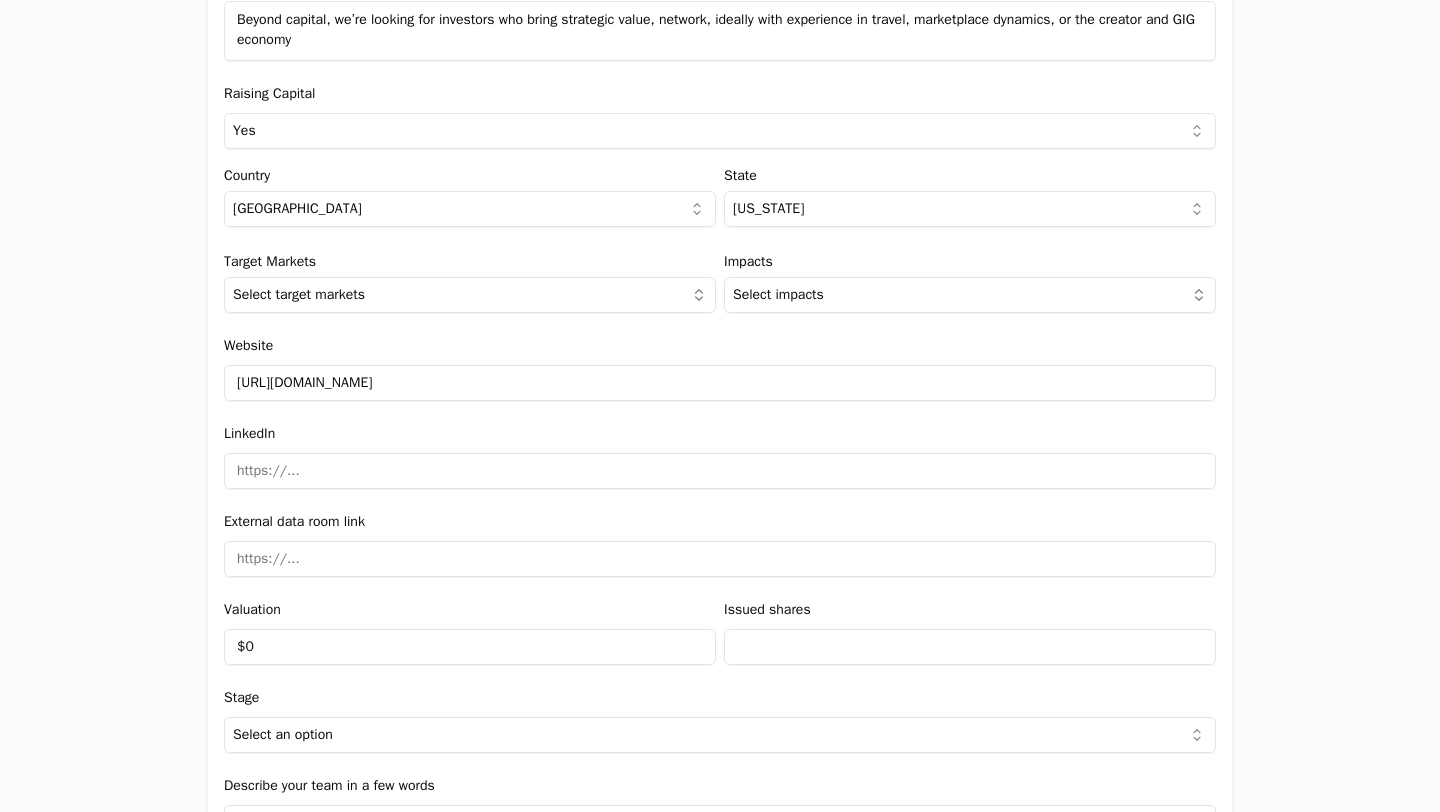 scroll, scrollTop: 2117, scrollLeft: 0, axis: vertical 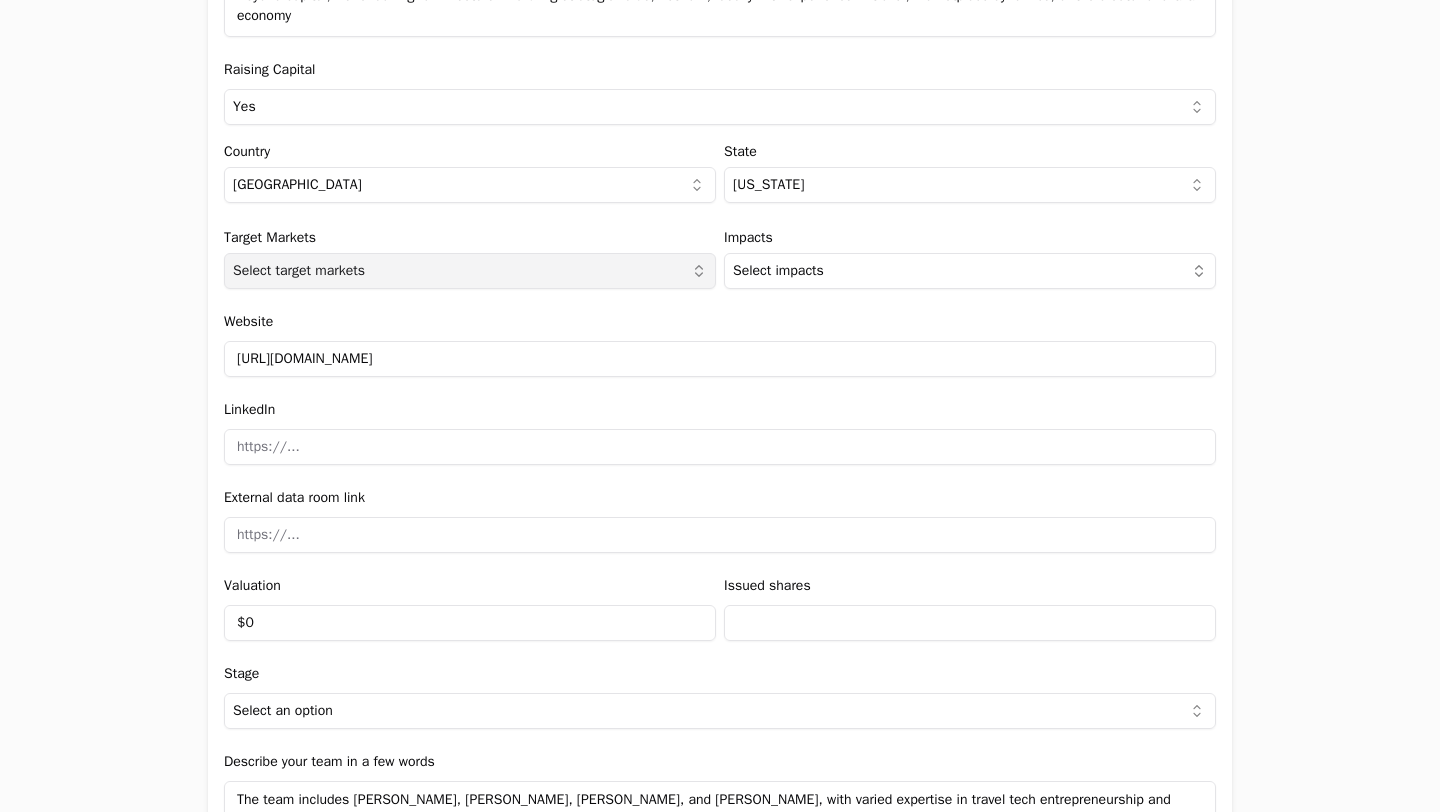 click on "Select target markets" at bounding box center (470, 271) 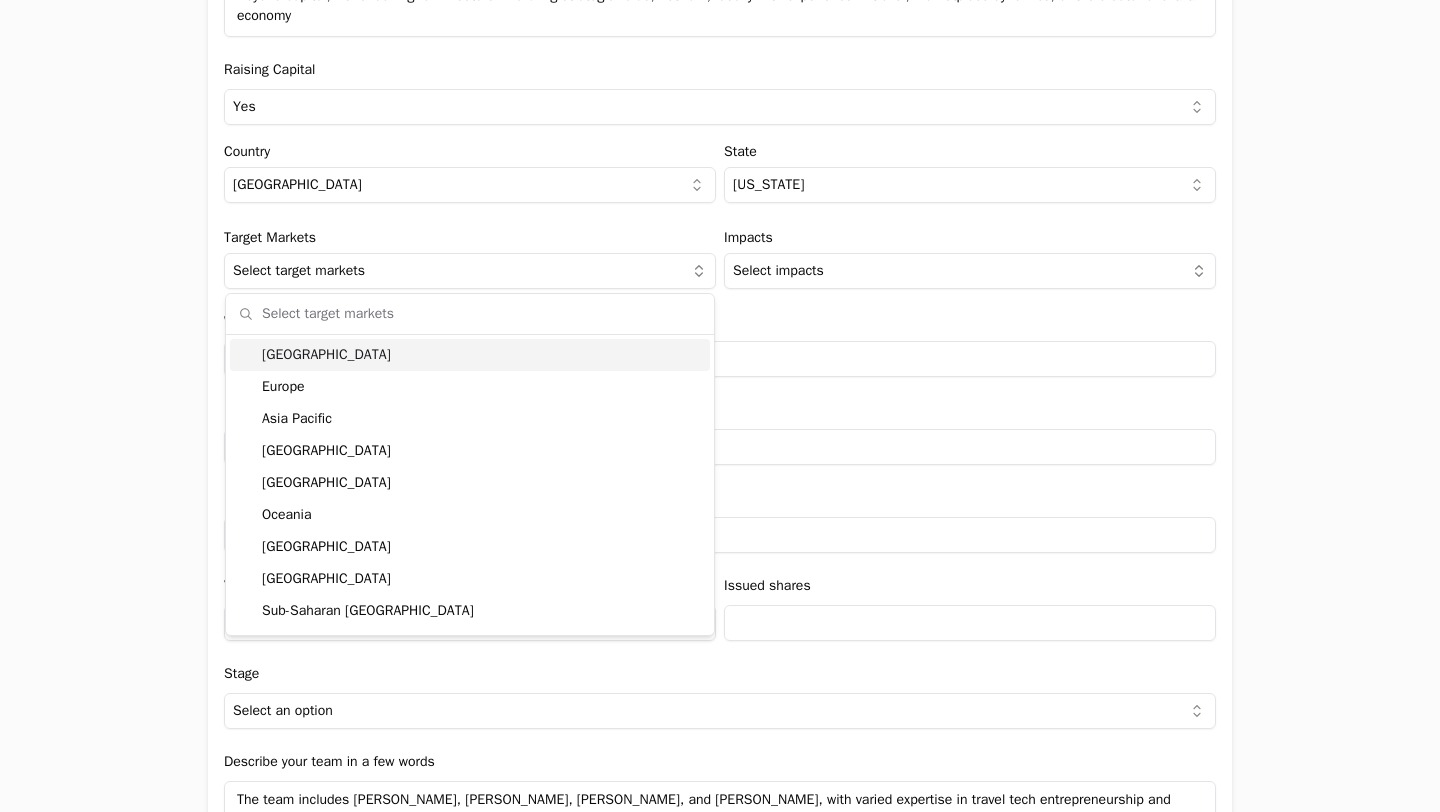 click on "[GEOGRAPHIC_DATA]" at bounding box center [470, 355] 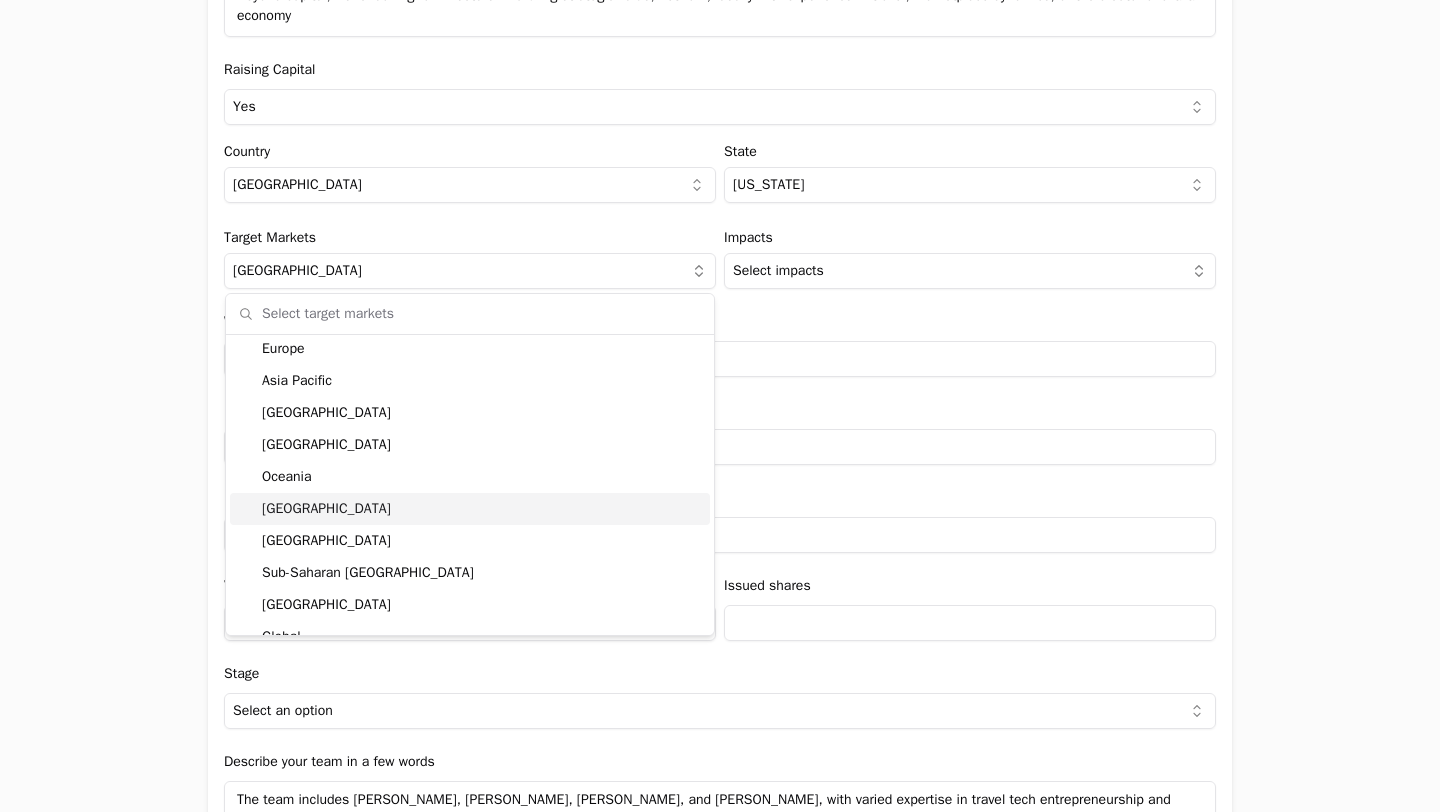 scroll, scrollTop: 0, scrollLeft: 0, axis: both 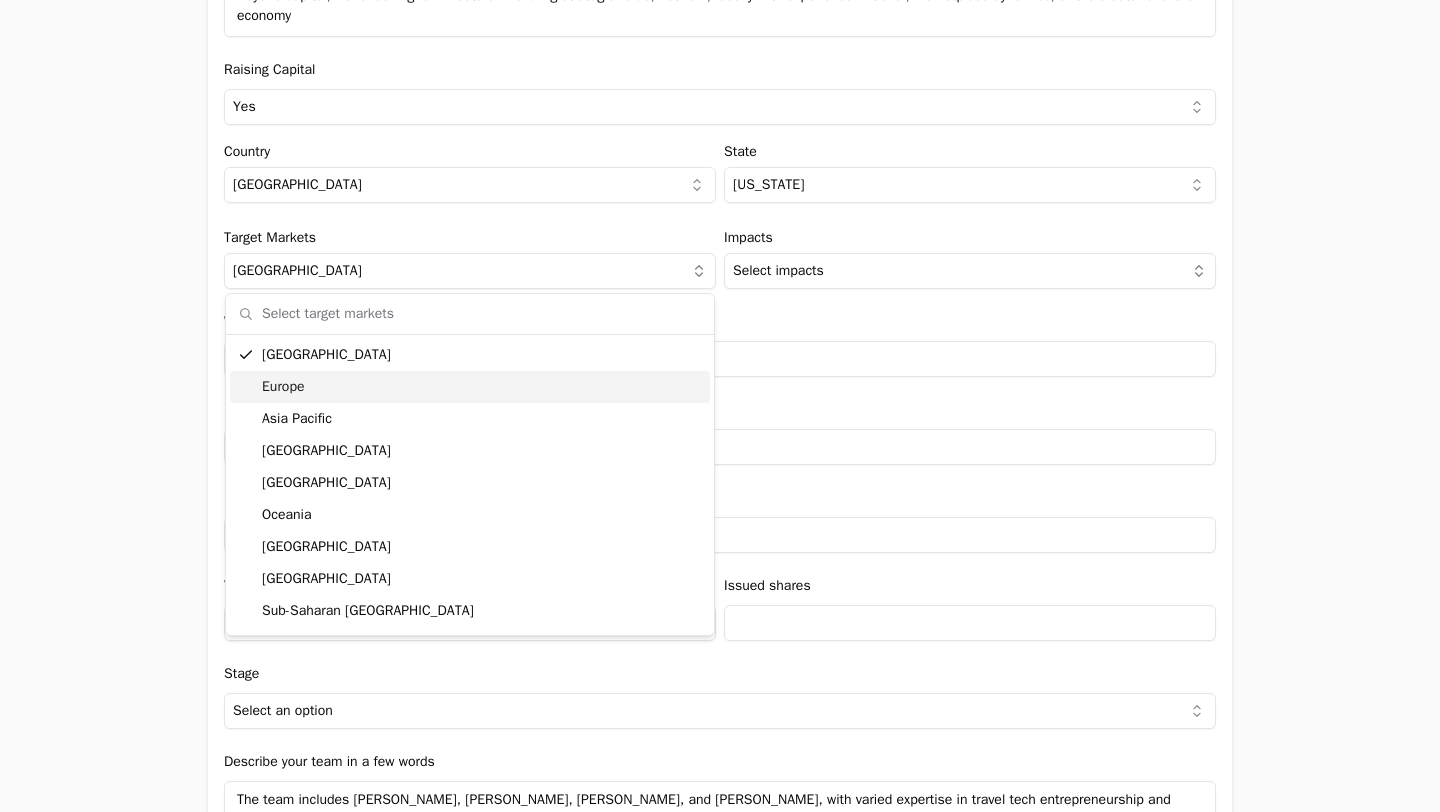 click on "Europe" at bounding box center (470, 387) 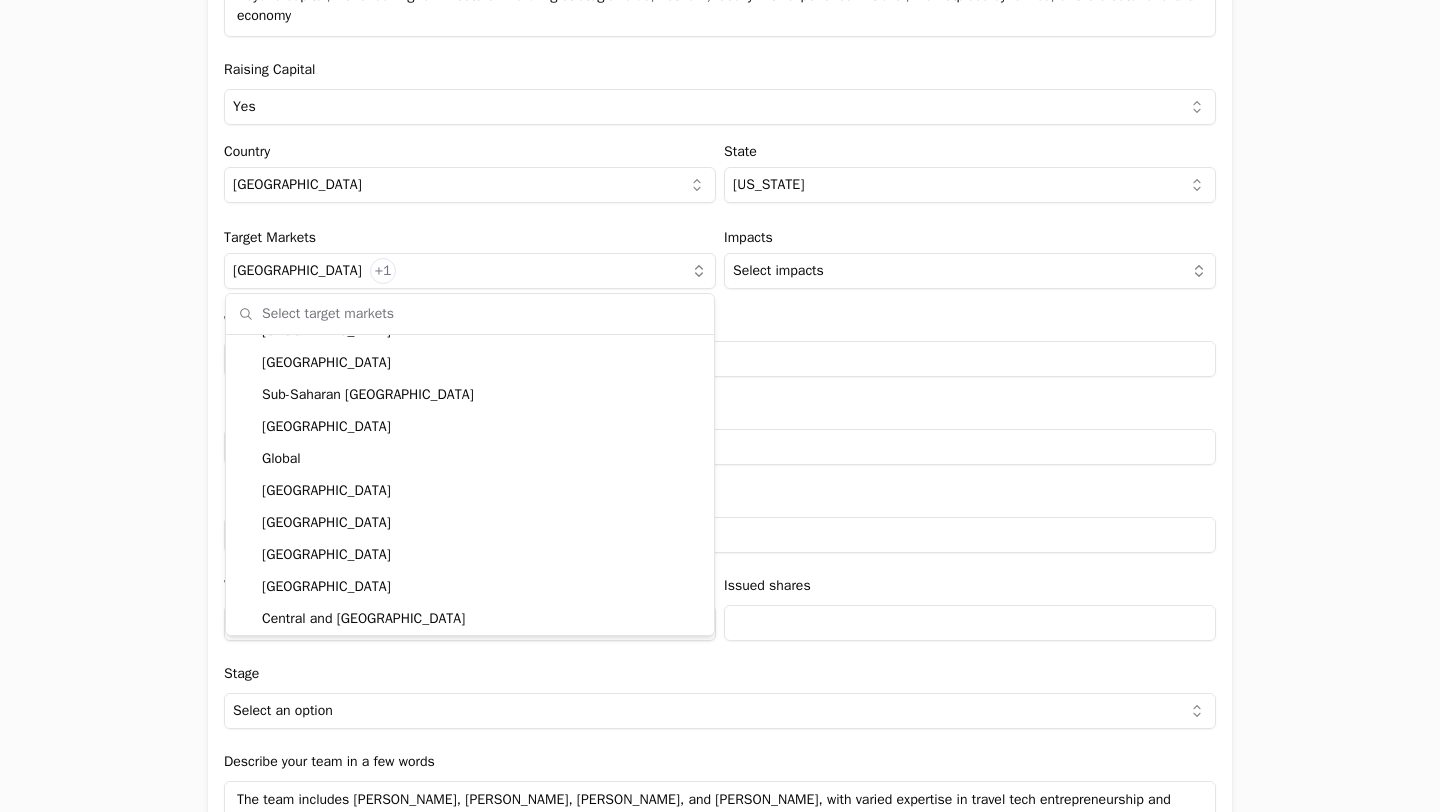 scroll, scrollTop: 220, scrollLeft: 0, axis: vertical 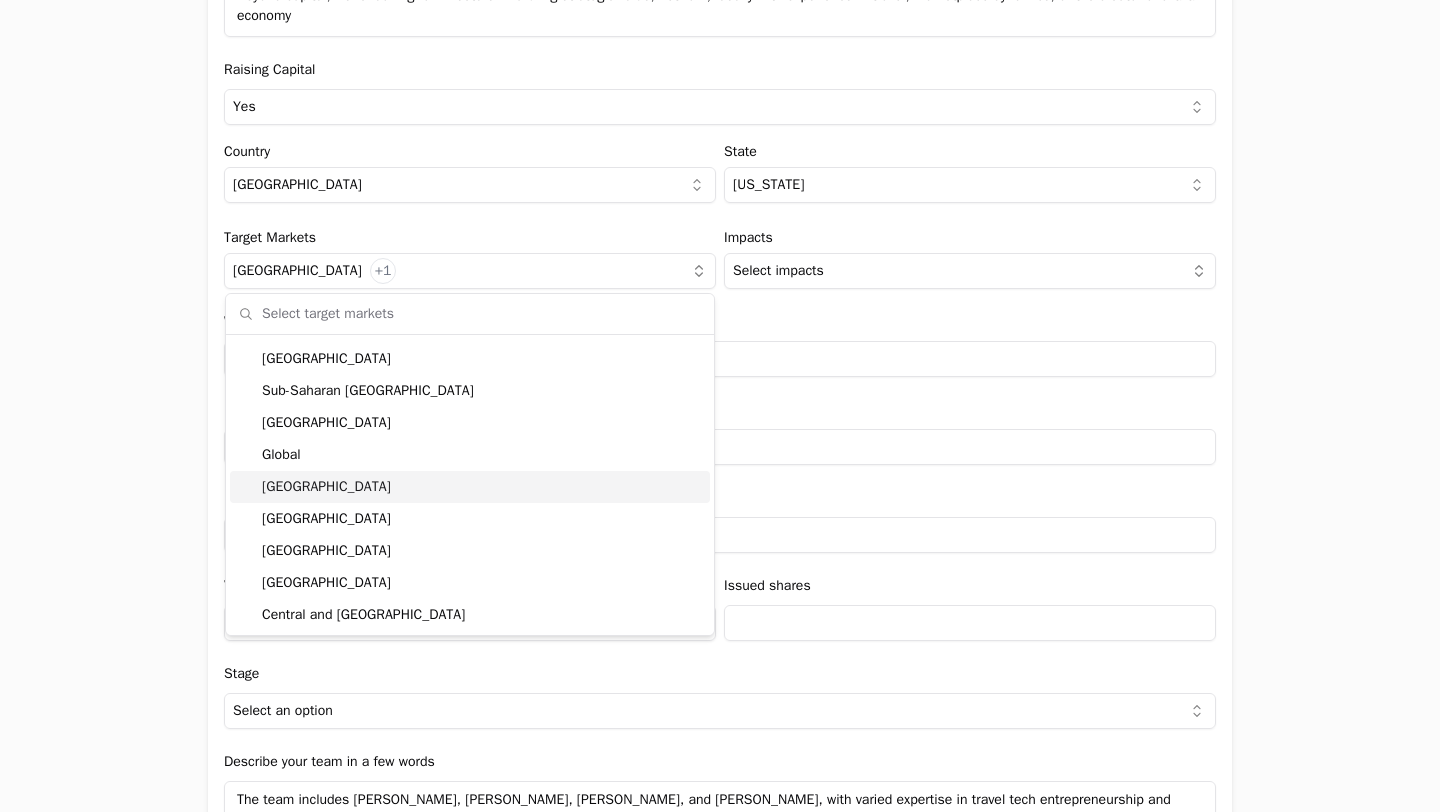 click on "[GEOGRAPHIC_DATA]" at bounding box center [470, 487] 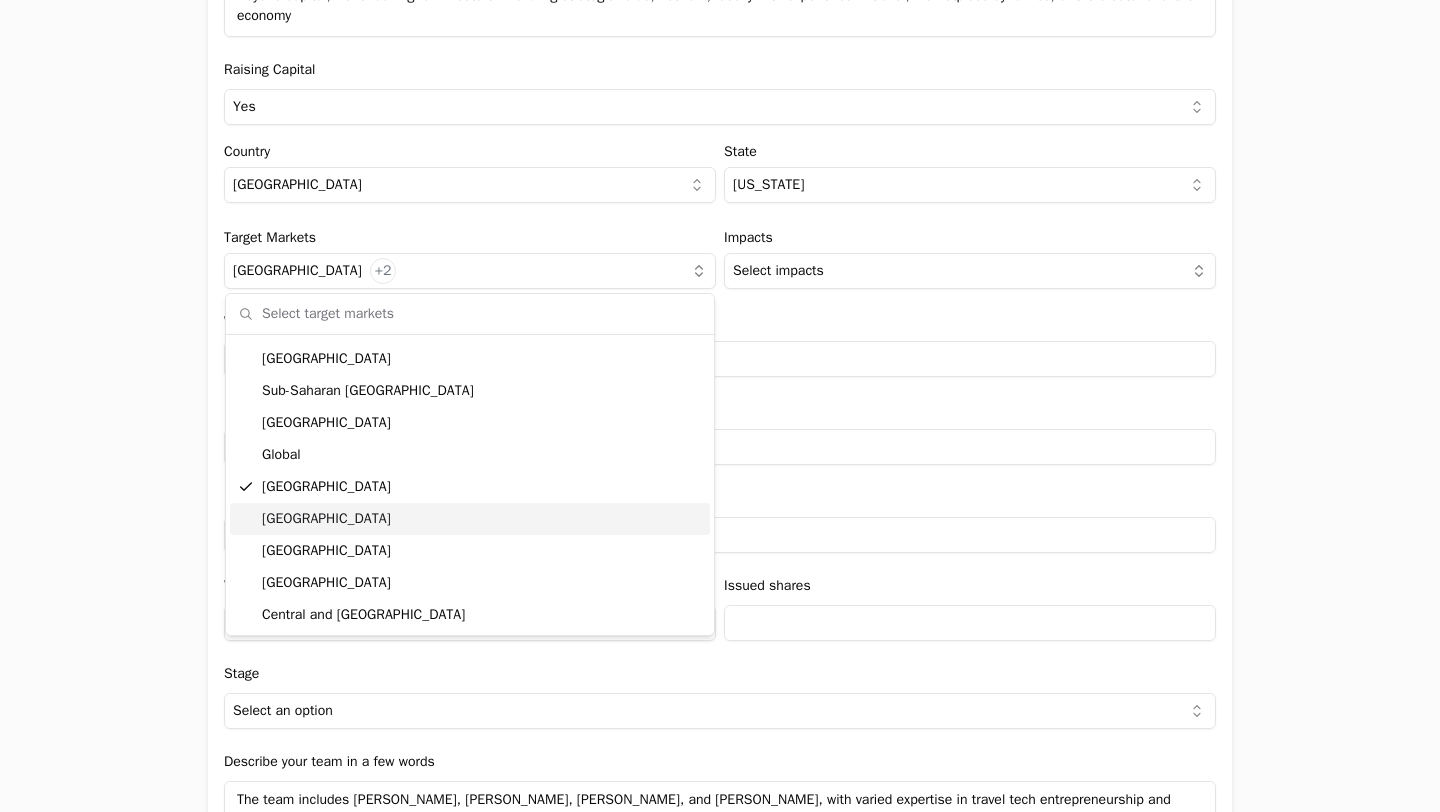 click on "[GEOGRAPHIC_DATA]" at bounding box center (470, 519) 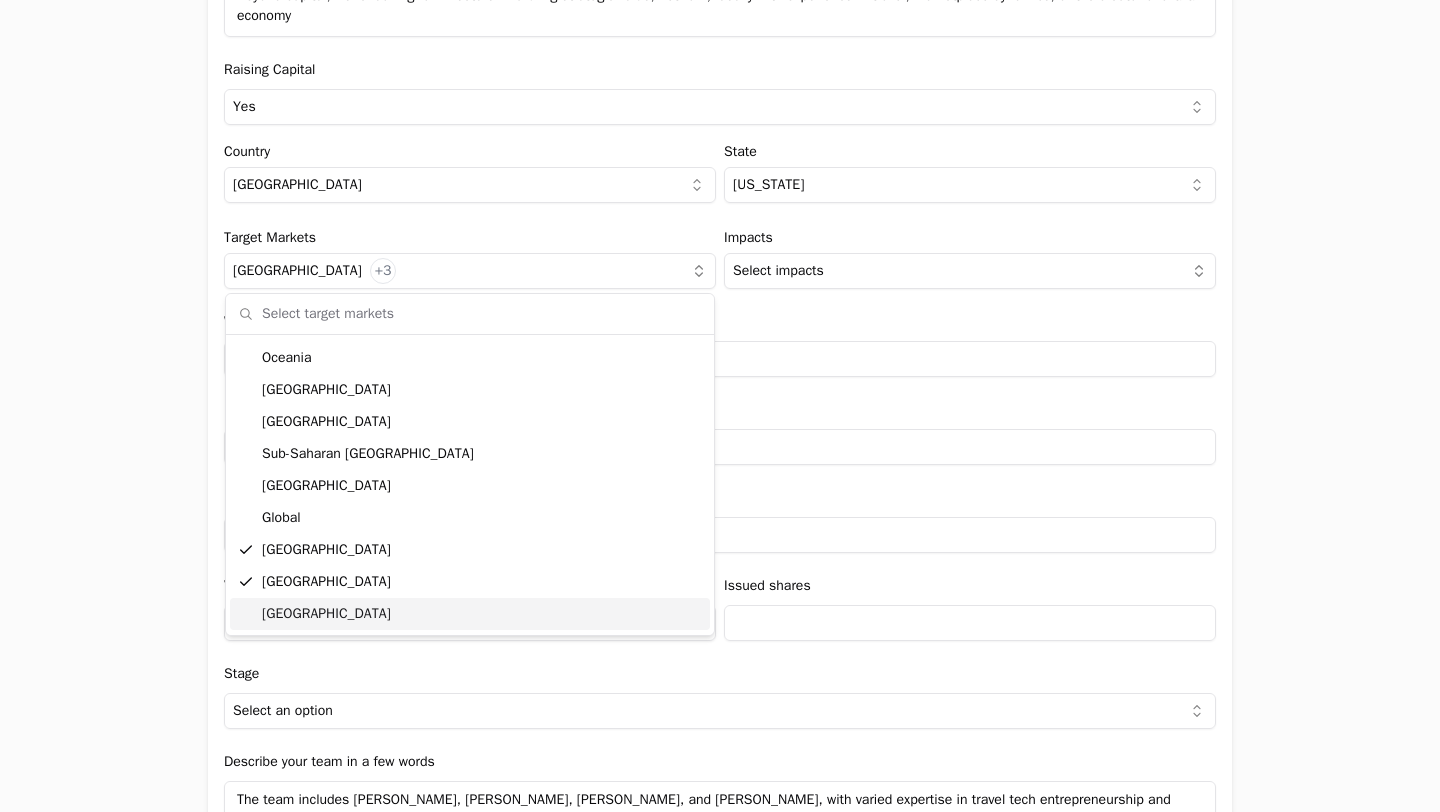 scroll, scrollTop: 144, scrollLeft: 0, axis: vertical 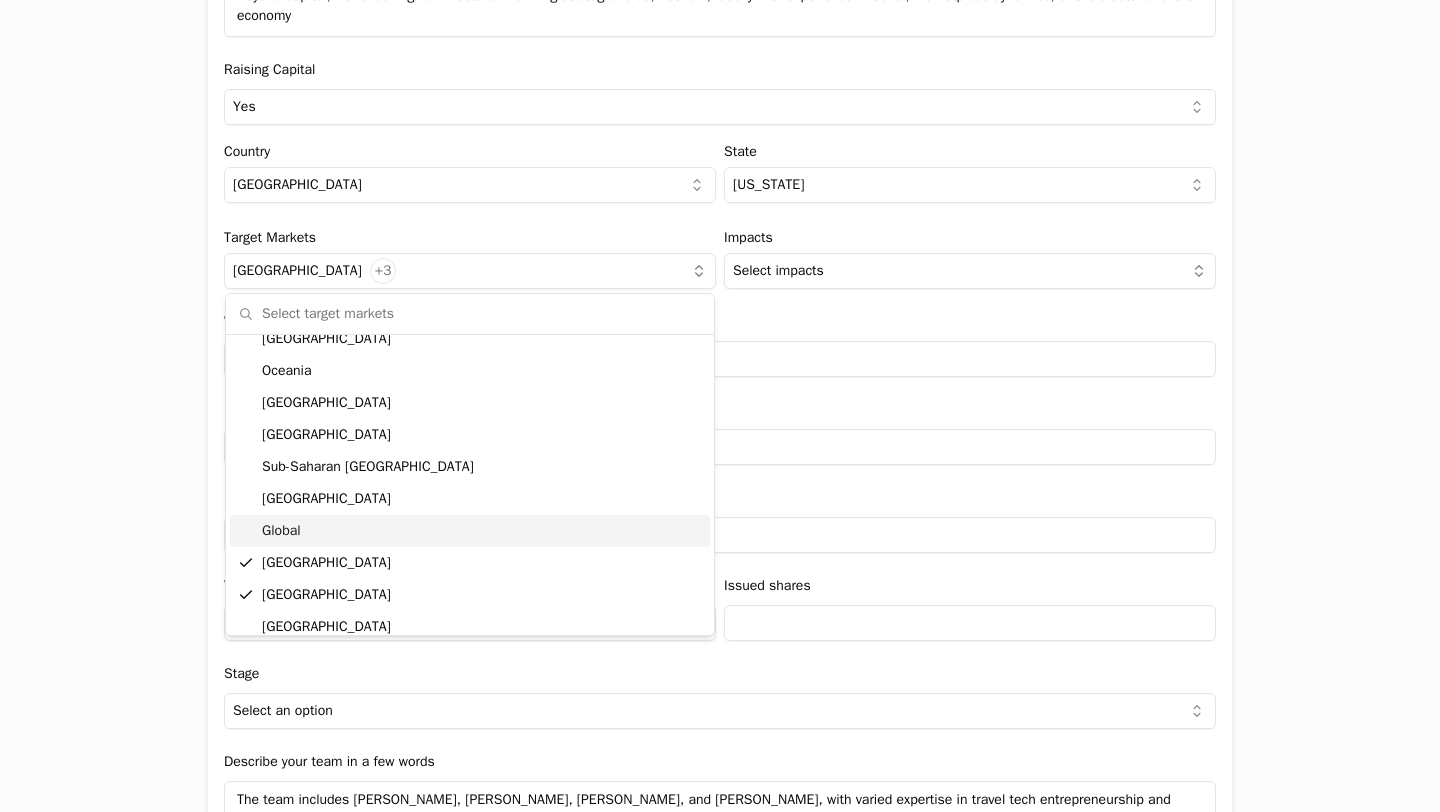 click on "Global" at bounding box center (470, 531) 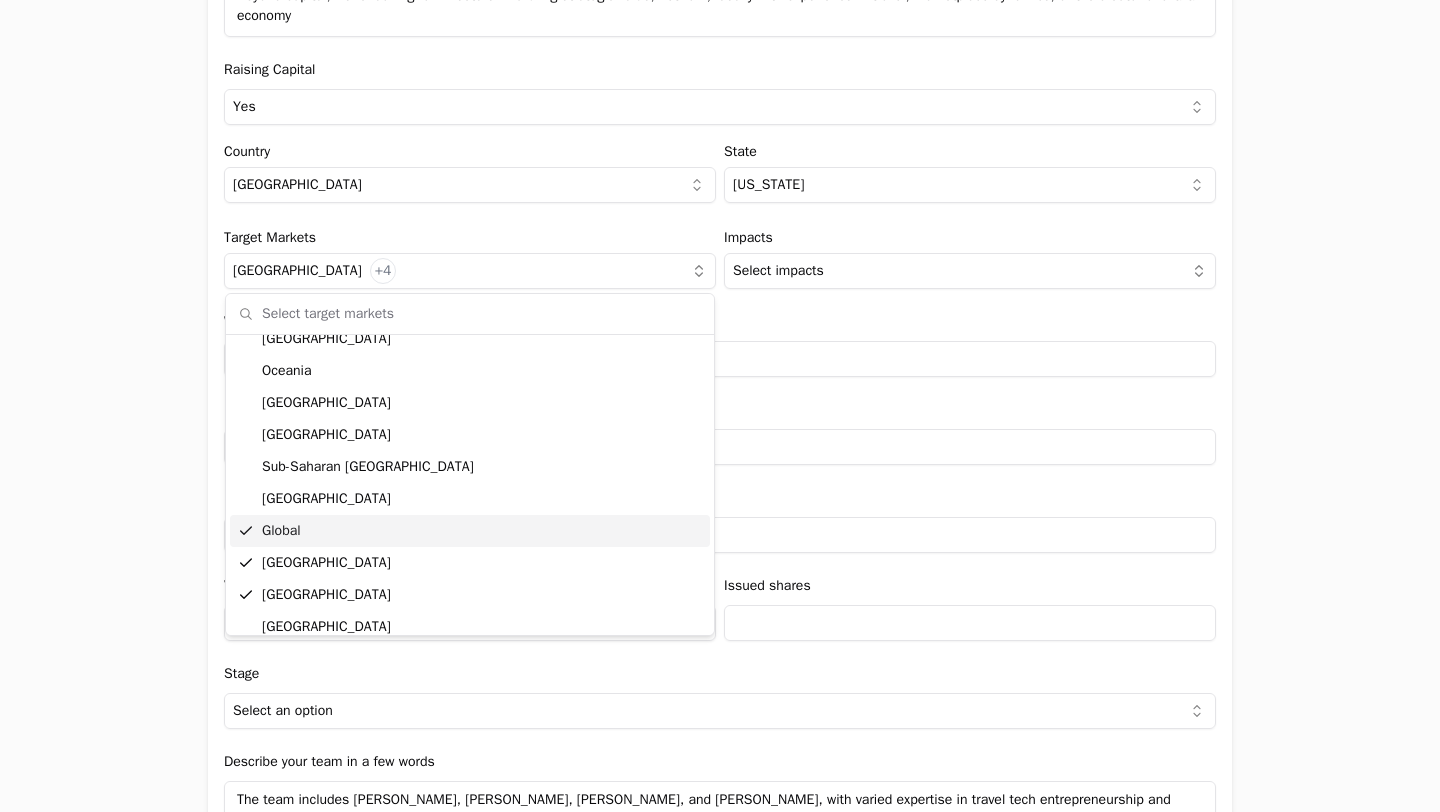 click on "Application form Entity Project or Company Category Startup Add new company details Upload Deck AI-Enhanced Check the box and our assistant will auto-fill the form with available information. Any missing fields will be left blank for you to complete, and you can edit all entries before submitting the form. Try it now! Let our A.I. assistant complete the form for you. Automatically extract and populate information using our advanced AI. Upload Deck Name tripPromoter Description AI-powered platform that empowers travel creators to become Promoters—enabling them to convert their content into bookable trips, sold under their brand, through their own channels and for their communities. Verticals Travel & Leisure +8 New user name and email Name [PERSON_NAME] Email [PERSON_NAME][EMAIL_ADDRESS][DOMAIN_NAME] Company Profile Explain what the company does, what problem is solving and who is the target user. TAM $330,000,000,000 [PERSON_NAME] $0 SOM $0 Round size $3,000,000 Minimum ticket $50,000 What does the company do? (In [DATE] characters)" at bounding box center [720, 406] 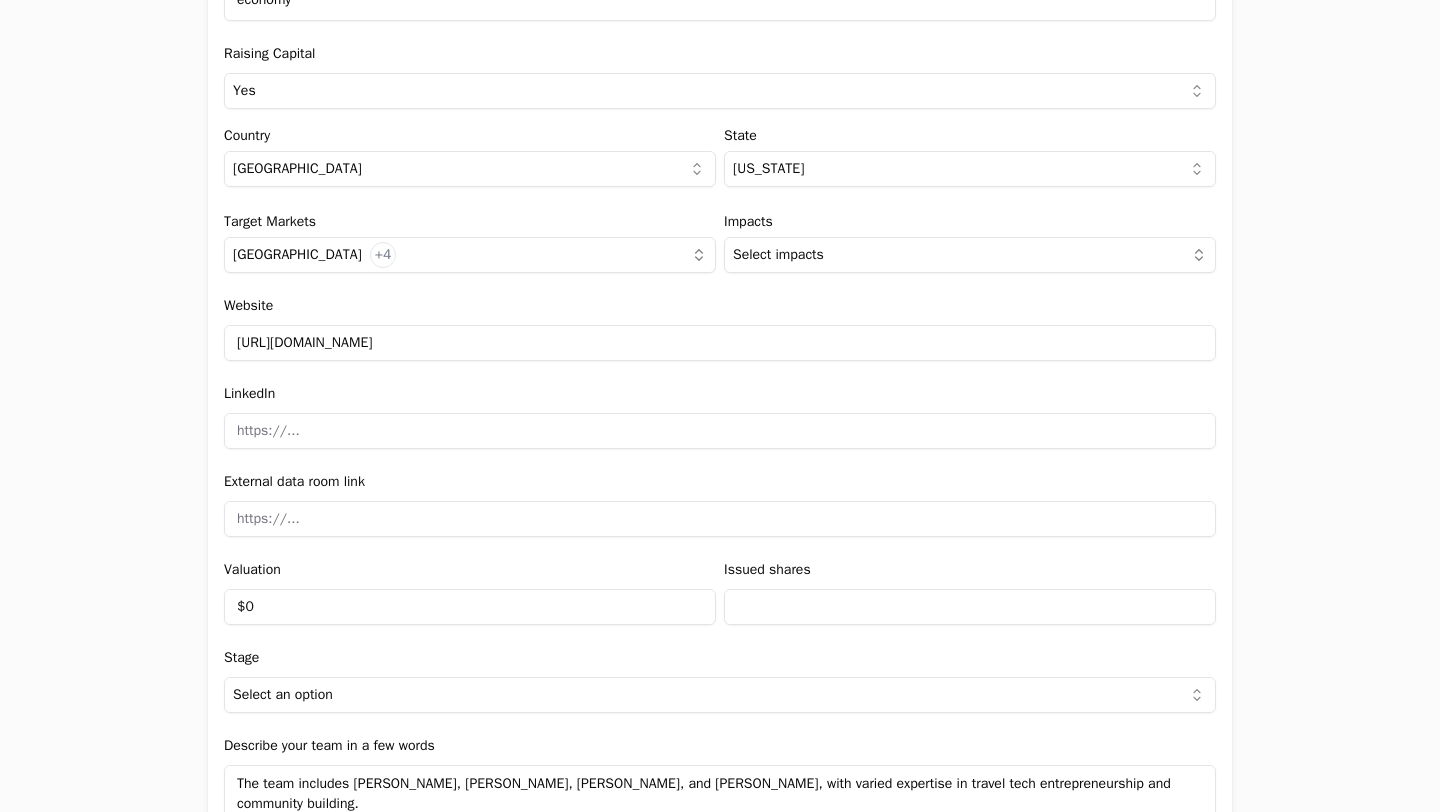 scroll, scrollTop: 2136, scrollLeft: 0, axis: vertical 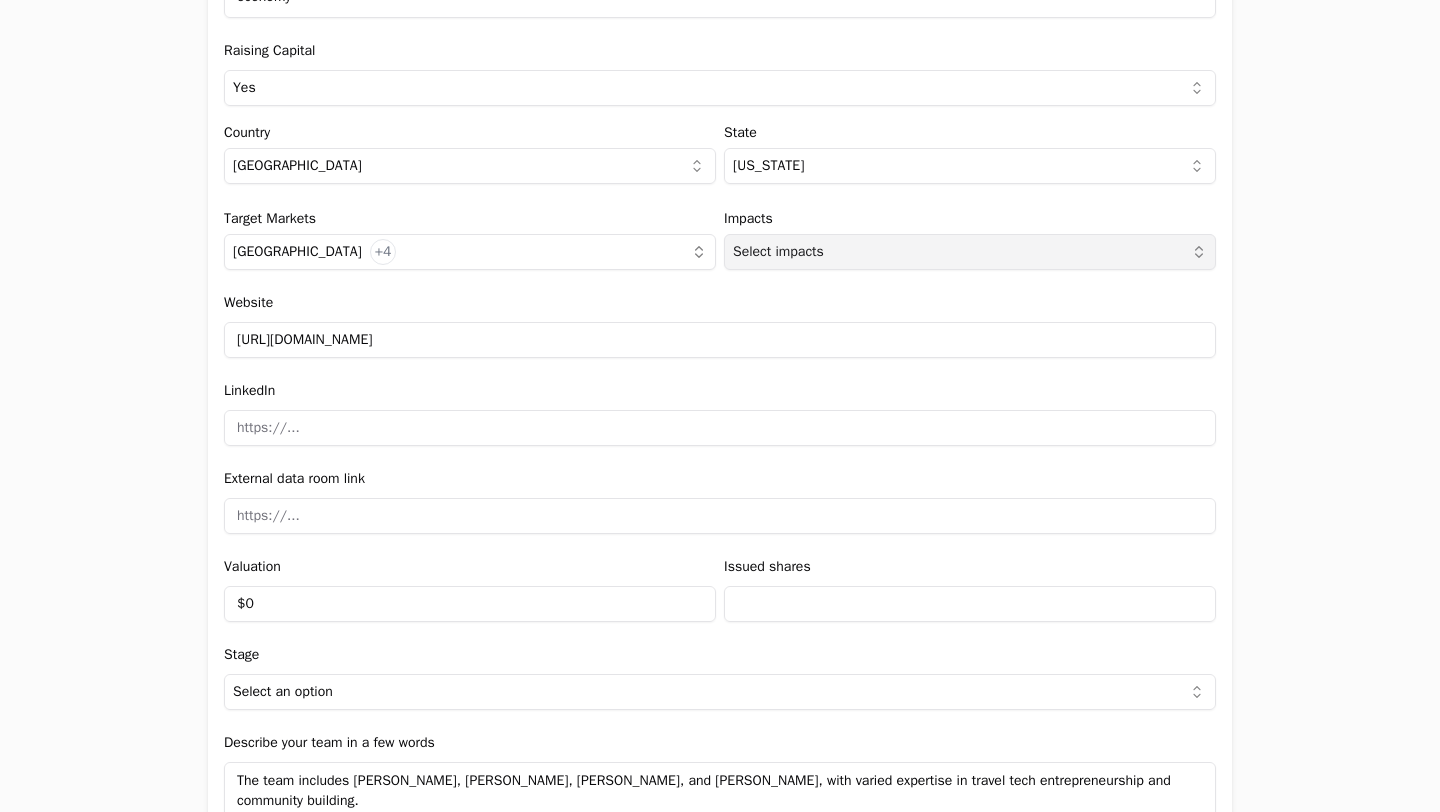 click on "Select impacts" at bounding box center [970, 252] 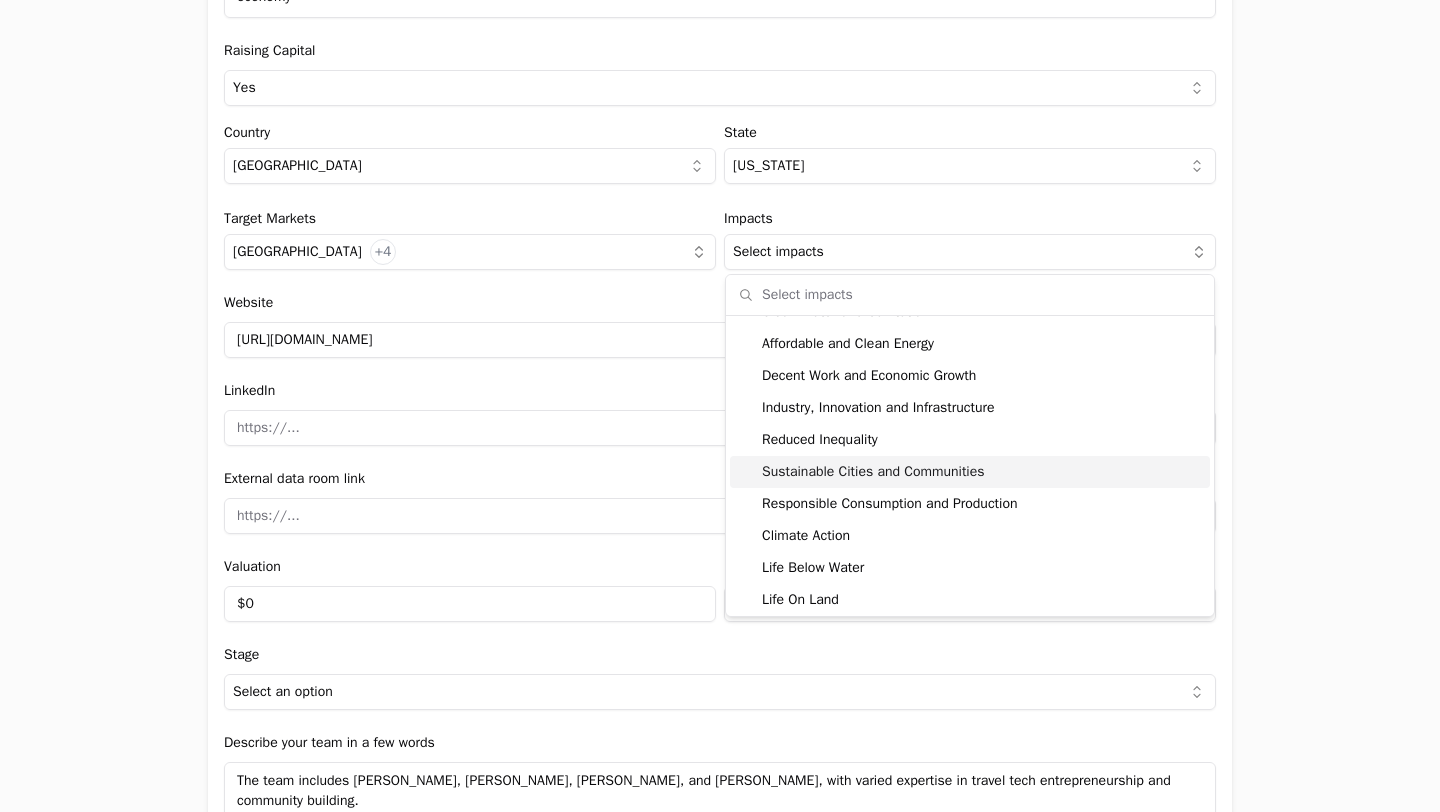 scroll, scrollTop: 155, scrollLeft: 0, axis: vertical 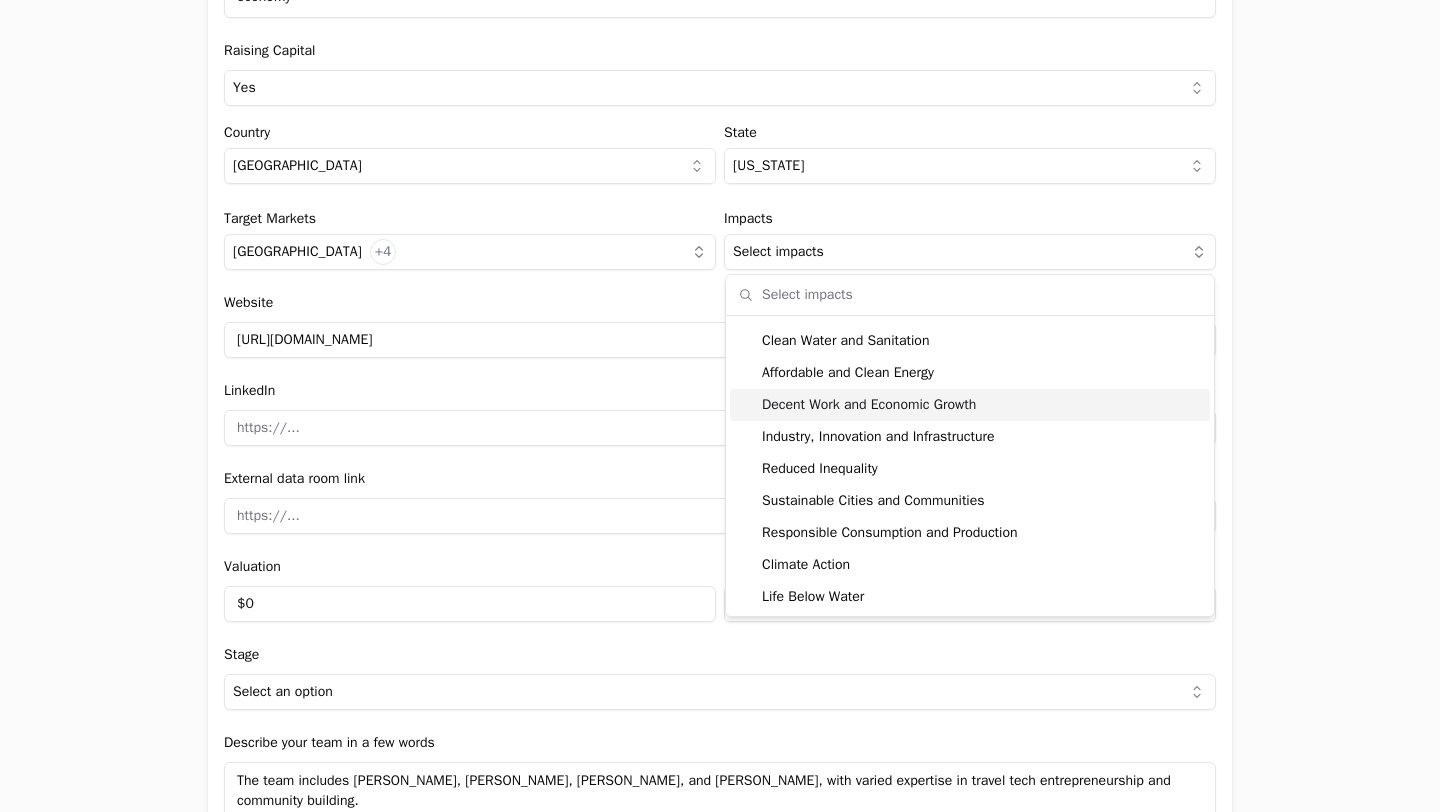 click on "Decent Work and Economic Growth" at bounding box center [970, 405] 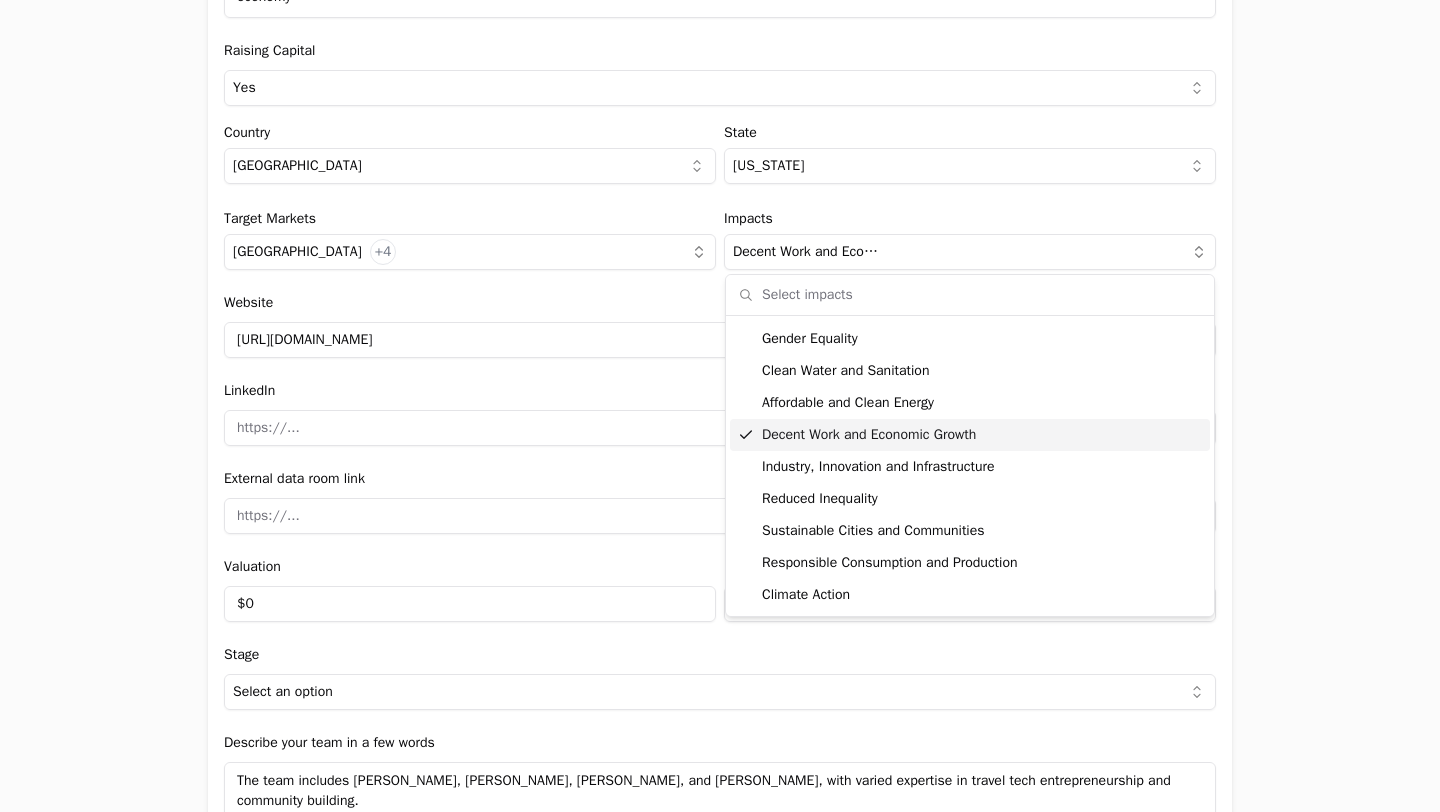 scroll, scrollTop: 118, scrollLeft: 0, axis: vertical 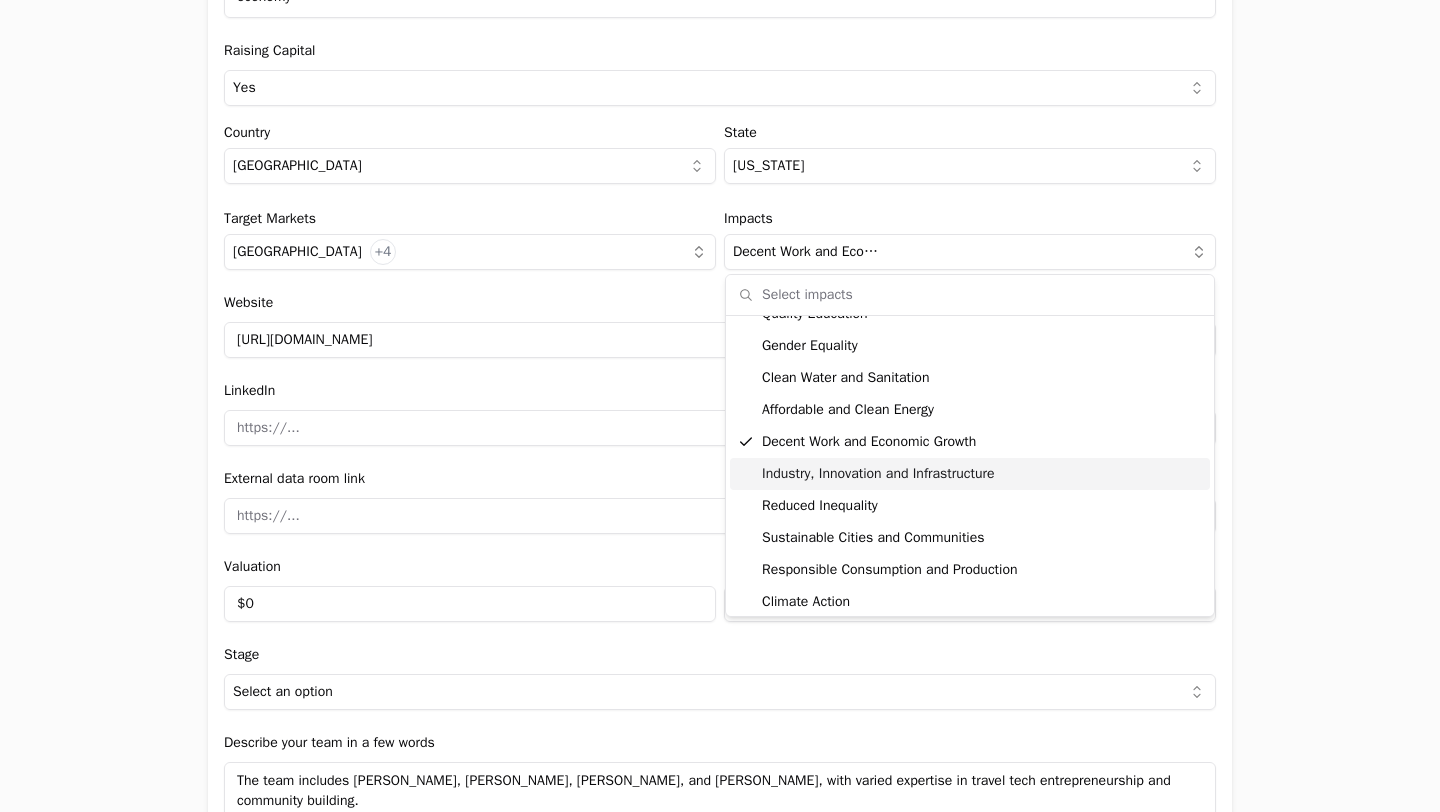 click on "Industry, Innovation and Infrastructure" at bounding box center [970, 474] 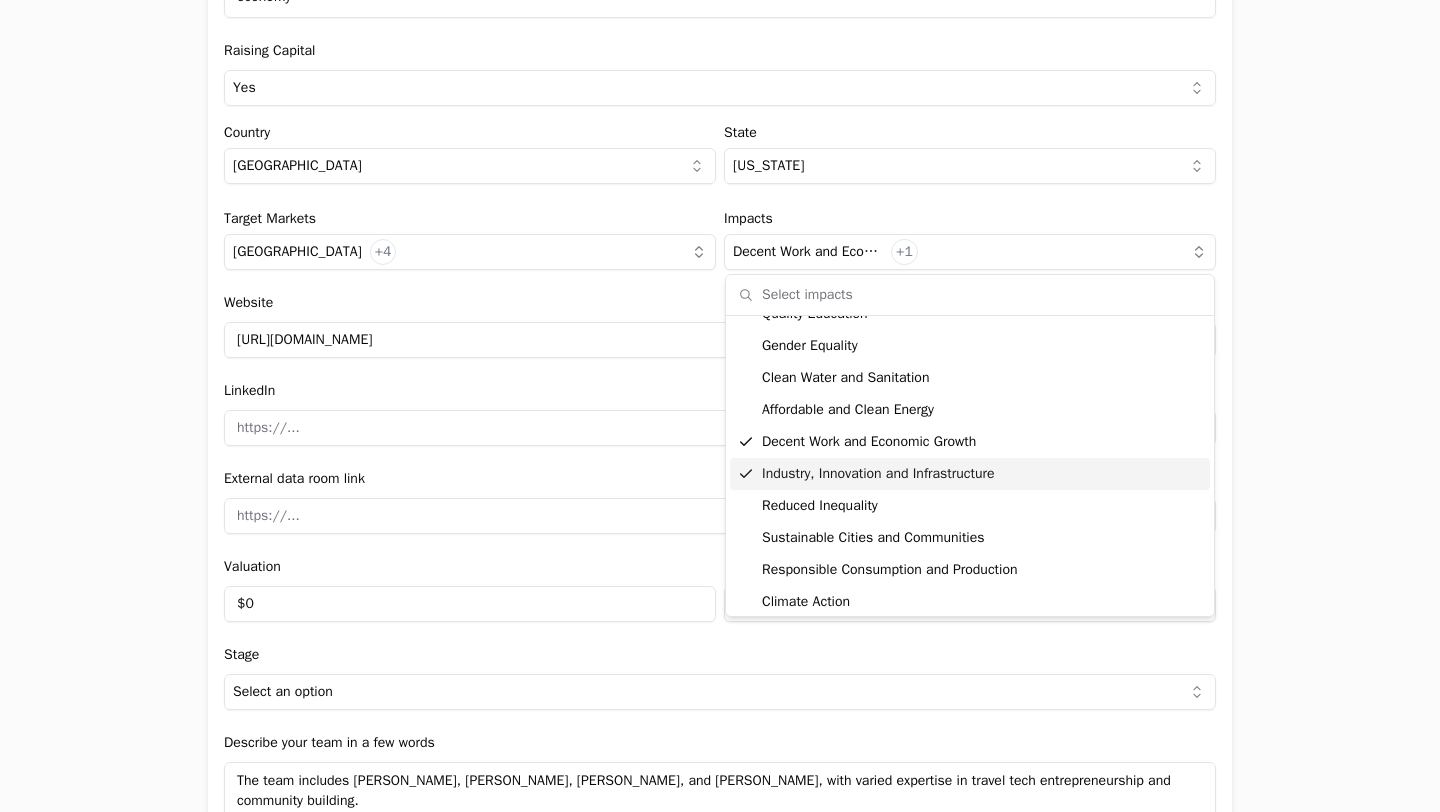 click on "Application form Entity Project or Company Category Startup Add new company details Upload Deck AI-Enhanced Check the box and our assistant will auto-fill the form with available information. Any missing fields will be left blank for you to complete, and you can edit all entries before submitting the form. Try it now! Let our A.I. assistant complete the form for you. Automatically extract and populate information using our advanced AI. Upload Deck Name tripPromoter Description AI-powered platform that empowers travel creators to become Promoters—enabling them to convert their content into bookable trips, sold under their brand, through their own channels and for their communities. Verticals Travel & Leisure +8 New user name and email Name [PERSON_NAME] Email [PERSON_NAME][EMAIL_ADDRESS][DOMAIN_NAME] Company Profile Explain what the company does, what problem is solving and who is the target user. TAM $330,000,000,000 [PERSON_NAME] $0 SOM $0 Round size $3,000,000 Minimum ticket $50,000 What does the company do? (In [DATE] characters)" at bounding box center [720, 406] 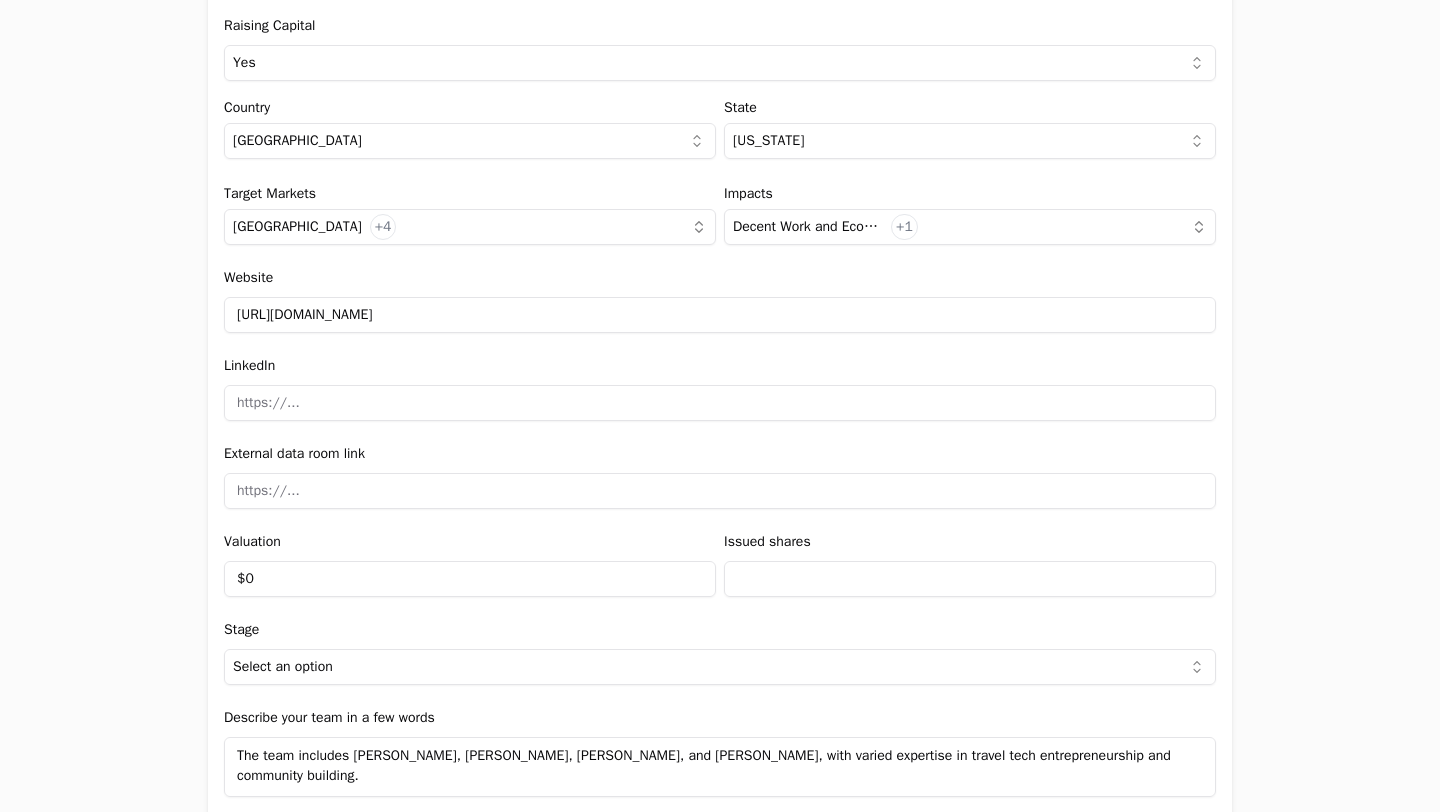 scroll, scrollTop: 2189, scrollLeft: 0, axis: vertical 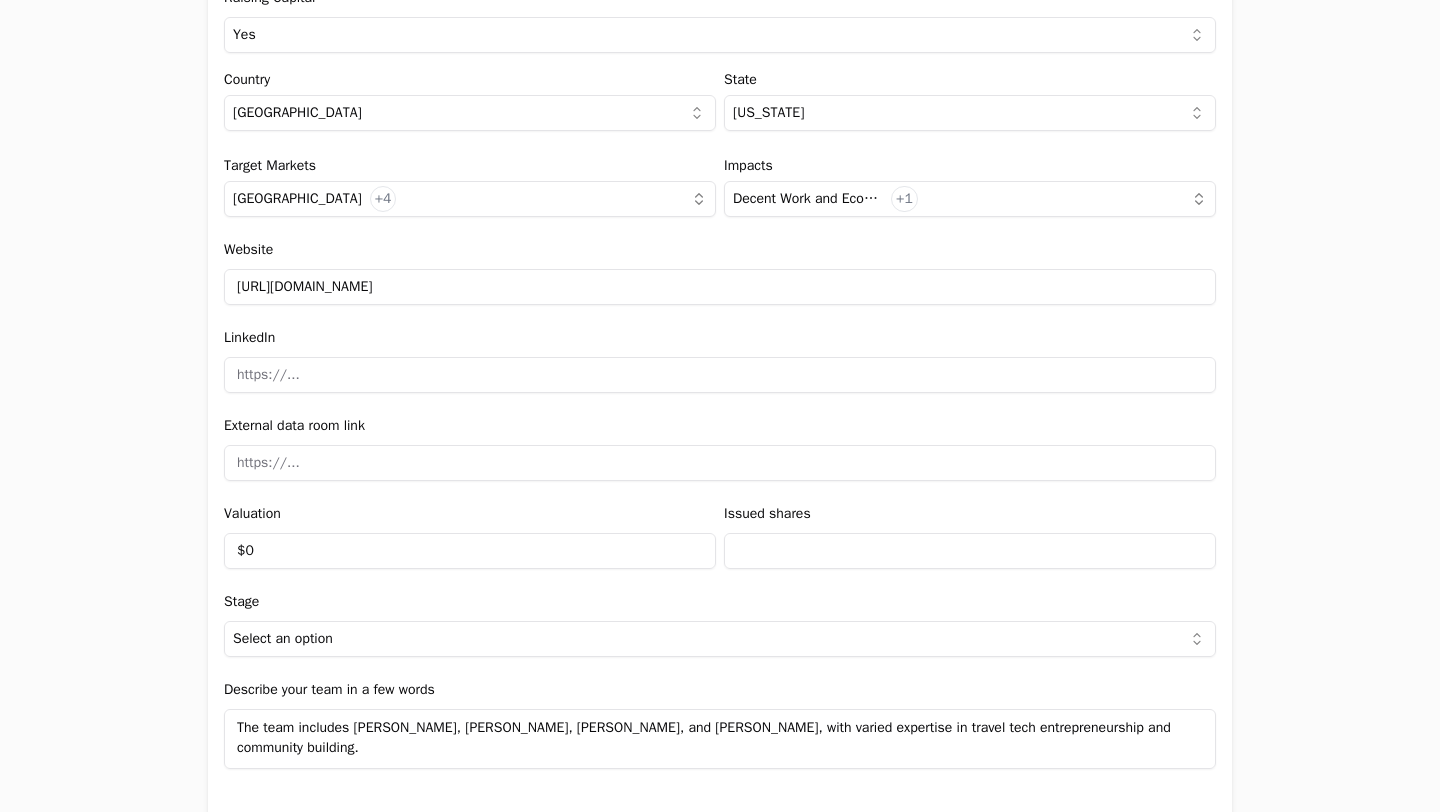 click at bounding box center (720, 375) 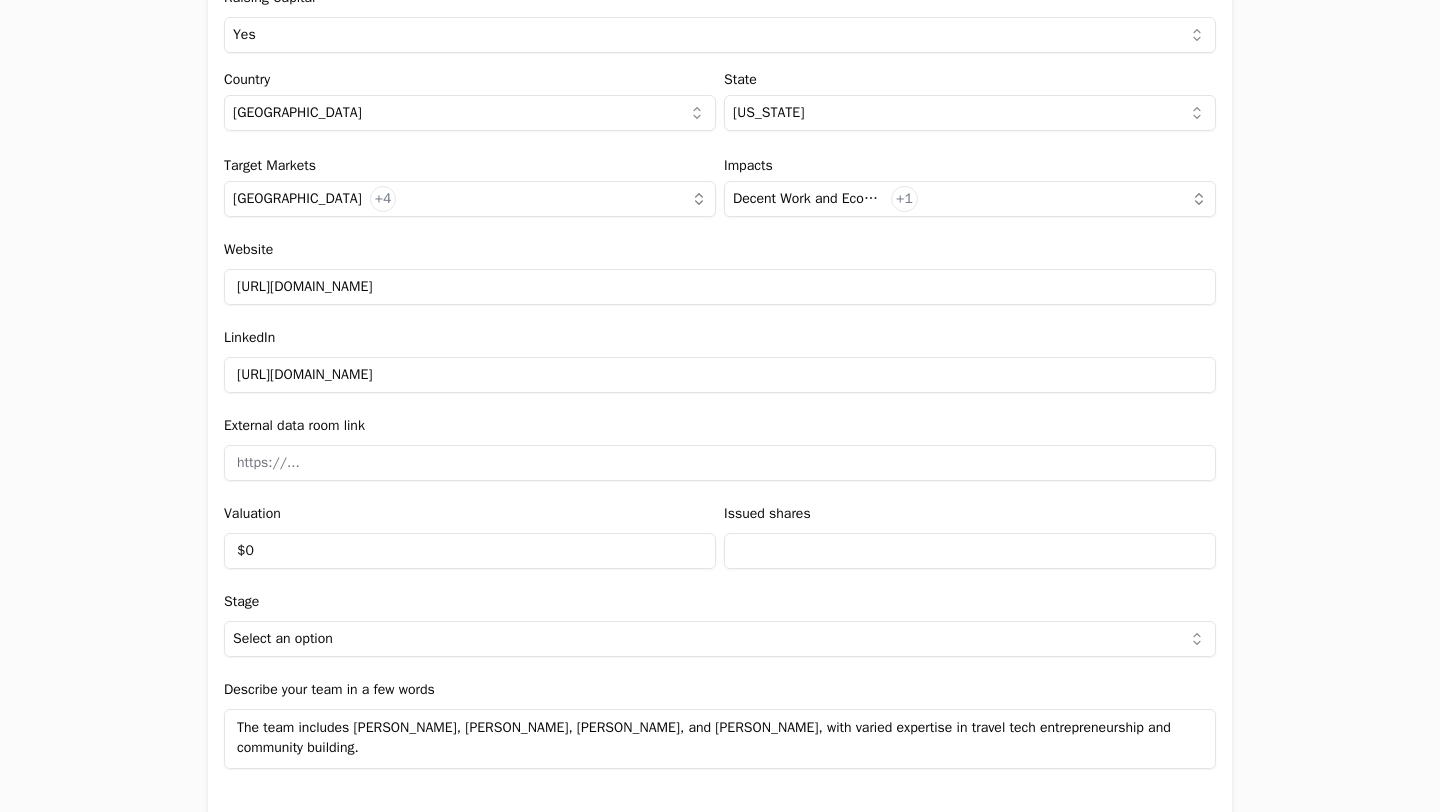 type on "[URL][DOMAIN_NAME]" 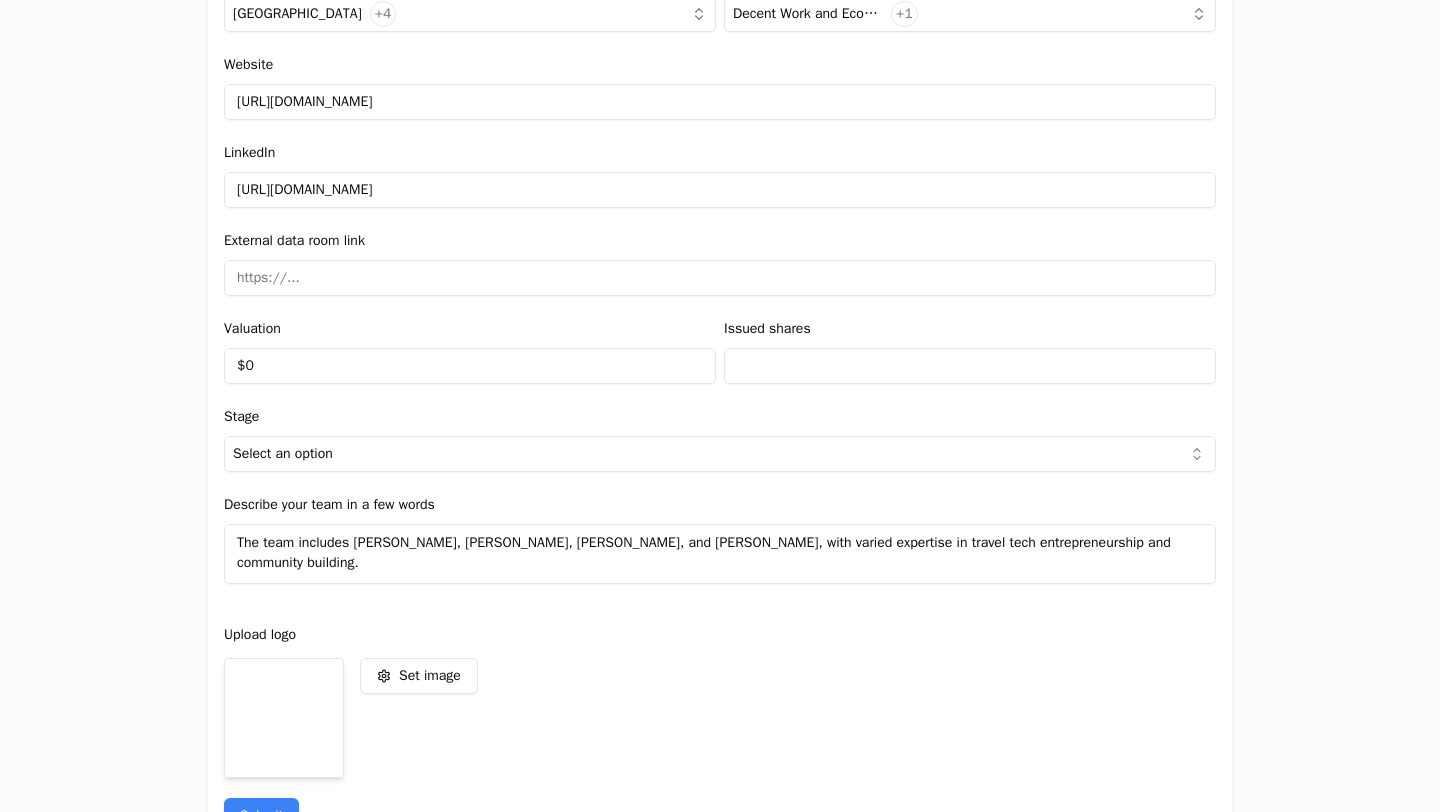 scroll, scrollTop: 2378, scrollLeft: 0, axis: vertical 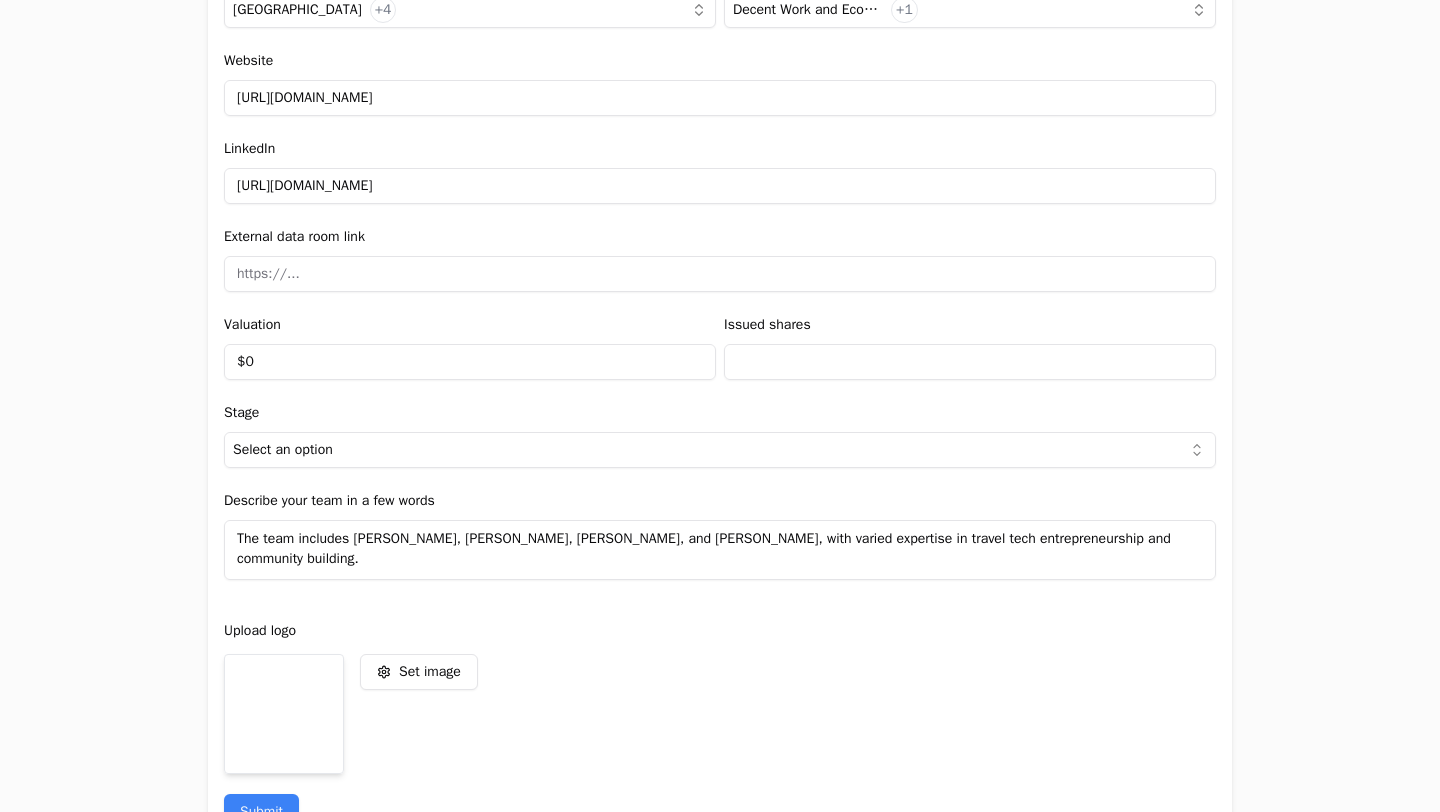 click on "$0" at bounding box center [470, 362] 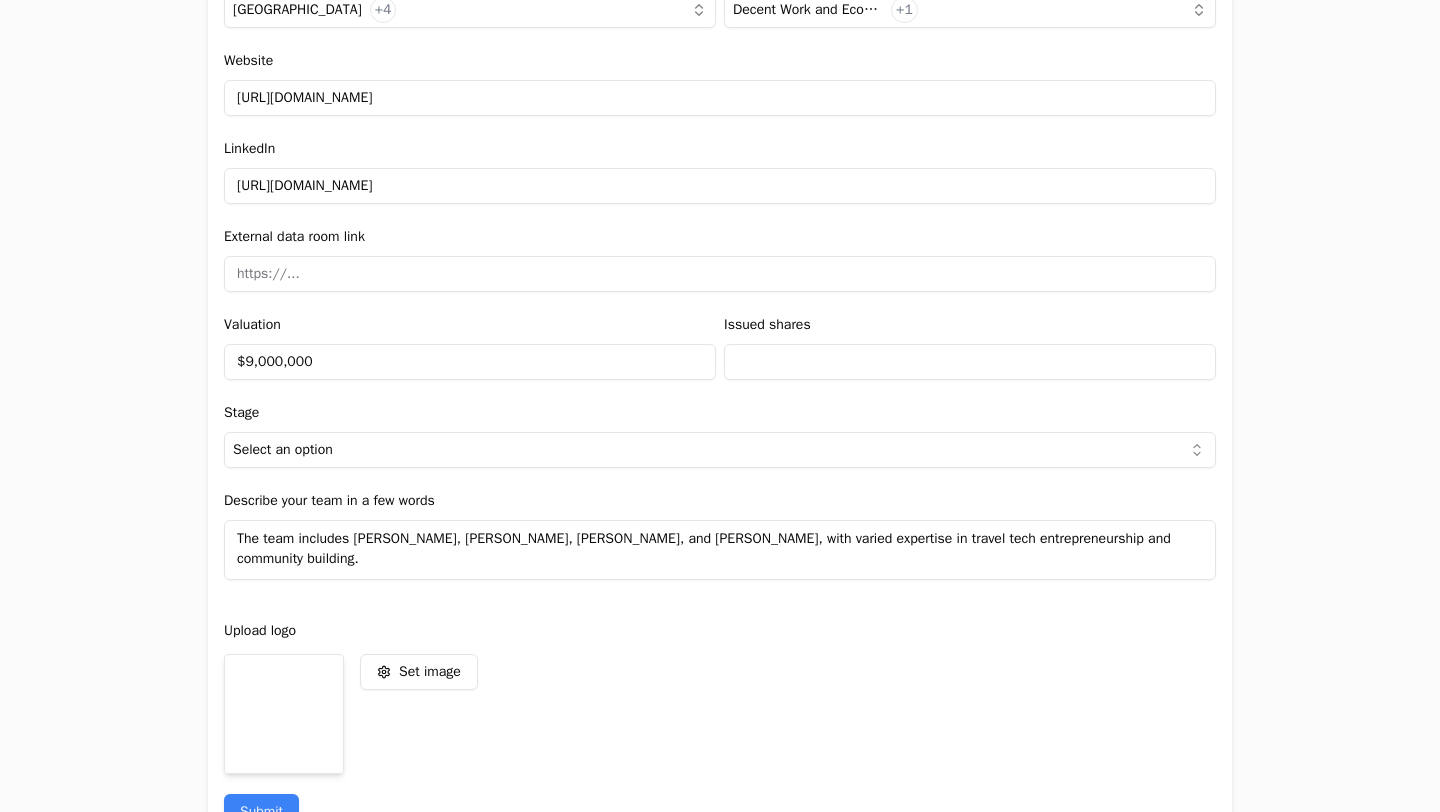 type on "$9,000,000" 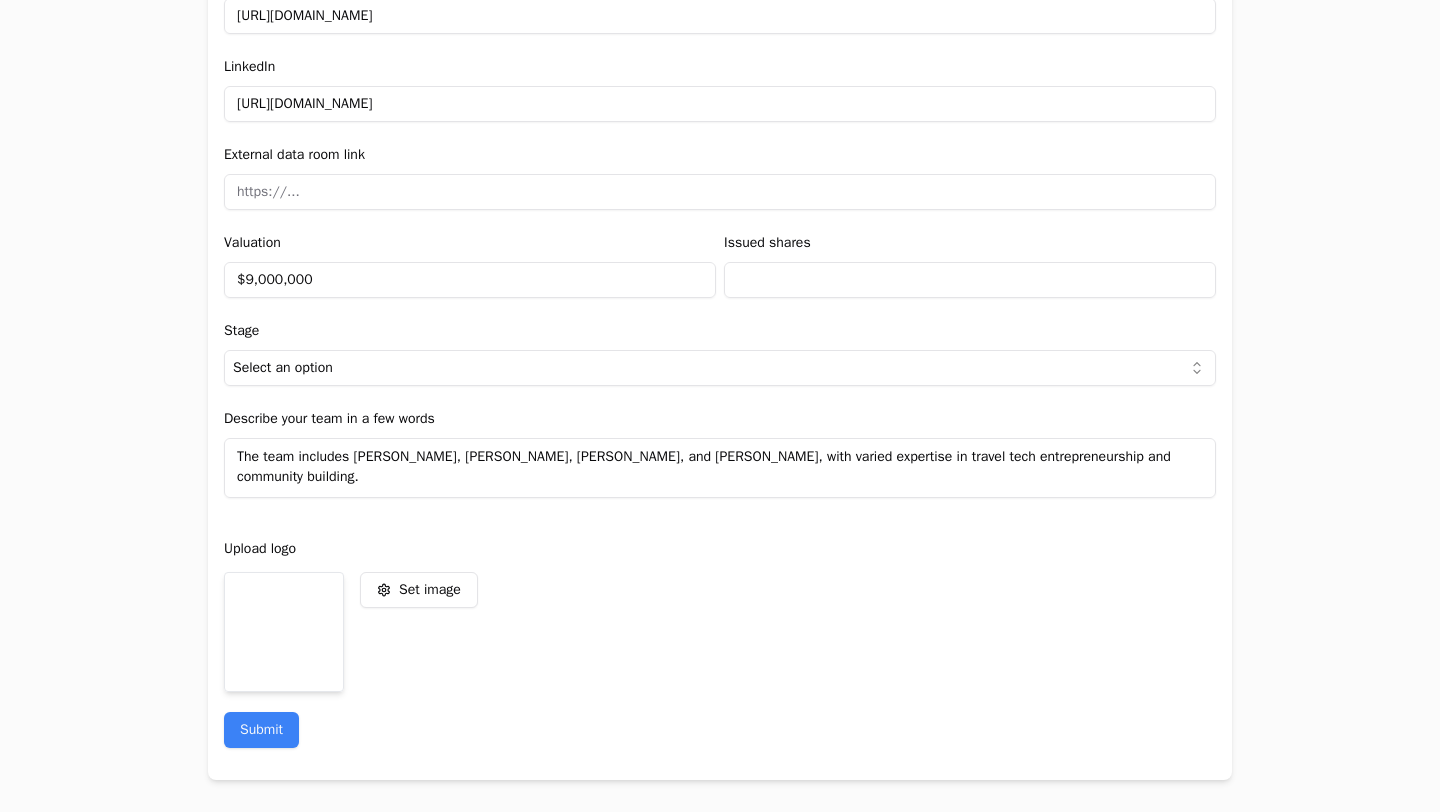 scroll, scrollTop: 2459, scrollLeft: 0, axis: vertical 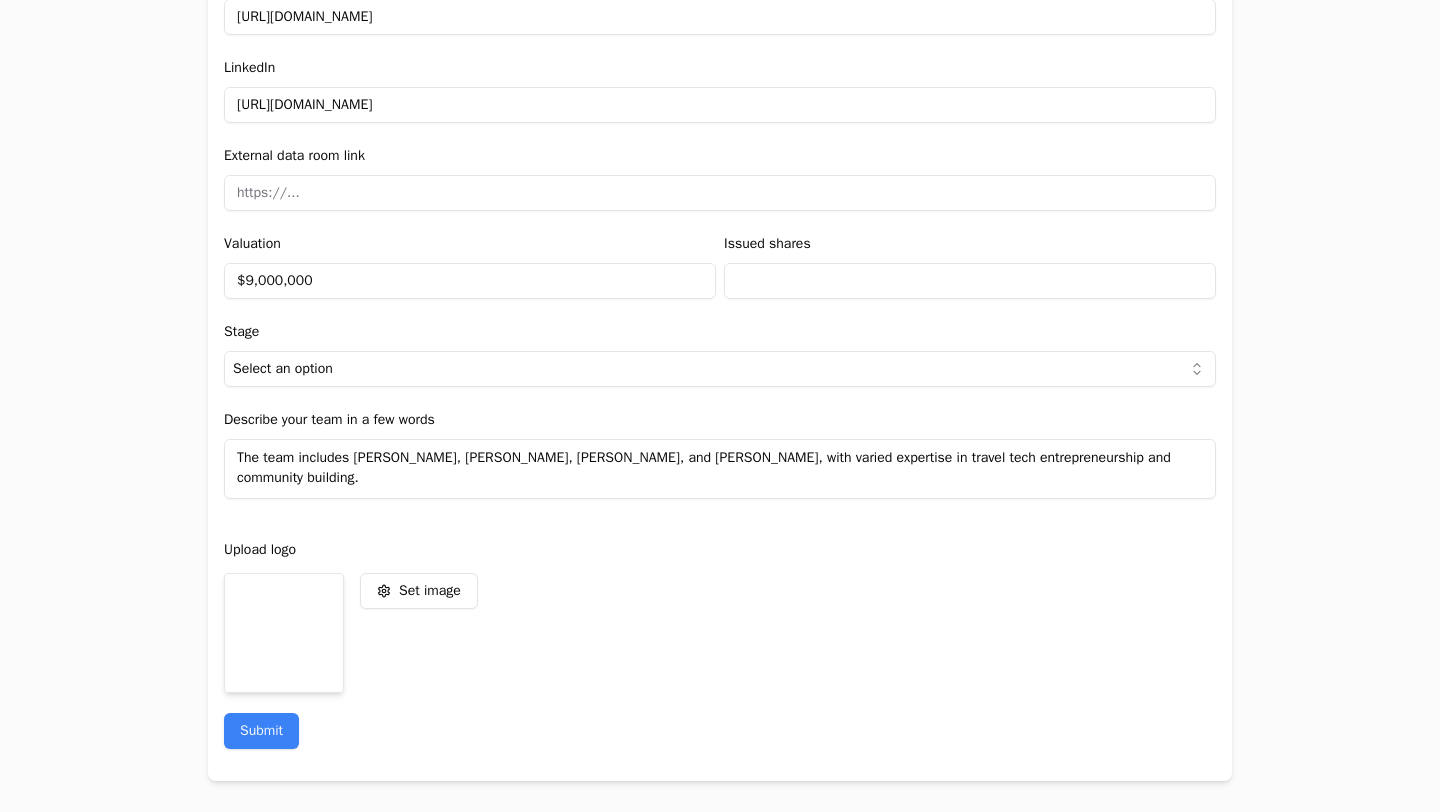 click on "Application form Entity Project or Company Category Startup Add new company details Upload Deck AI-Enhanced Check the box and our assistant will auto-fill the form with available information. Any missing fields will be left blank for you to complete, and you can edit all entries before submitting the form. Try it now! Let our A.I. assistant complete the form for you. Automatically extract and populate information using our advanced AI. Upload Deck Name tripPromoter Description AI-powered platform that empowers travel creators to become Promoters—enabling them to convert their content into bookable trips, sold under their brand, through their own channels and for their communities. Verticals Travel & Leisure +8 New user name and email Name [PERSON_NAME] Email [PERSON_NAME][EMAIL_ADDRESS][DOMAIN_NAME] Company Profile Explain what the company does, what problem is solving and who is the target user. TAM $330,000,000,000 [PERSON_NAME] $0 SOM $0 Round size $3,000,000 Minimum ticket $50,000 What does the company do? (In [DATE] characters)" at bounding box center [720, 406] 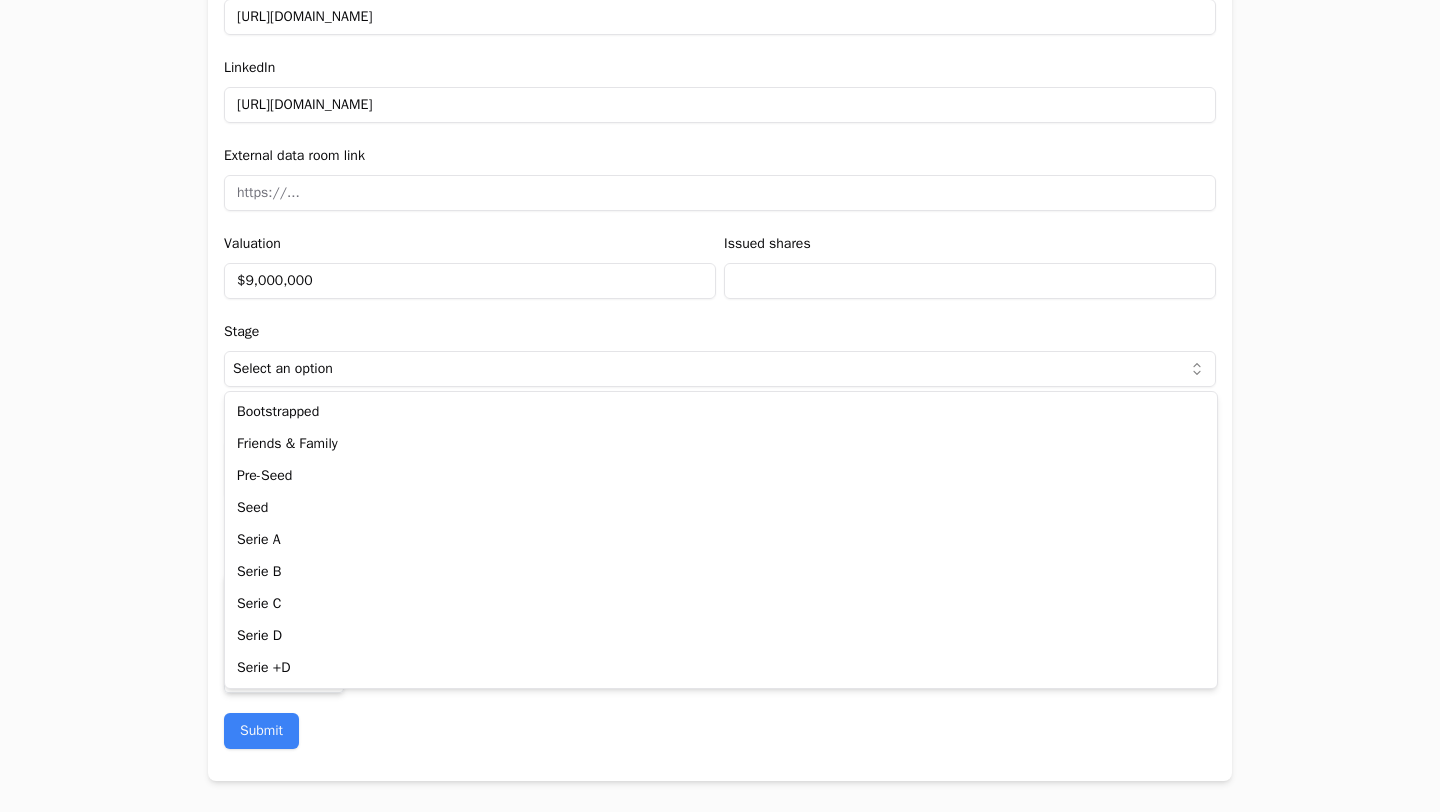 select on "738ef700-f130-44e3-98e2-a96b6b0c1128" 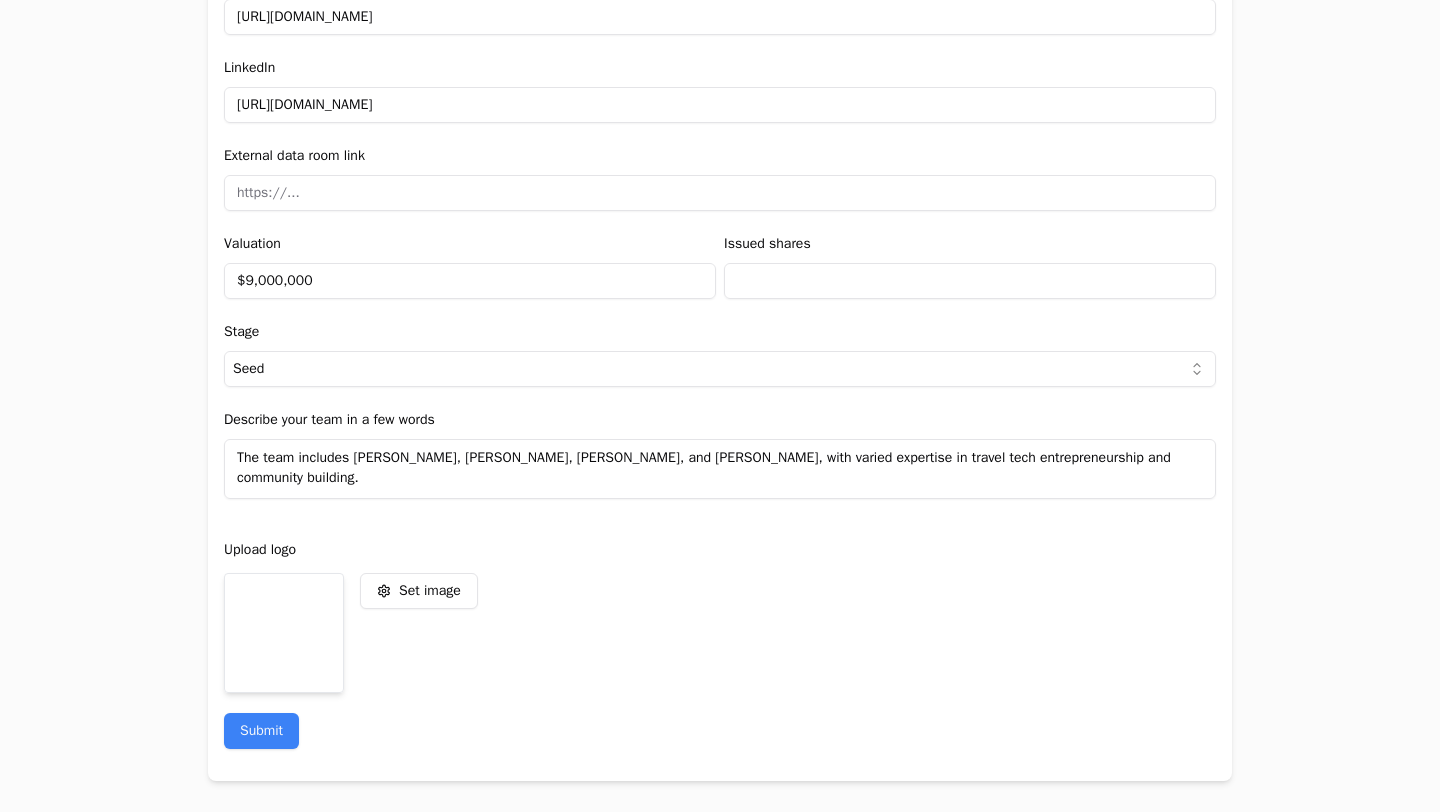 click on "Application form Entity Project or Company Category Startup Add new company details Upload Deck AI-Enhanced Check the box and our assistant will auto-fill the form with available information. Any missing fields will be left blank for you to complete, and you can edit all entries before submitting the form. Try it now! Let our A.I. assistant complete the form for you. Automatically extract and populate information using our advanced AI. Upload Deck Name tripPromoter Description AI-powered platform that empowers travel creators to become Promoters—enabling them to convert their content into bookable trips, sold under their brand, through their own channels and for their communities. Verticals Travel & Leisure +8 New user name and email Name [PERSON_NAME] Email [PERSON_NAME][EMAIL_ADDRESS][DOMAIN_NAME] Company Profile Explain what the company does, what problem is solving and who is the target user. TAM $330,000,000,000 [PERSON_NAME] $0 SOM $0 Round size $3,000,000 Minimum ticket $50,000 What does the company do? (In [DATE] characters)" at bounding box center [720, 406] 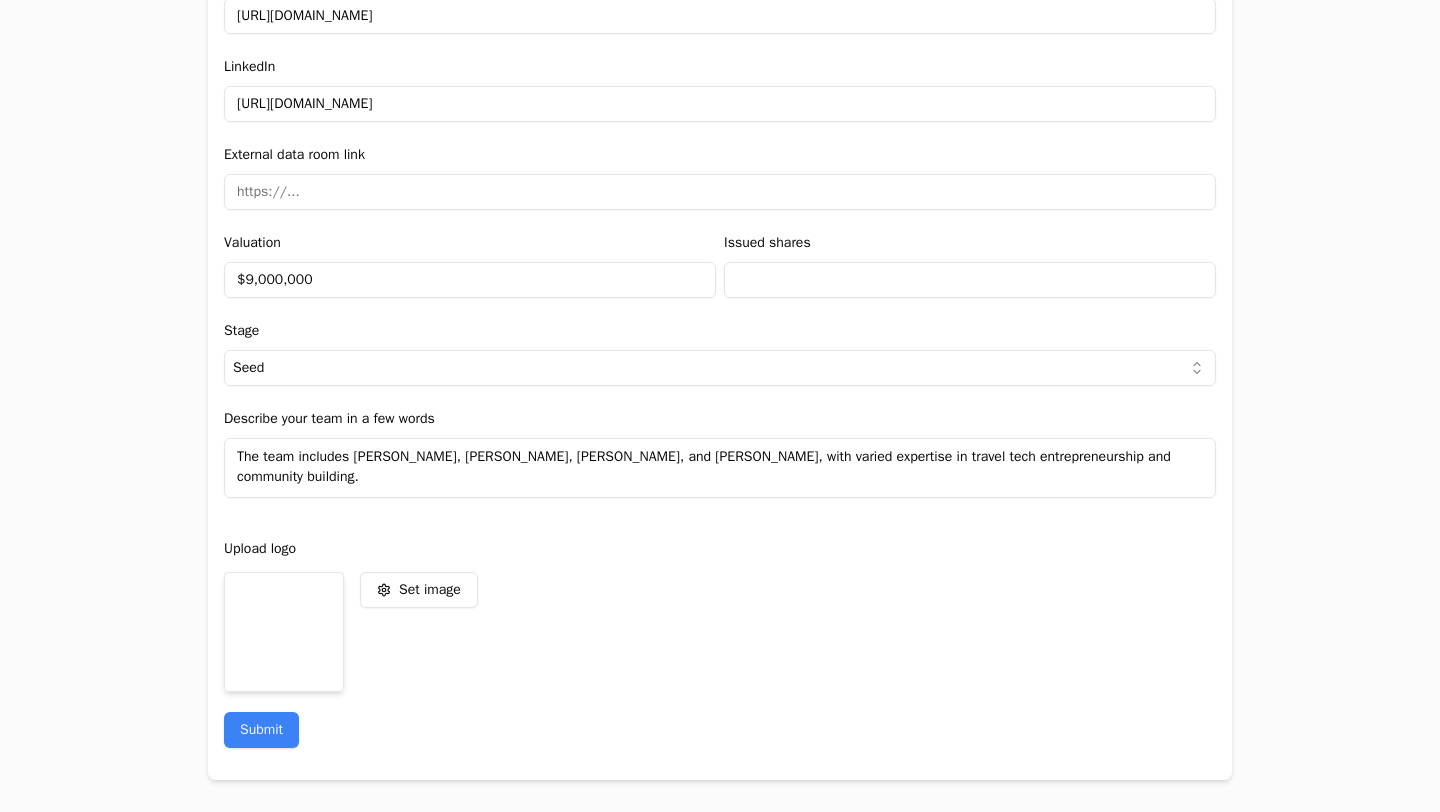 click at bounding box center [284, 632] 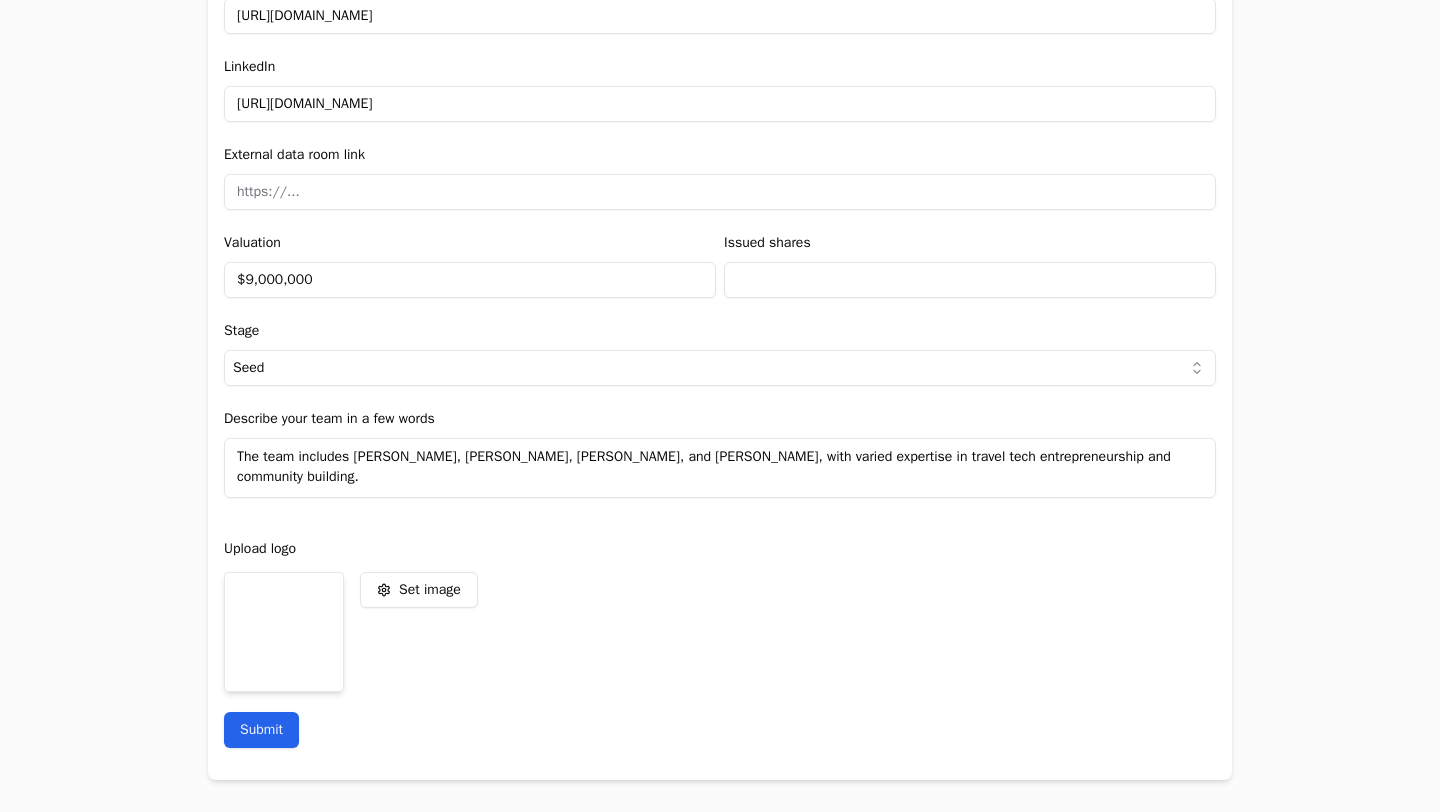 click on "Submit" at bounding box center [261, 730] 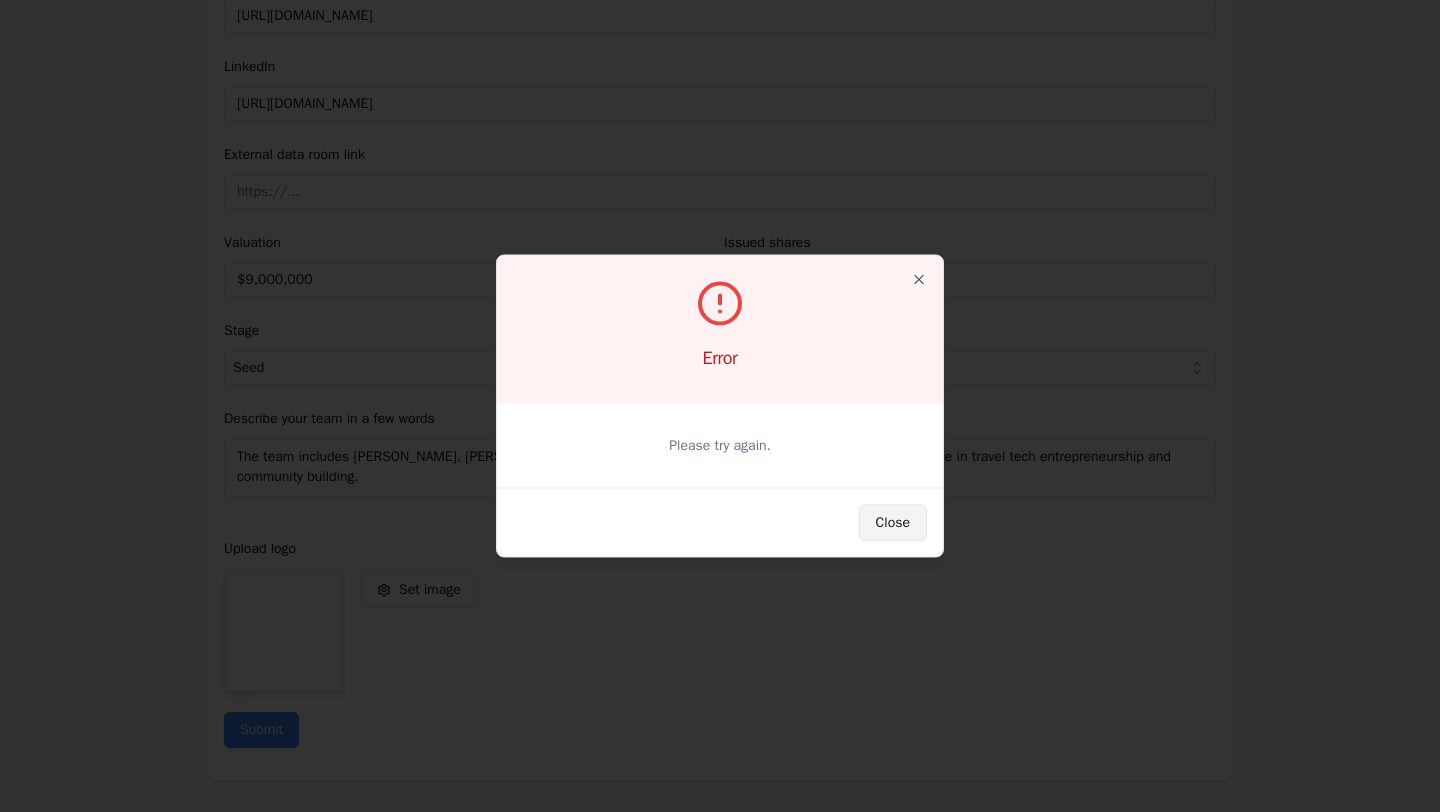 click on "Close" at bounding box center [893, 523] 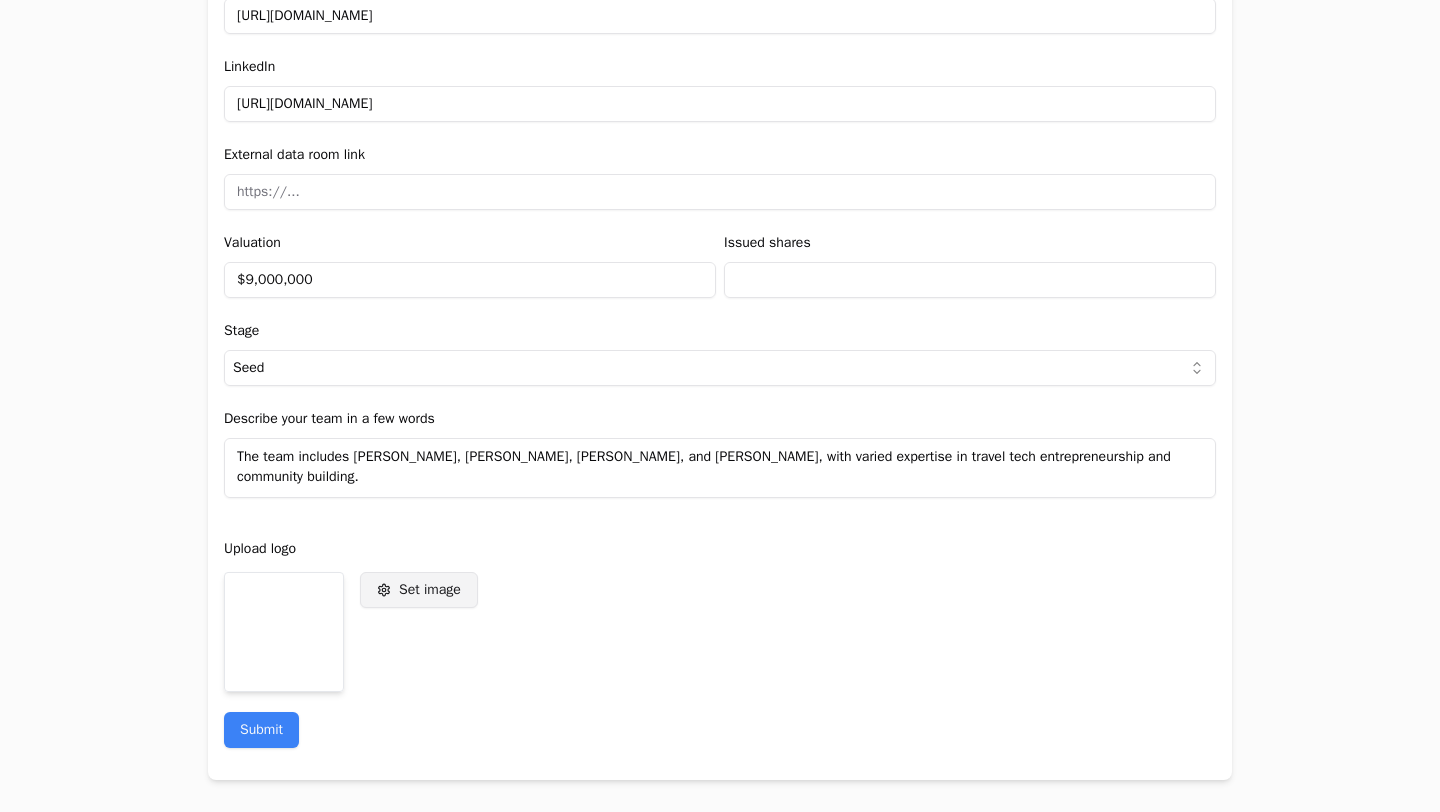 click on "Set image" at bounding box center (430, 590) 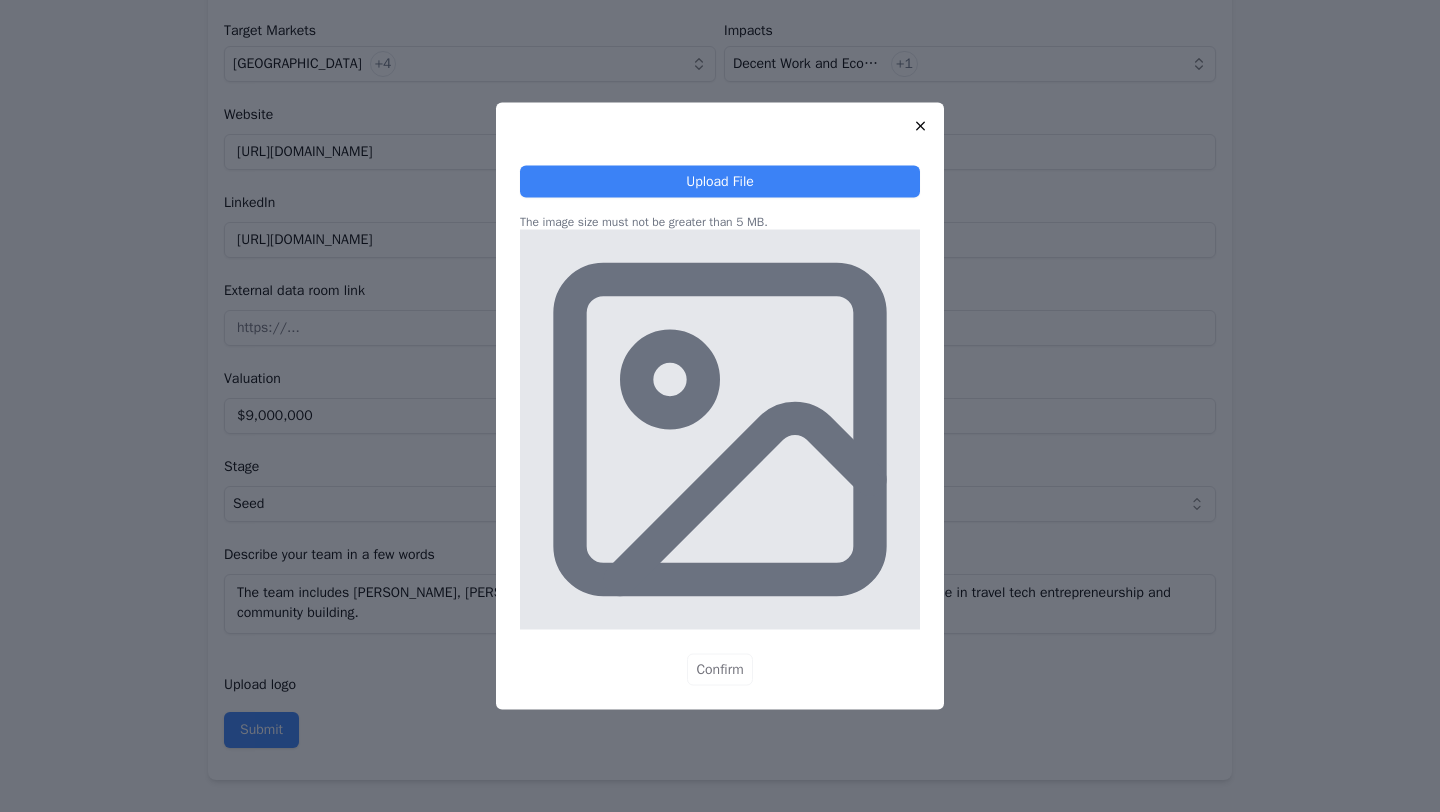 scroll, scrollTop: 2324, scrollLeft: 0, axis: vertical 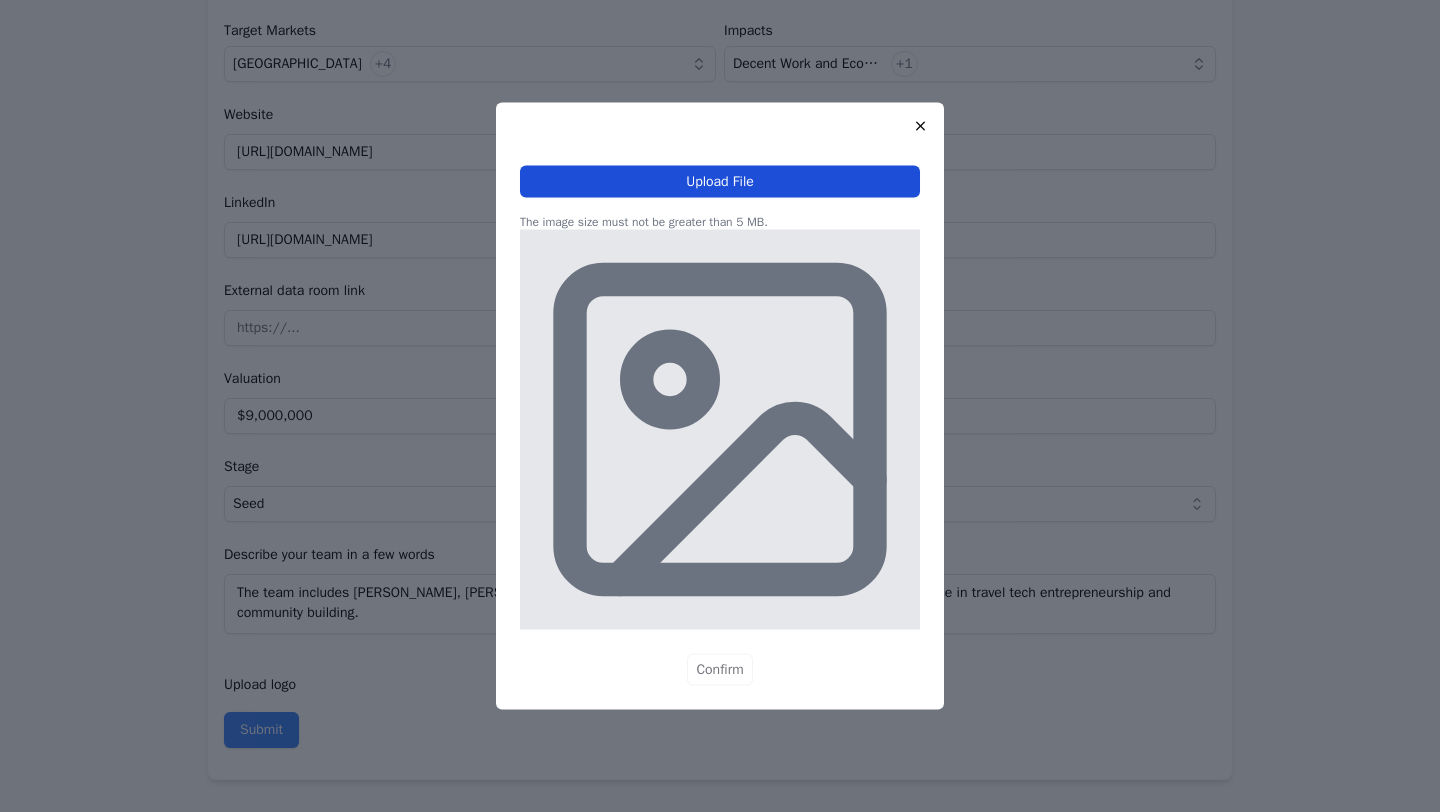 click on "Upload File" at bounding box center (720, 182) 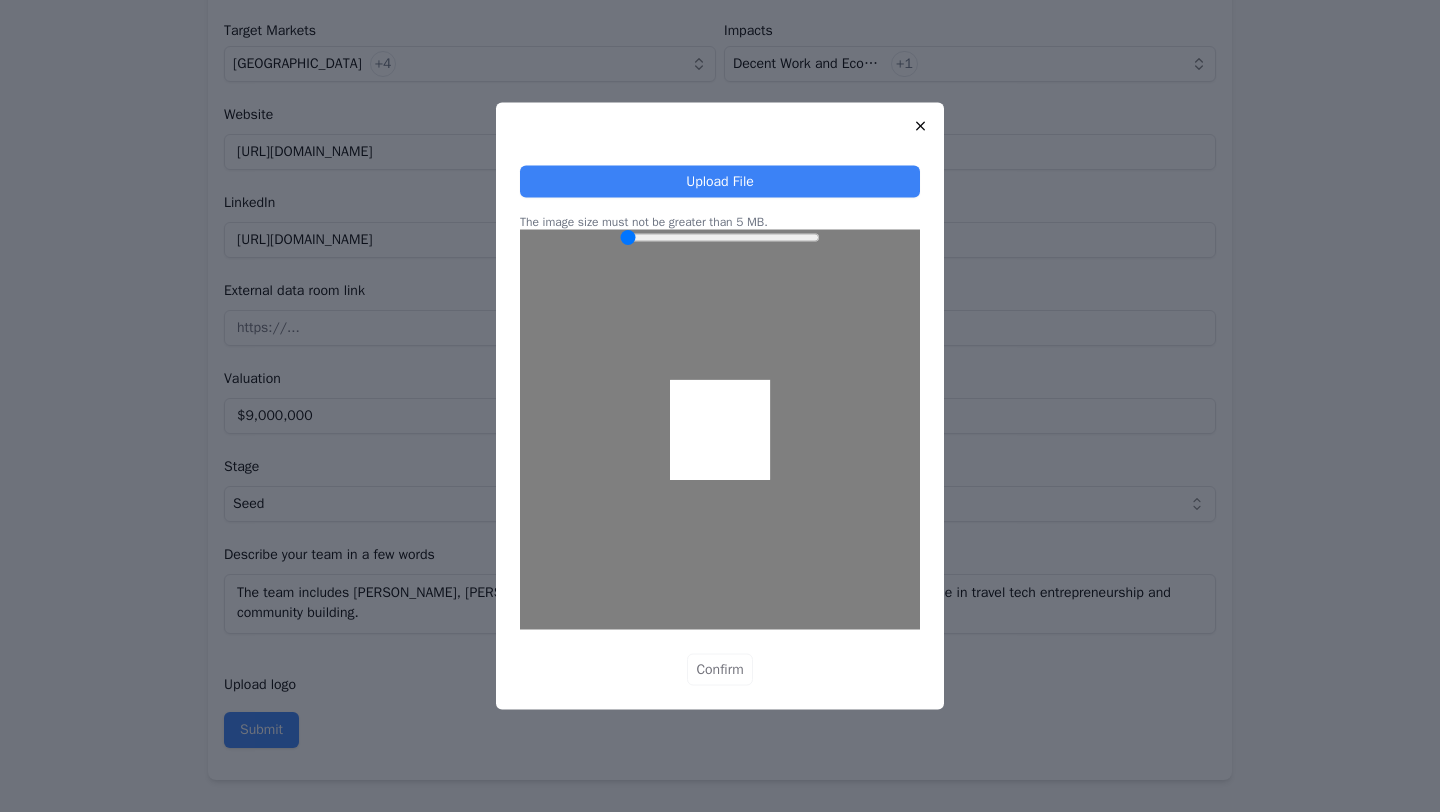 drag, startPoint x: 630, startPoint y: 237, endPoint x: 268, endPoint y: 257, distance: 362.55206 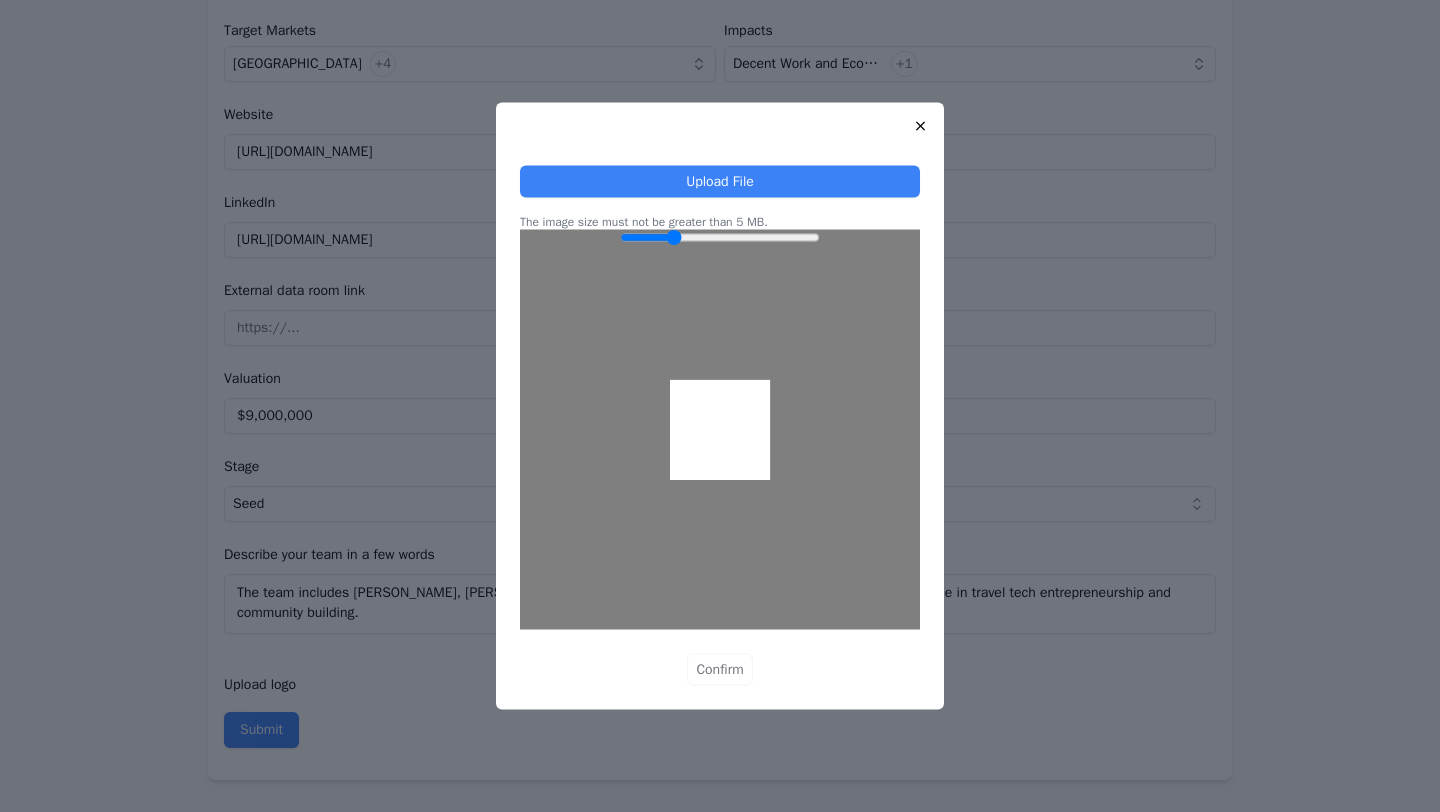 type on "1" 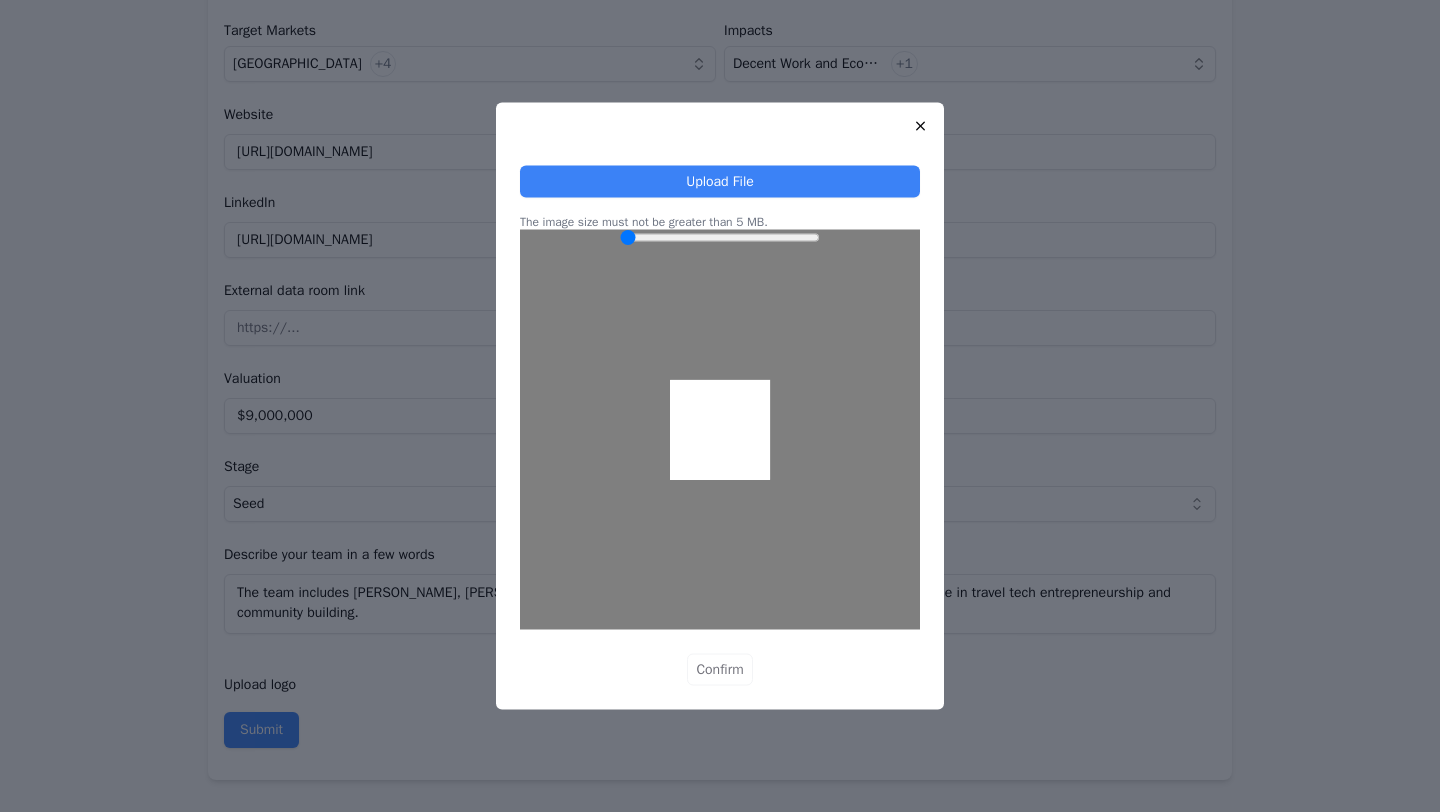 drag, startPoint x: 630, startPoint y: 234, endPoint x: 240, endPoint y: 273, distance: 391.94516 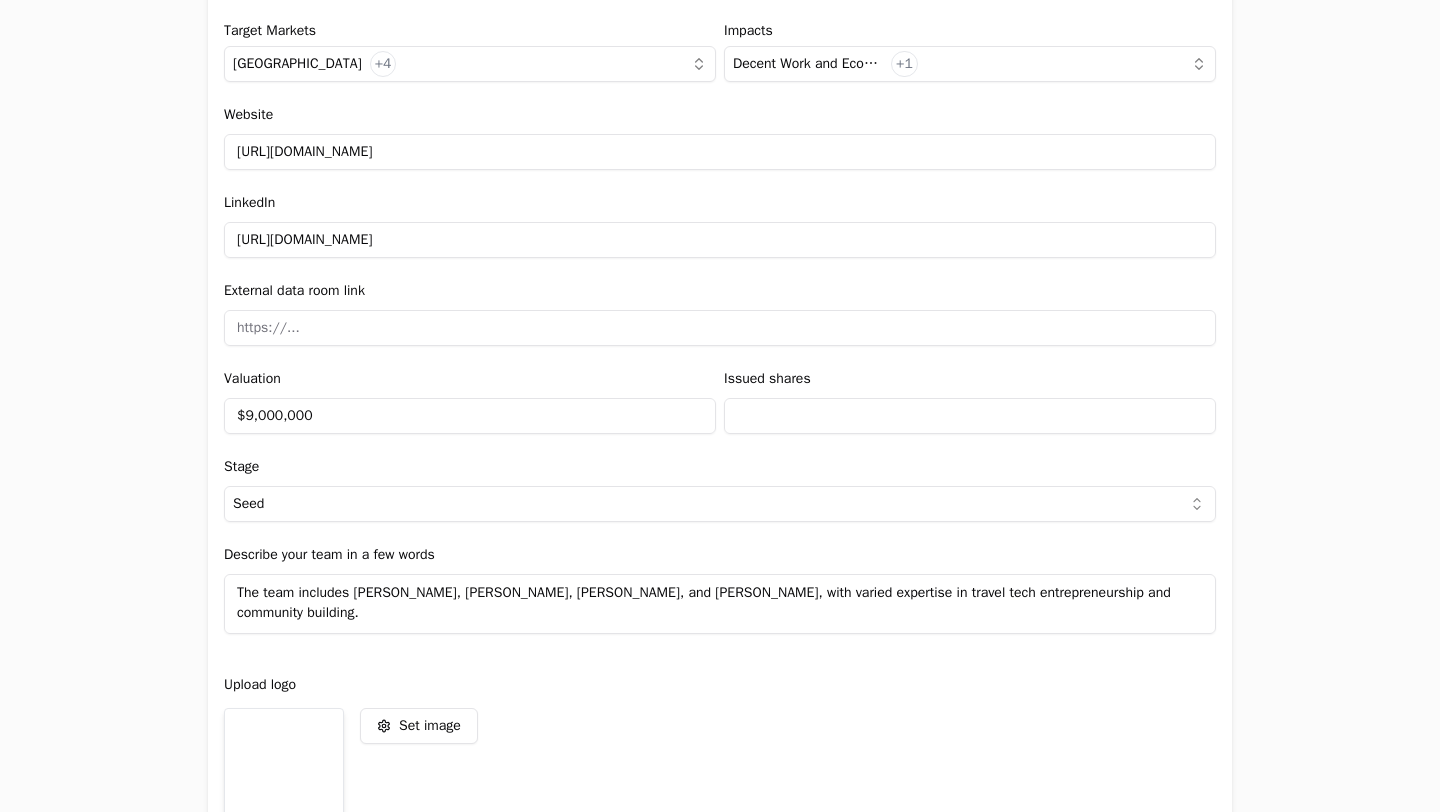 scroll, scrollTop: 2460, scrollLeft: 0, axis: vertical 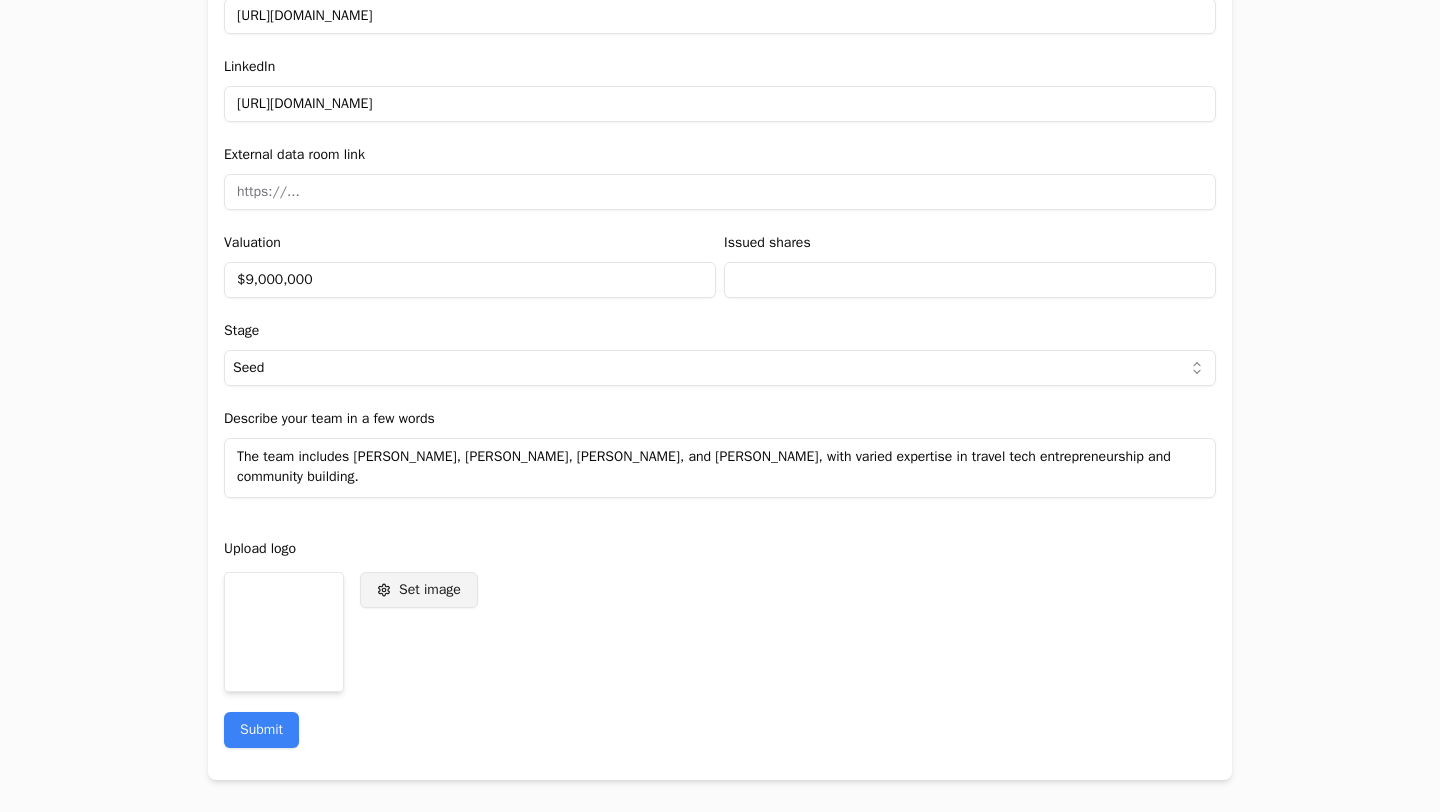 click on "Set image" at bounding box center (430, 590) 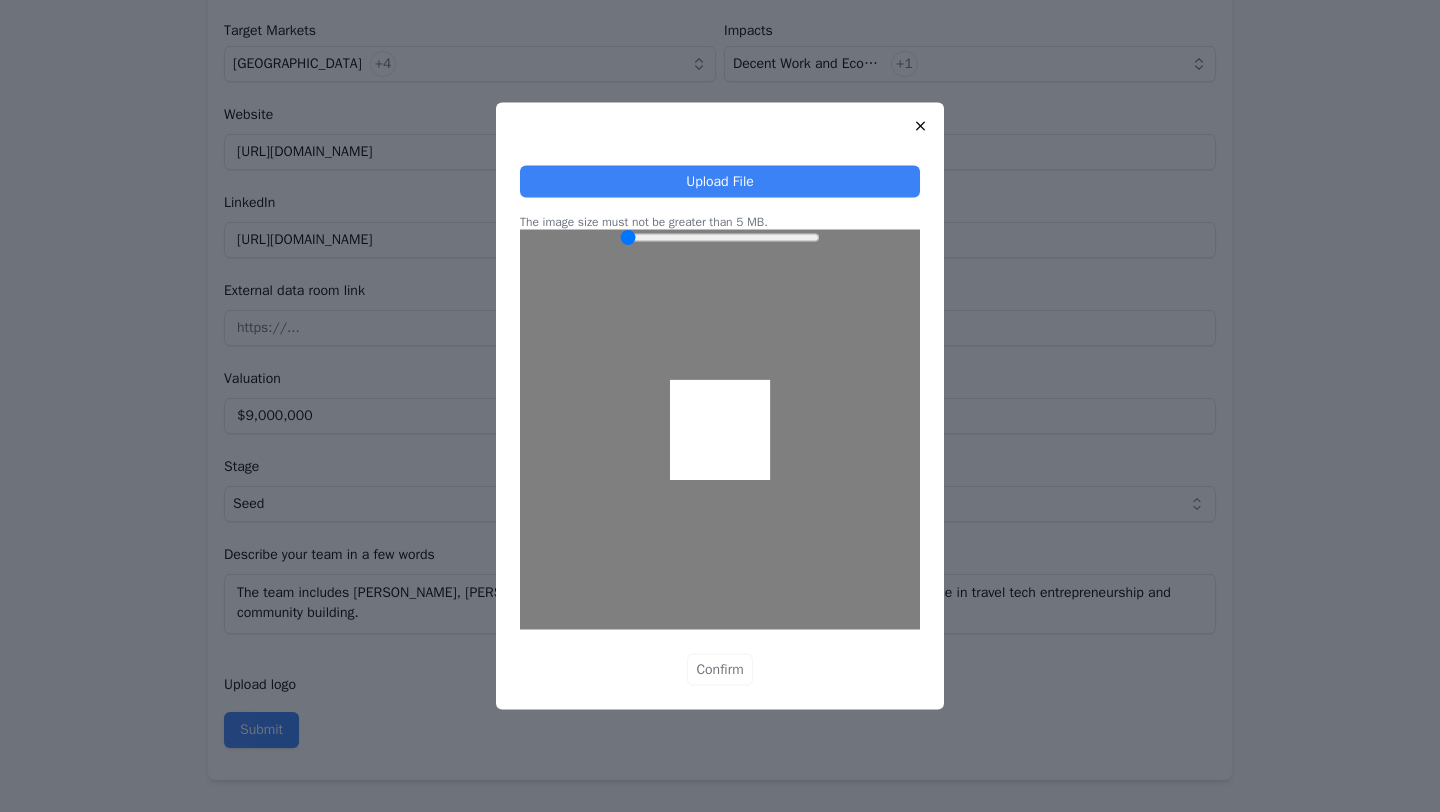 scroll, scrollTop: 2324, scrollLeft: 0, axis: vertical 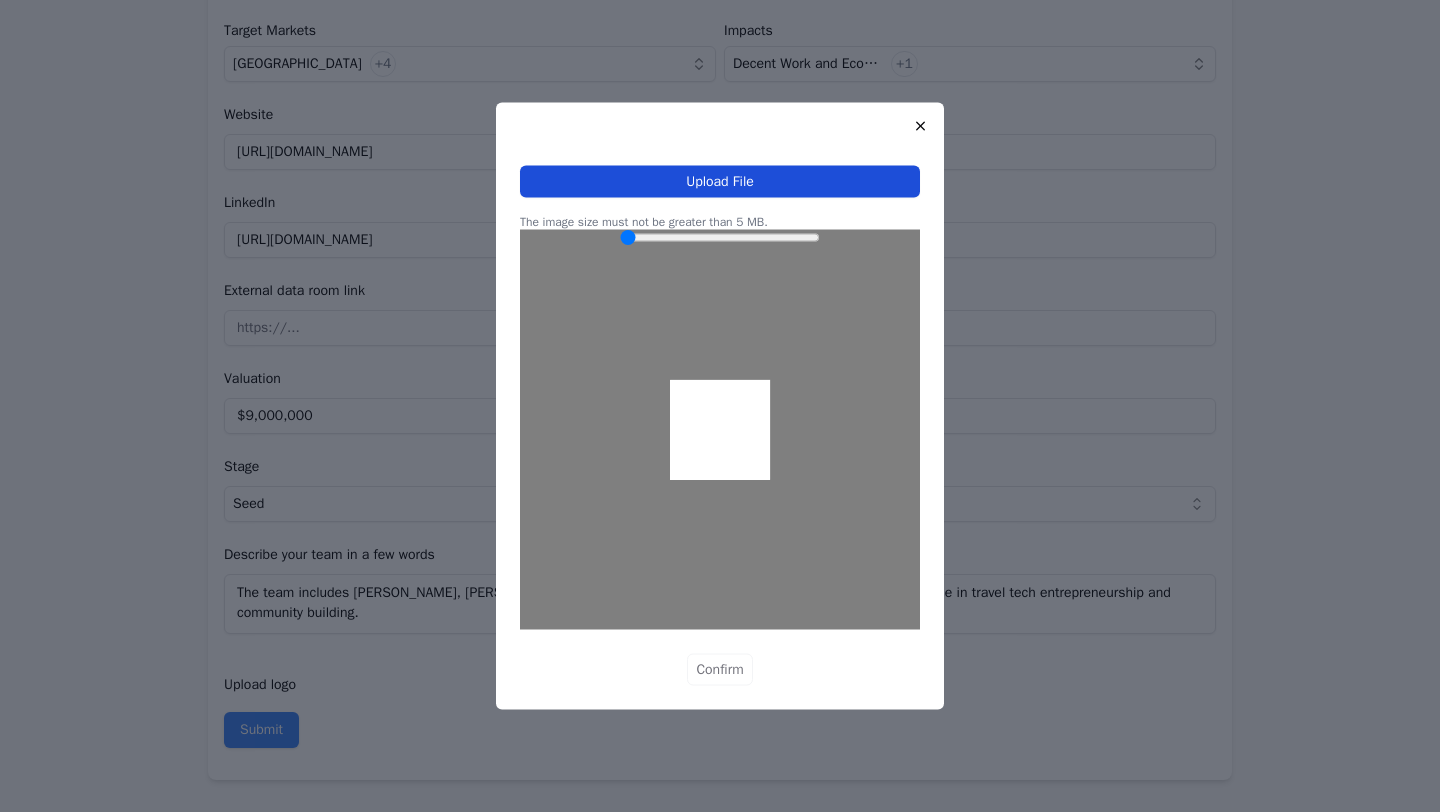 click on "Upload File" at bounding box center [720, 182] 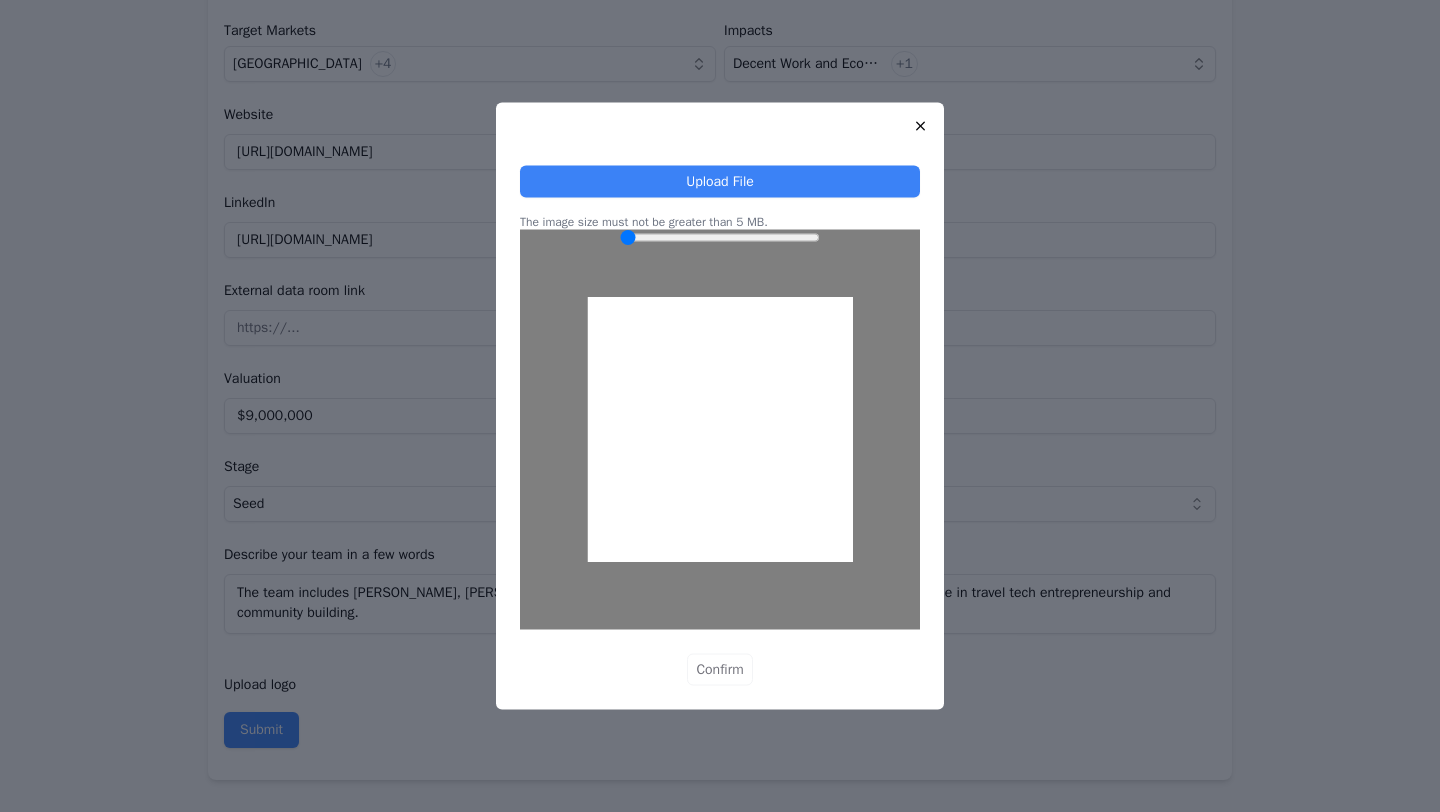 drag, startPoint x: 702, startPoint y: 491, endPoint x: 700, endPoint y: 463, distance: 28.071337 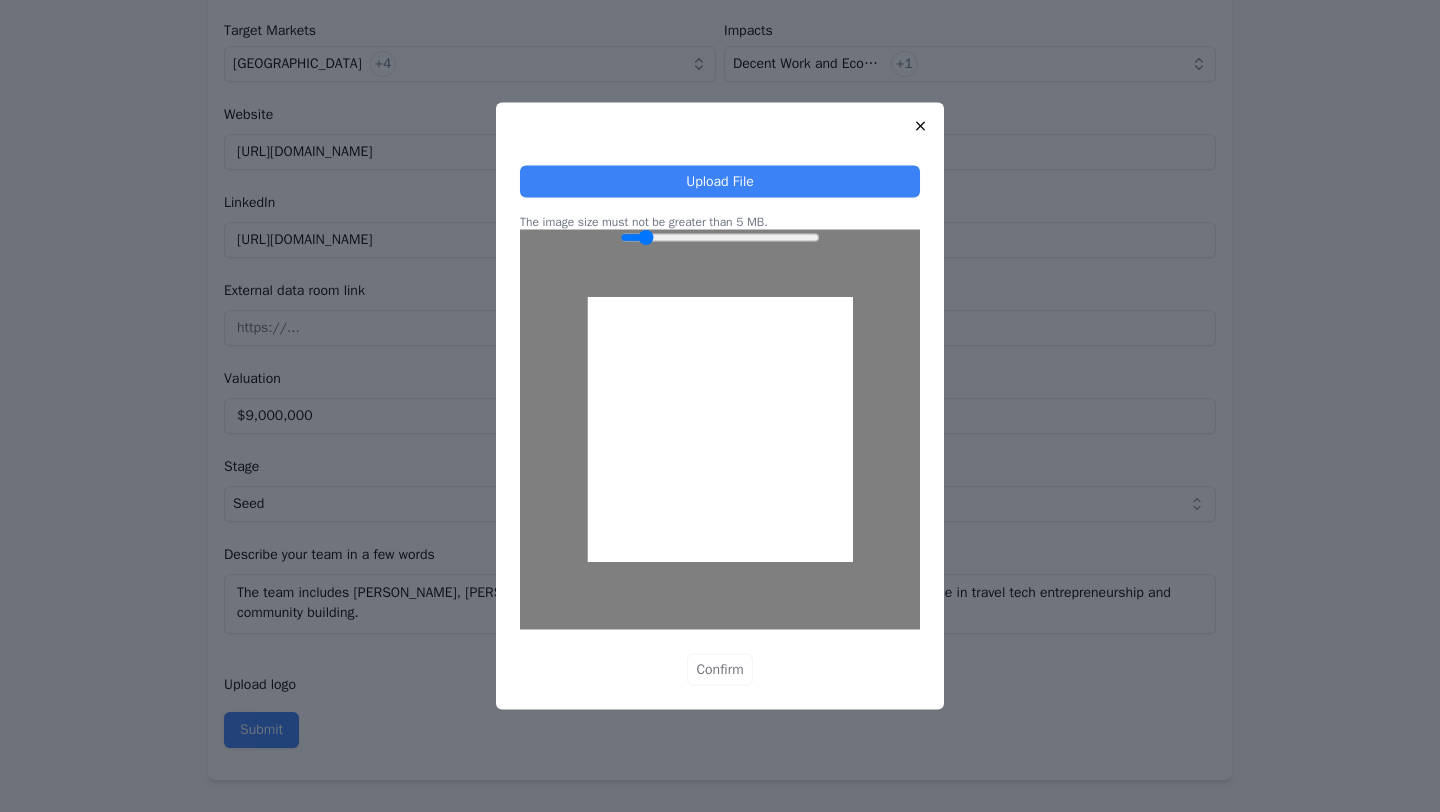 type on "1" 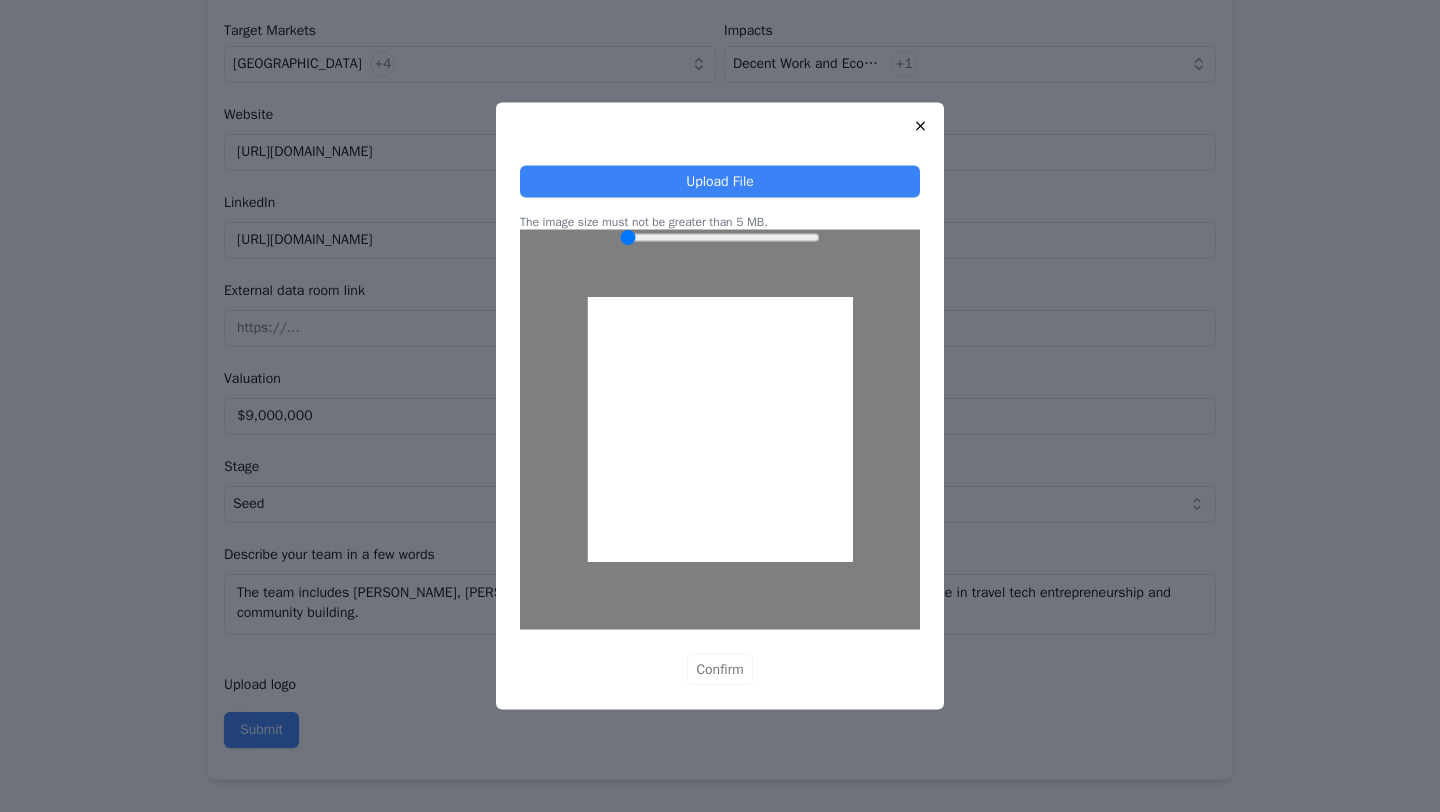 drag, startPoint x: 633, startPoint y: 236, endPoint x: 392, endPoint y: 227, distance: 241.16798 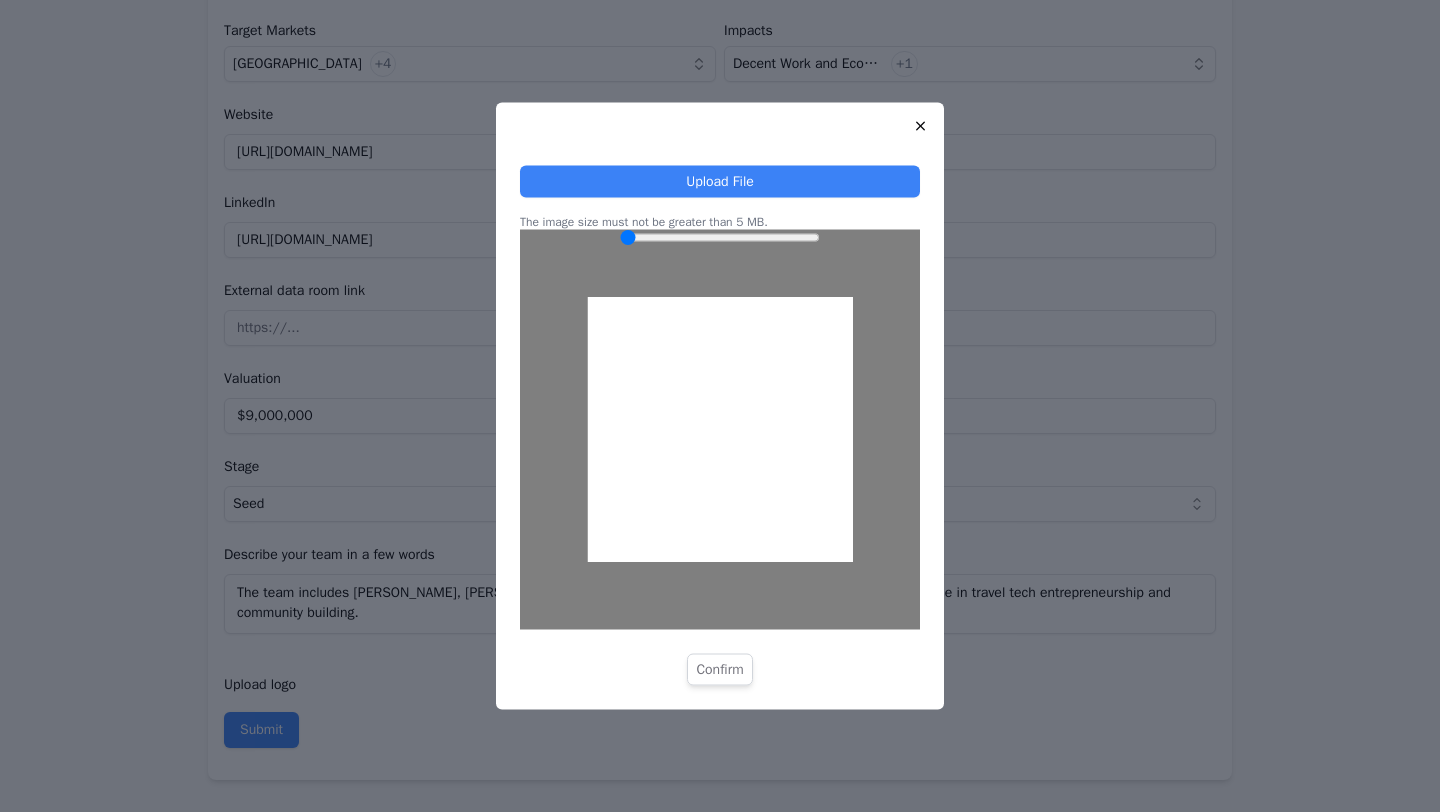 click on "Confirm" at bounding box center [719, 670] 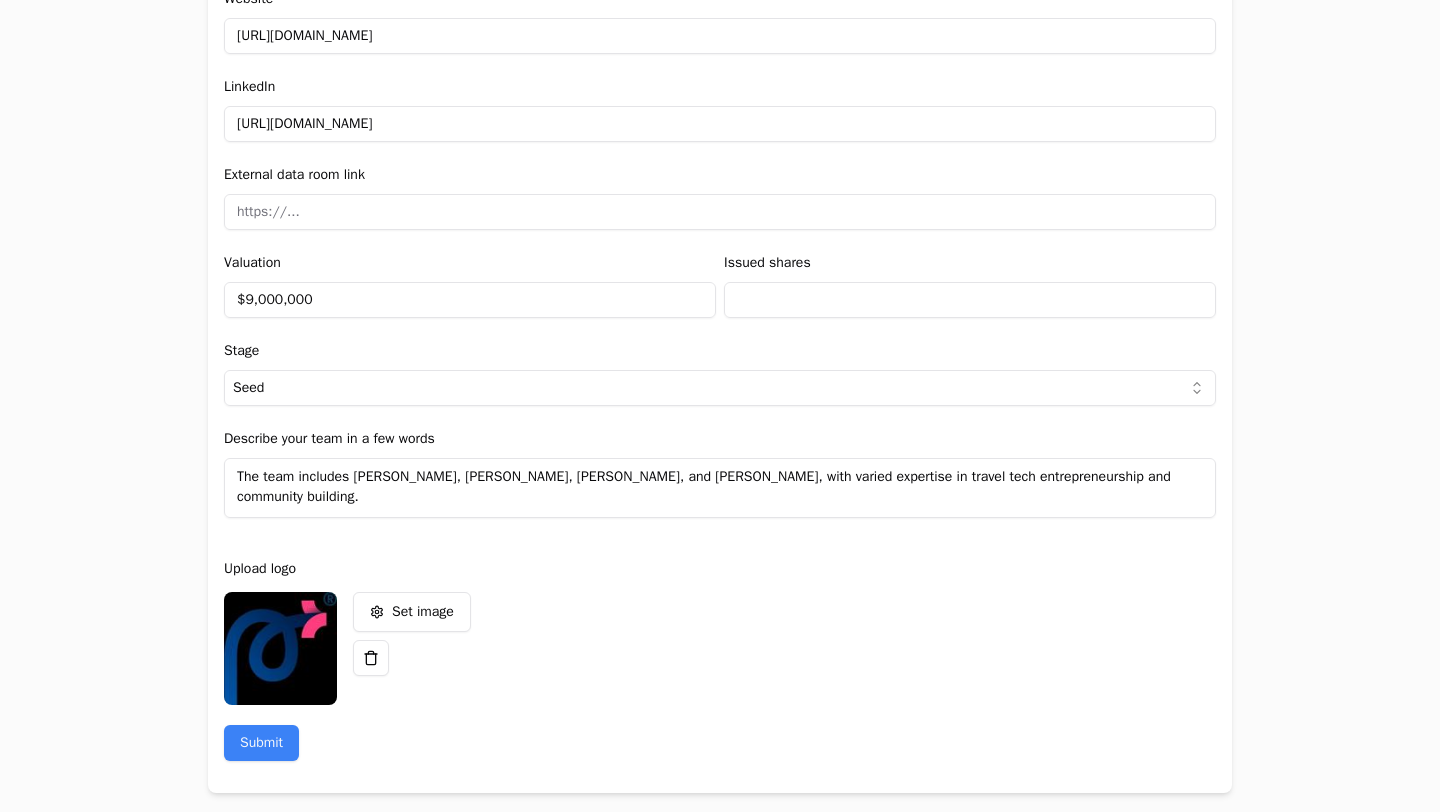 scroll, scrollTop: 2453, scrollLeft: 0, axis: vertical 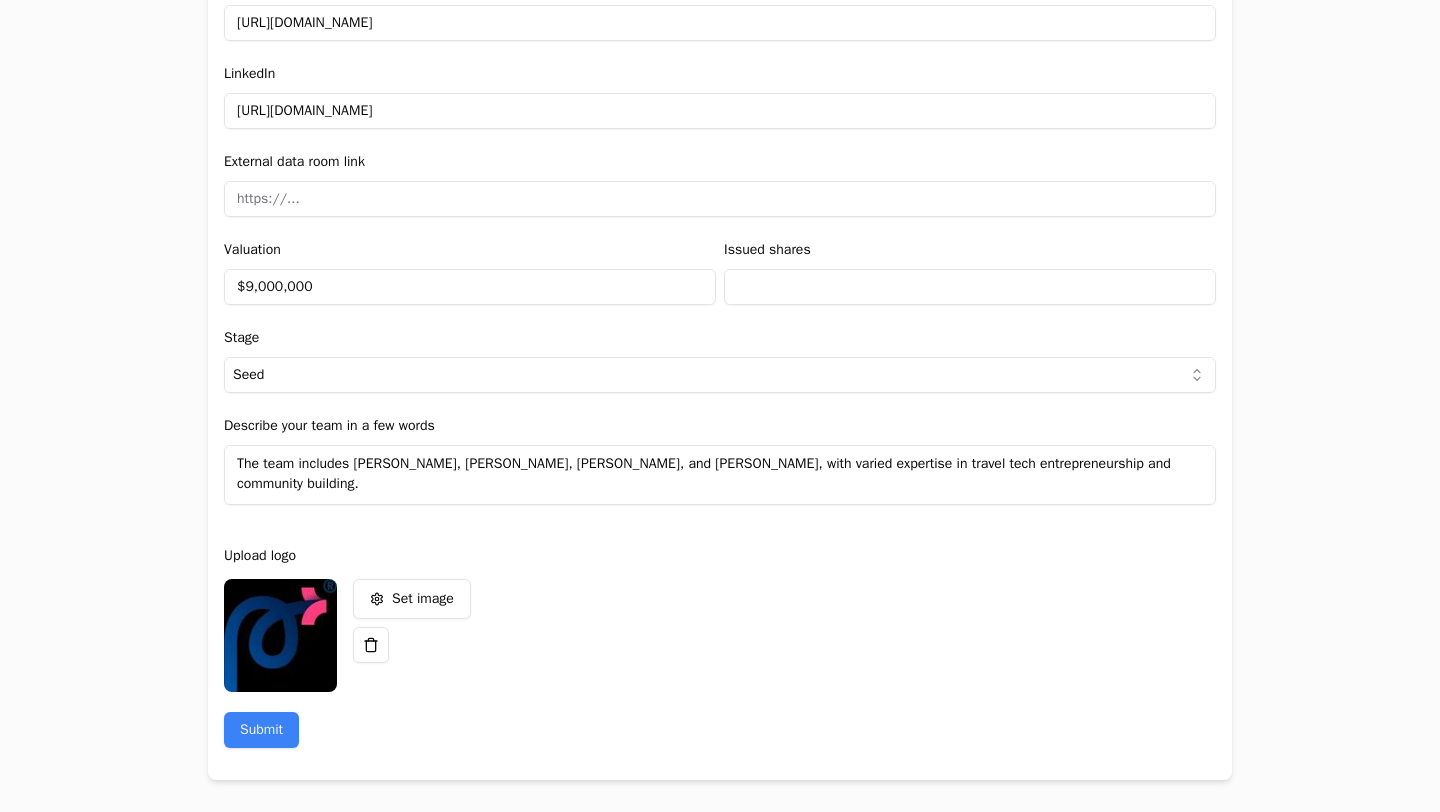 click on "The team includes [PERSON_NAME], [PERSON_NAME], [PERSON_NAME], and [PERSON_NAME], with varied expertise in travel tech entrepreneurship and community building." at bounding box center (720, 475) 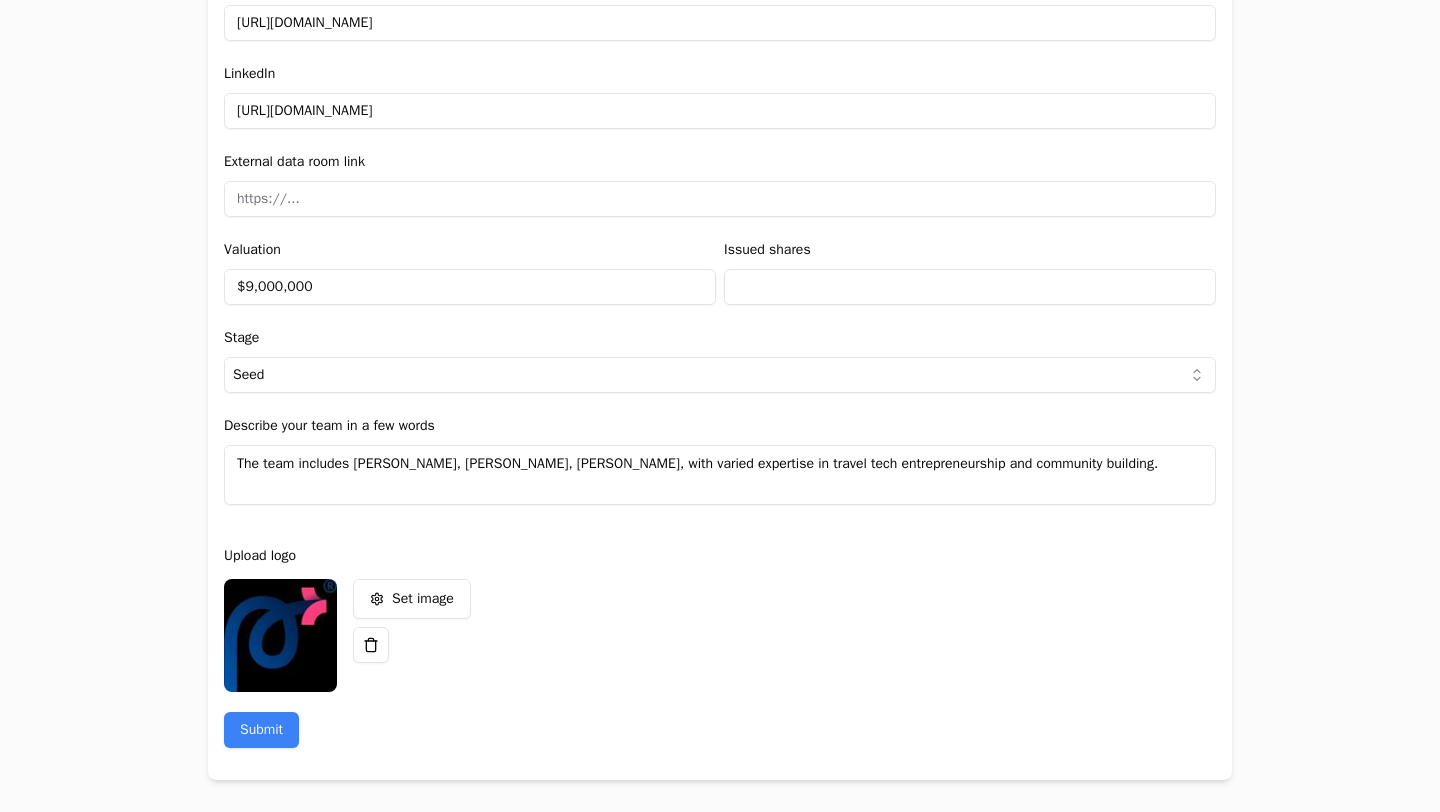 click on "The team includes [PERSON_NAME], [PERSON_NAME], [PERSON_NAME], with varied expertise in travel tech entrepreneurship and community building." at bounding box center (720, 475) 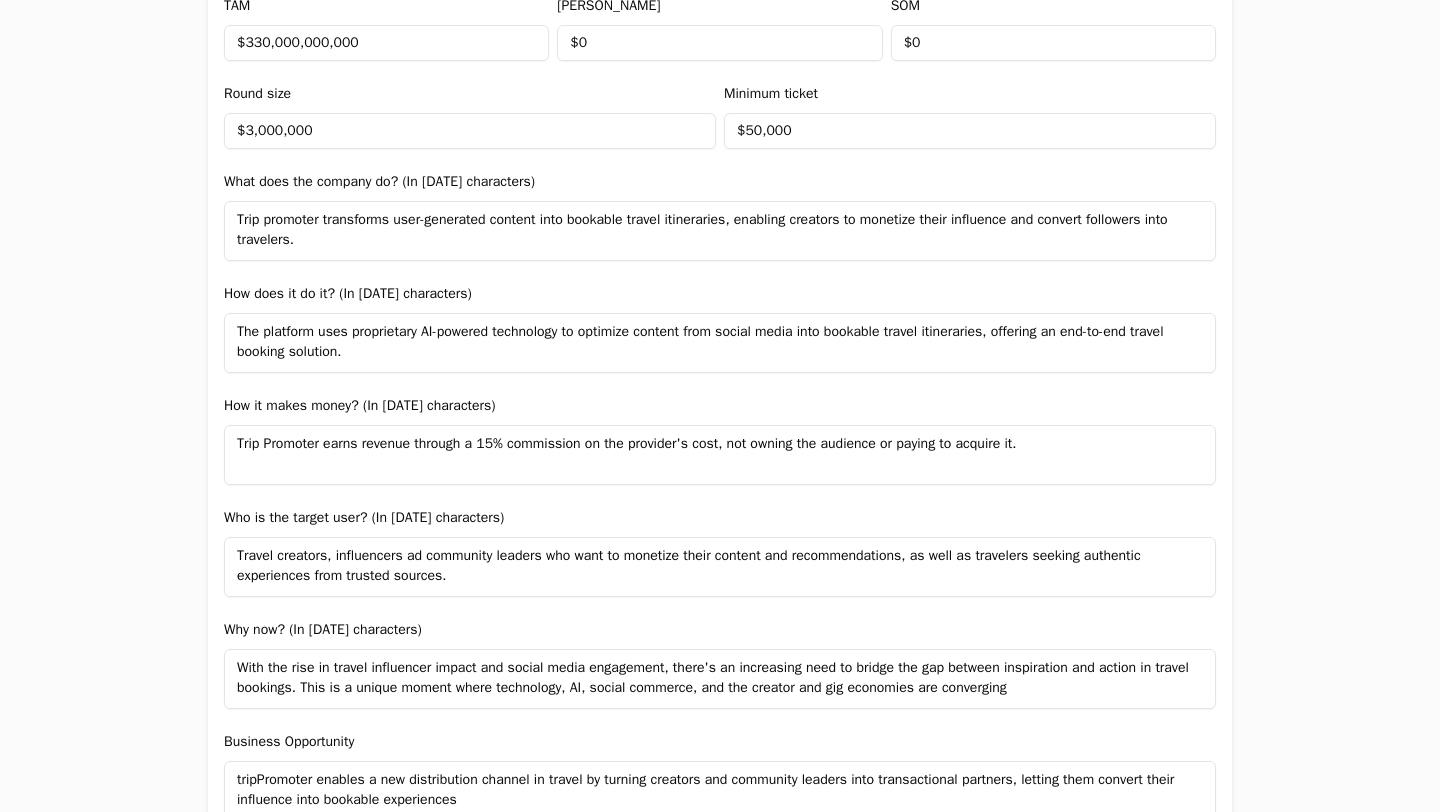 scroll, scrollTop: 2453, scrollLeft: 0, axis: vertical 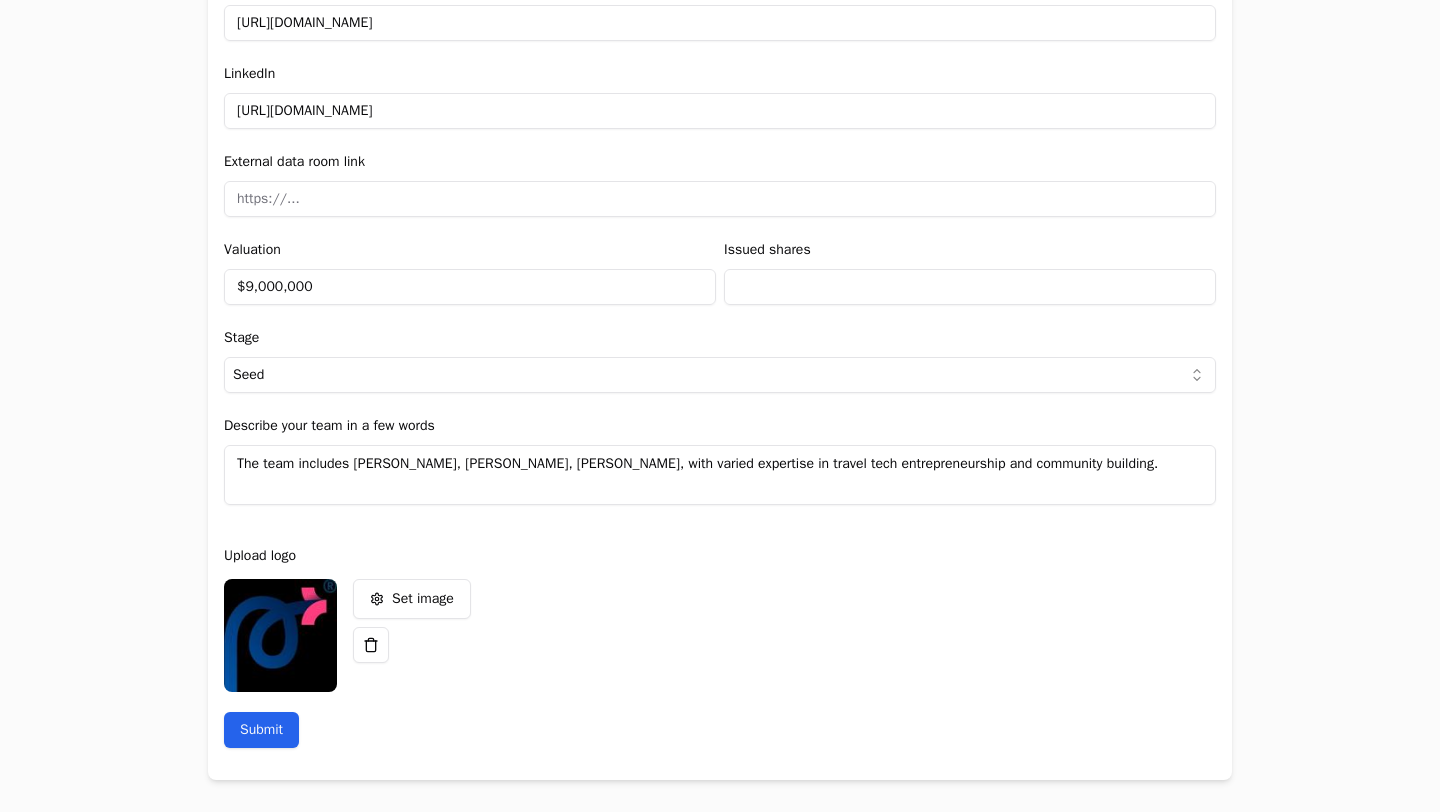 click on "Submit" at bounding box center [261, 730] 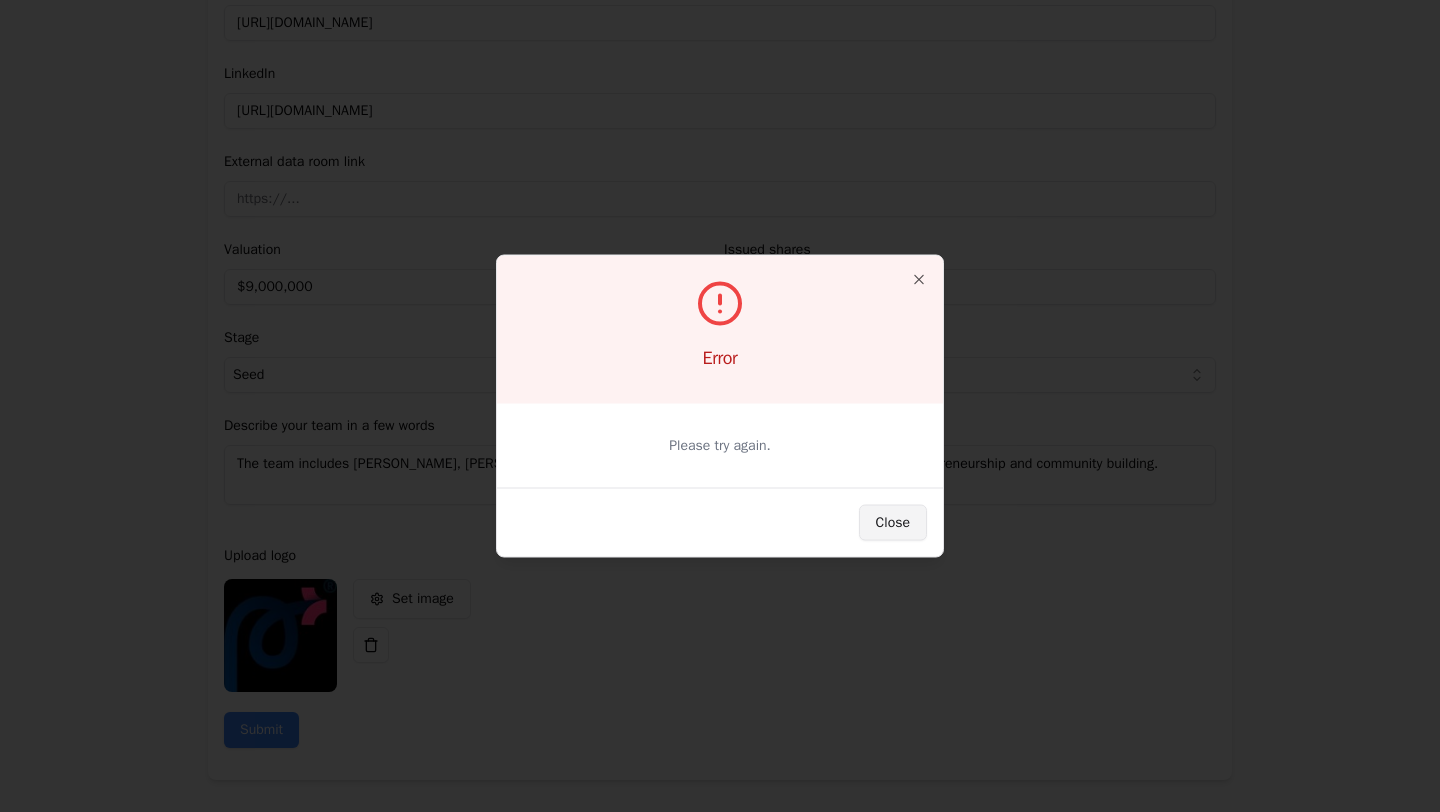 click on "Close" at bounding box center (893, 523) 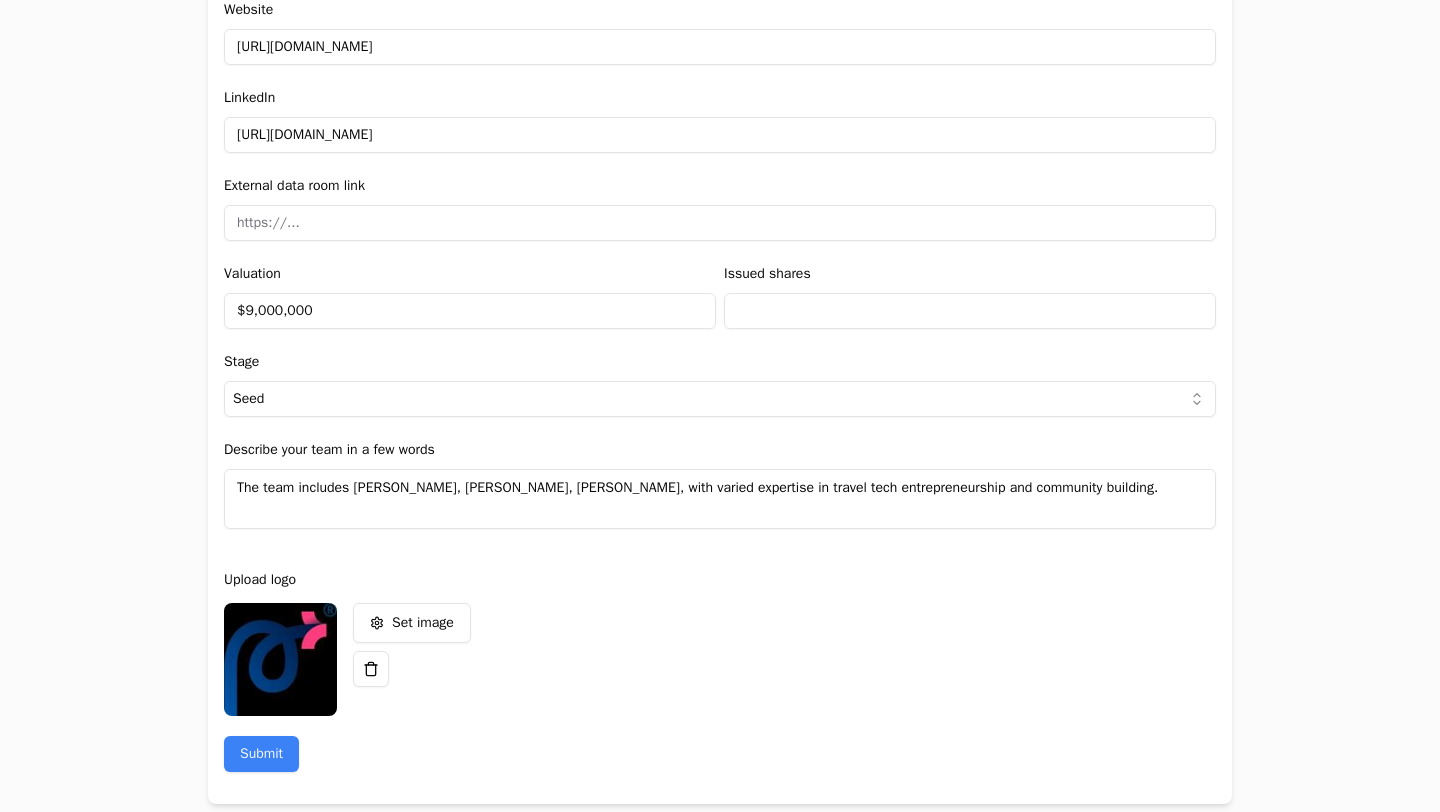 scroll, scrollTop: 2453, scrollLeft: 0, axis: vertical 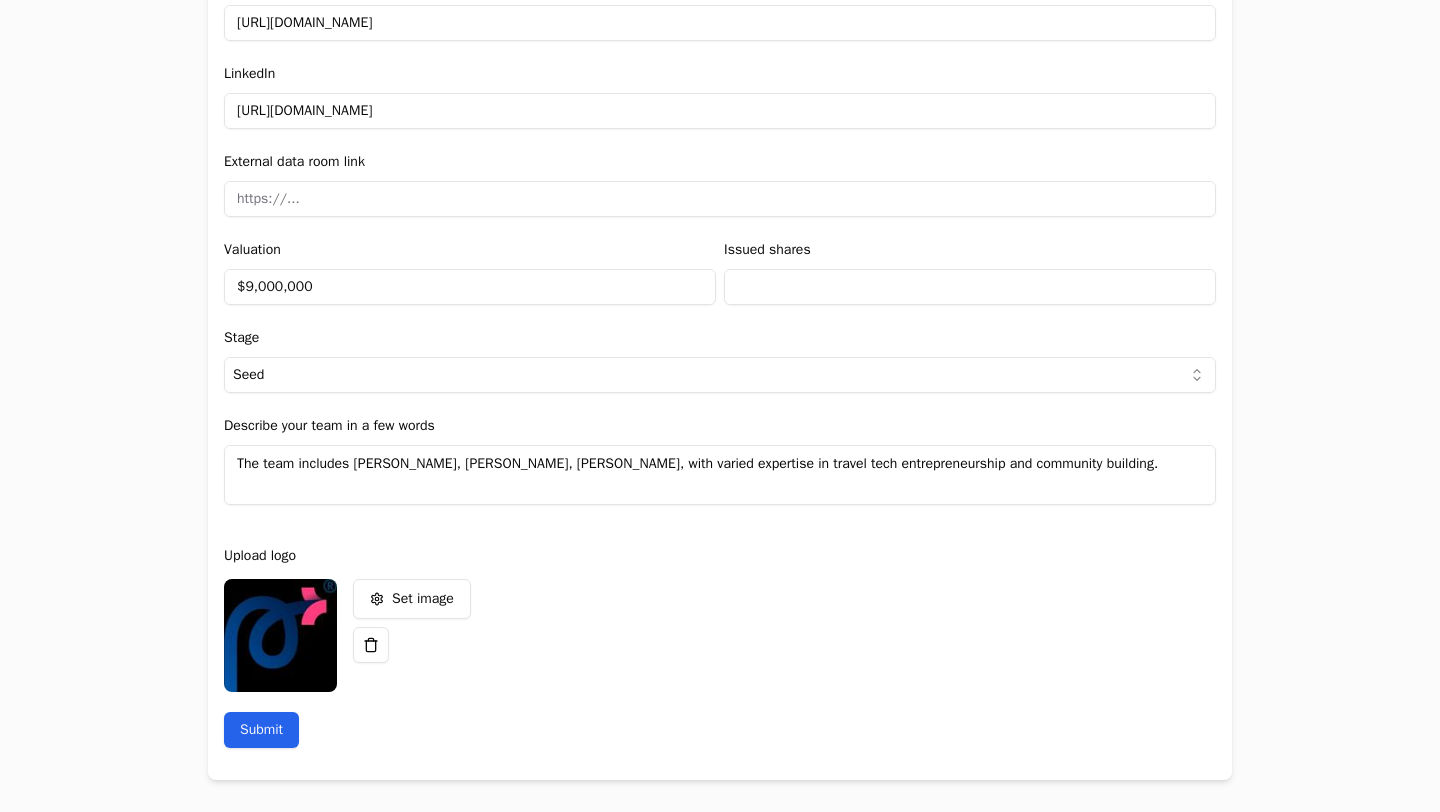 click on "Submit" at bounding box center [261, 730] 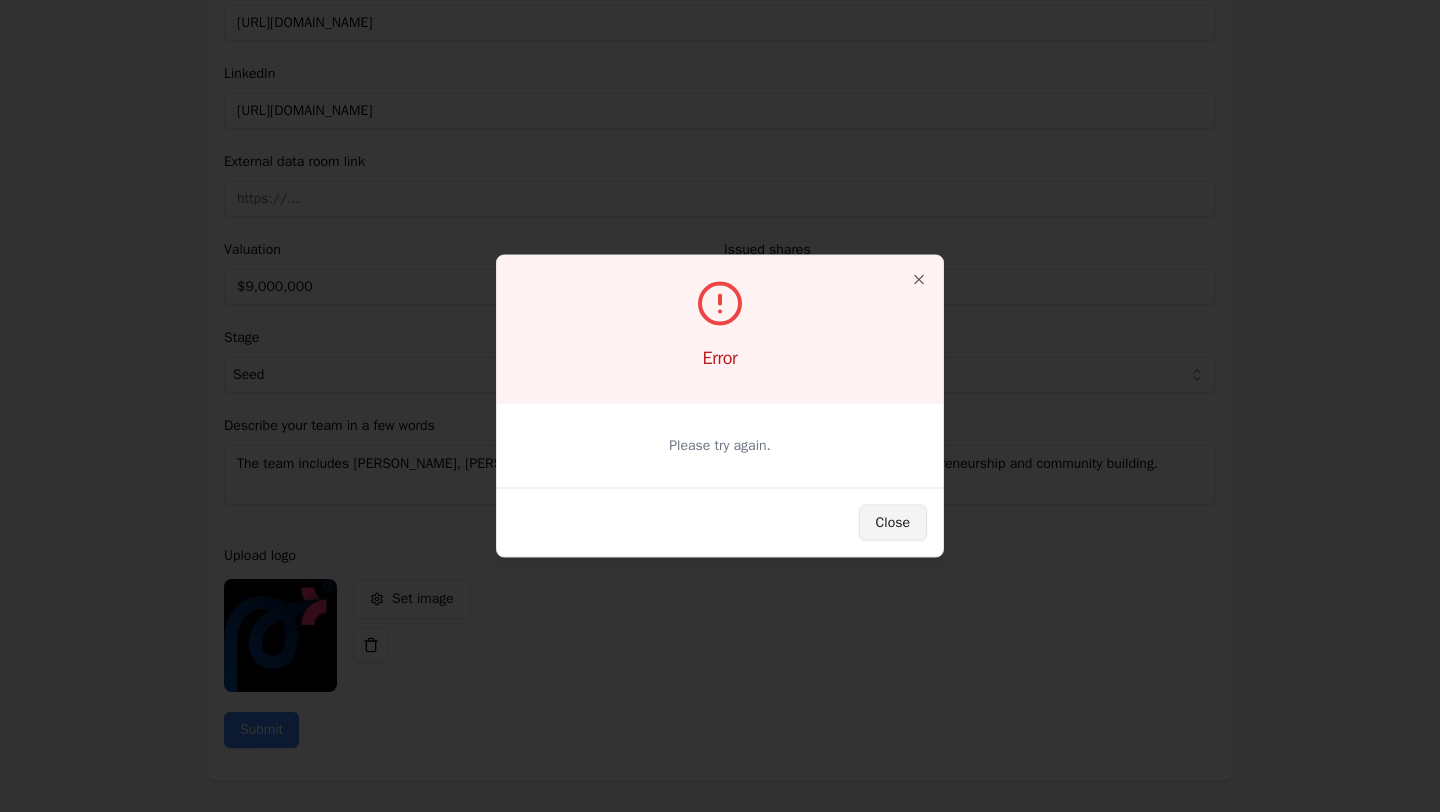 click on "Close" at bounding box center (893, 523) 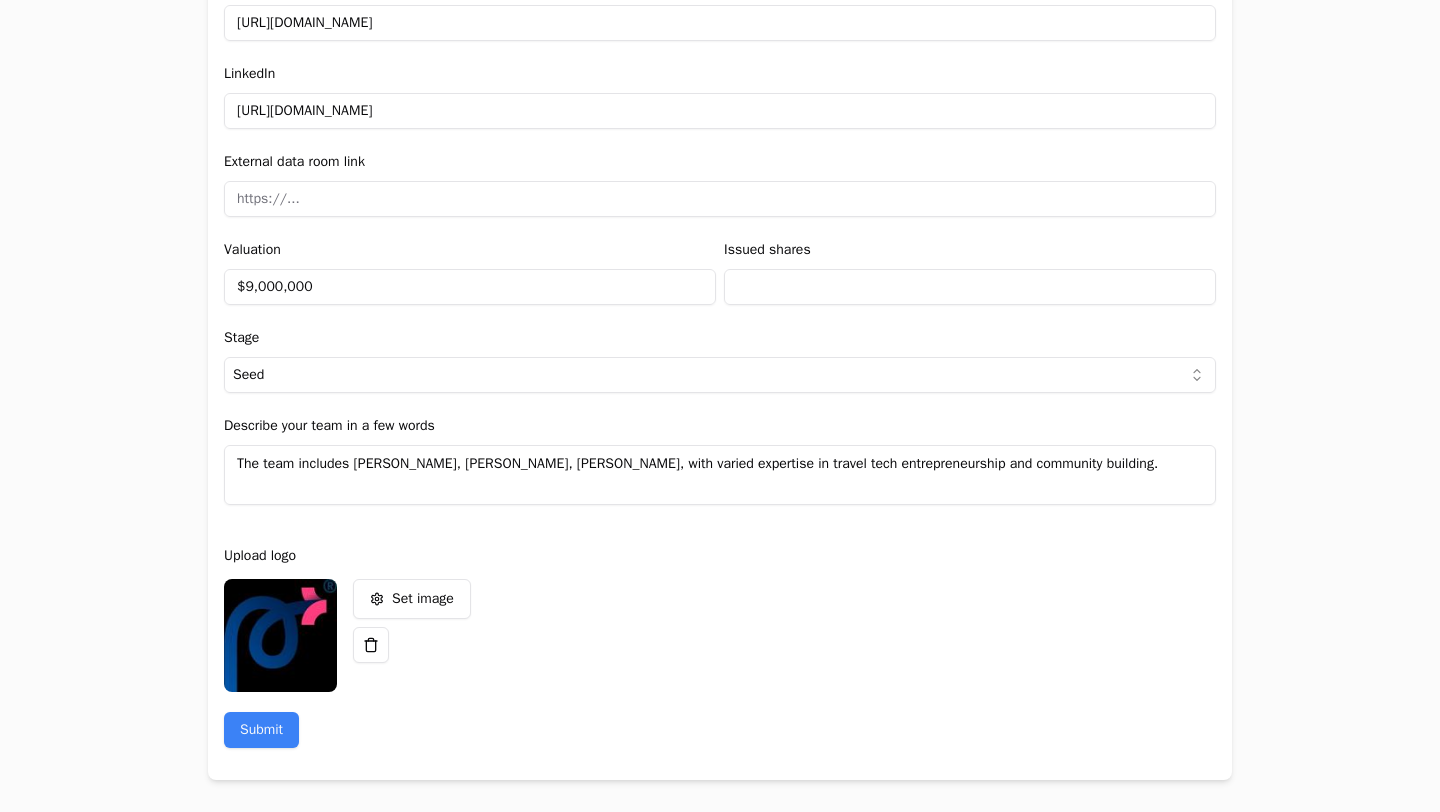 click on "Application form Entity Project or Company Category Startup Add new company details Upload Deck AI-Enhanced Check the box and our assistant will auto-fill the form with available information. Any missing fields will be left blank for you to complete, and you can edit all entries before submitting the form. Try it now! Let our A.I. assistant complete the form for you. Automatically extract and populate information using our advanced AI. Upload Deck Name tripPromoter Description AI-powered platform that empowers travel creators to become Promoters—enabling them to convert their content into bookable trips, sold under their brand, through their own channels and for their communities. Verticals Travel & Leisure +8 New user name and email Name [PERSON_NAME] Email [PERSON_NAME][EMAIL_ADDRESS][DOMAIN_NAME] Company Profile Explain what the company does, what problem is solving and who is the target user. TAM $330,000,000,000 [PERSON_NAME] $0 SOM $0 Round size $3,000,000 Minimum ticket $50,000 What does the company do? (In [DATE] characters)" at bounding box center [720, 406] 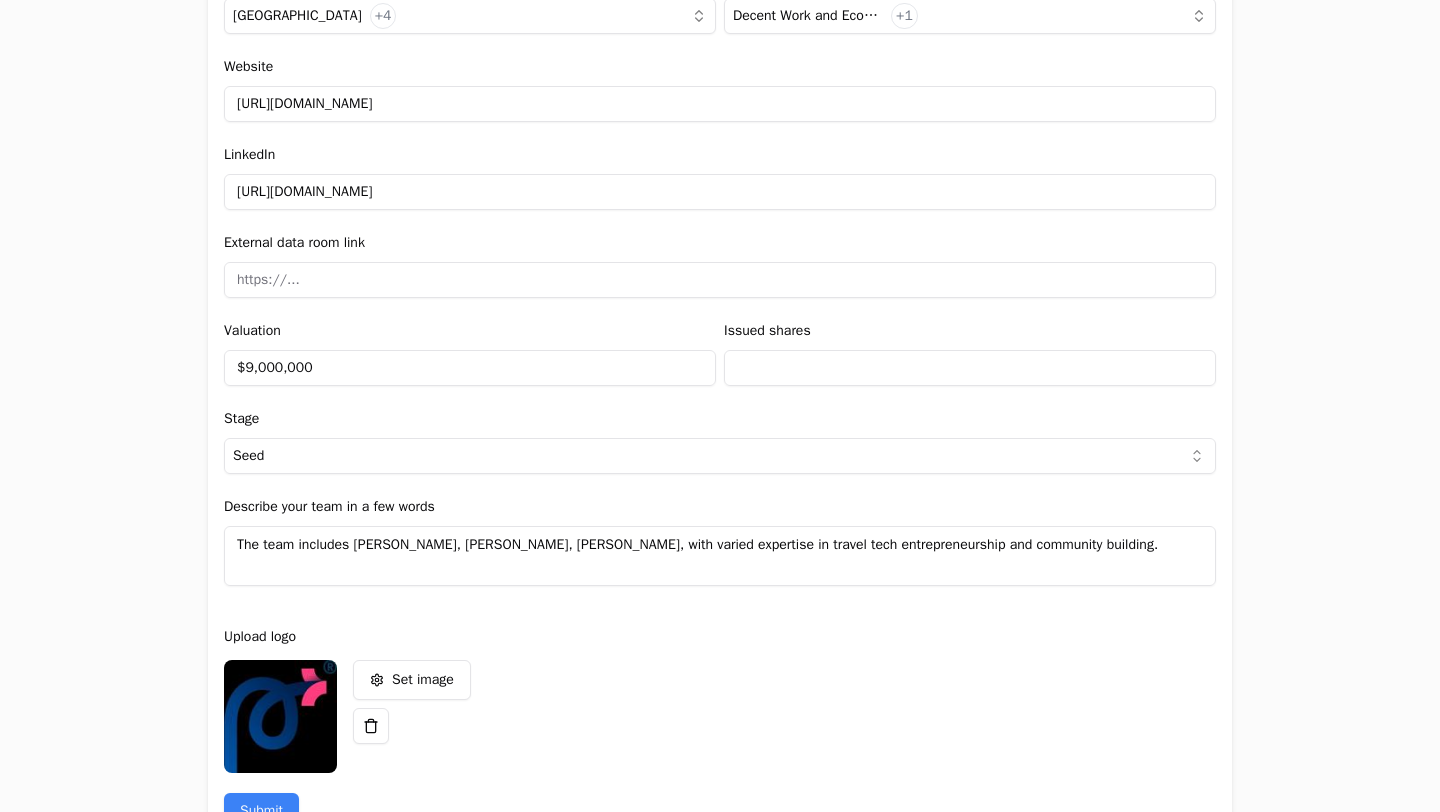 scroll, scrollTop: 2426, scrollLeft: 0, axis: vertical 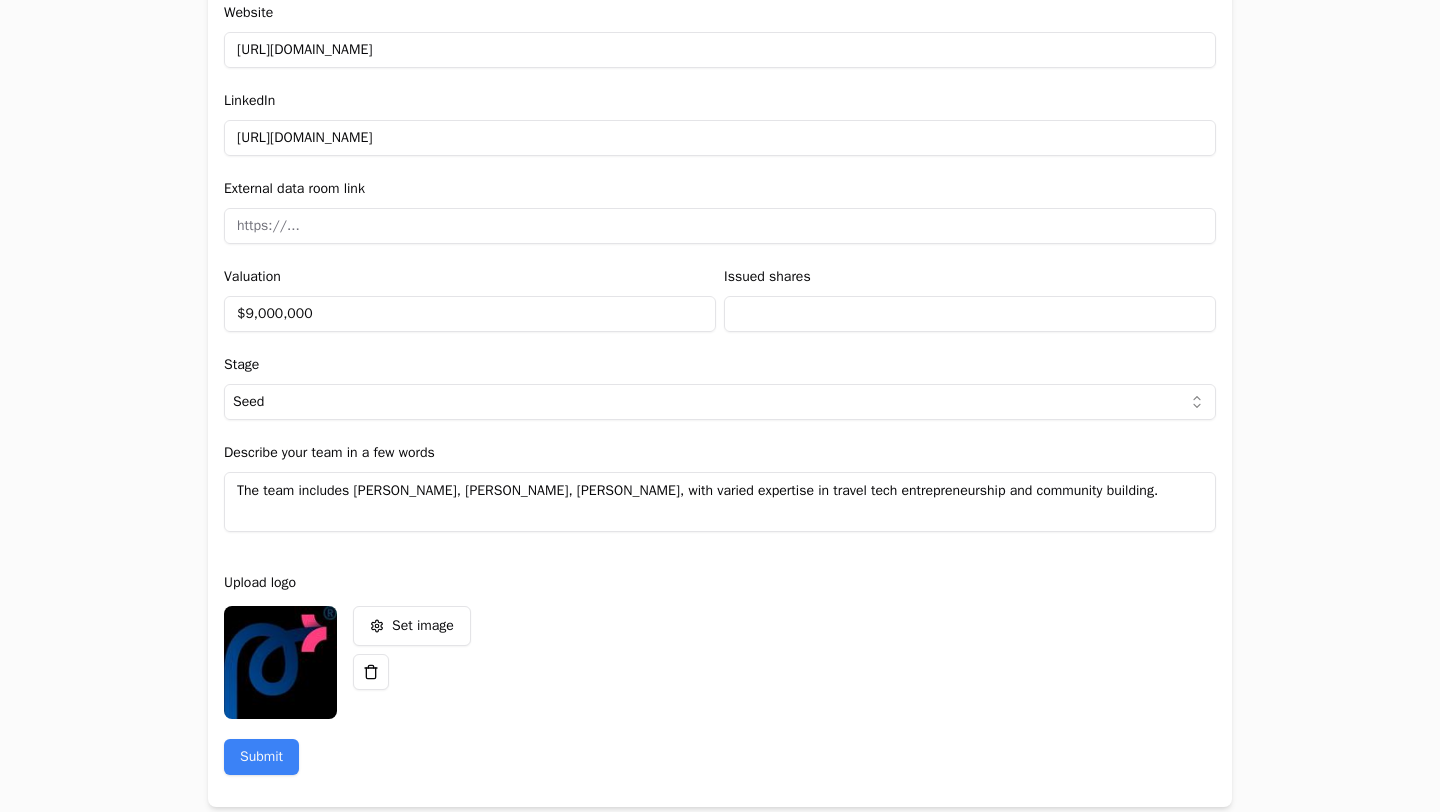 click at bounding box center (970, 314) 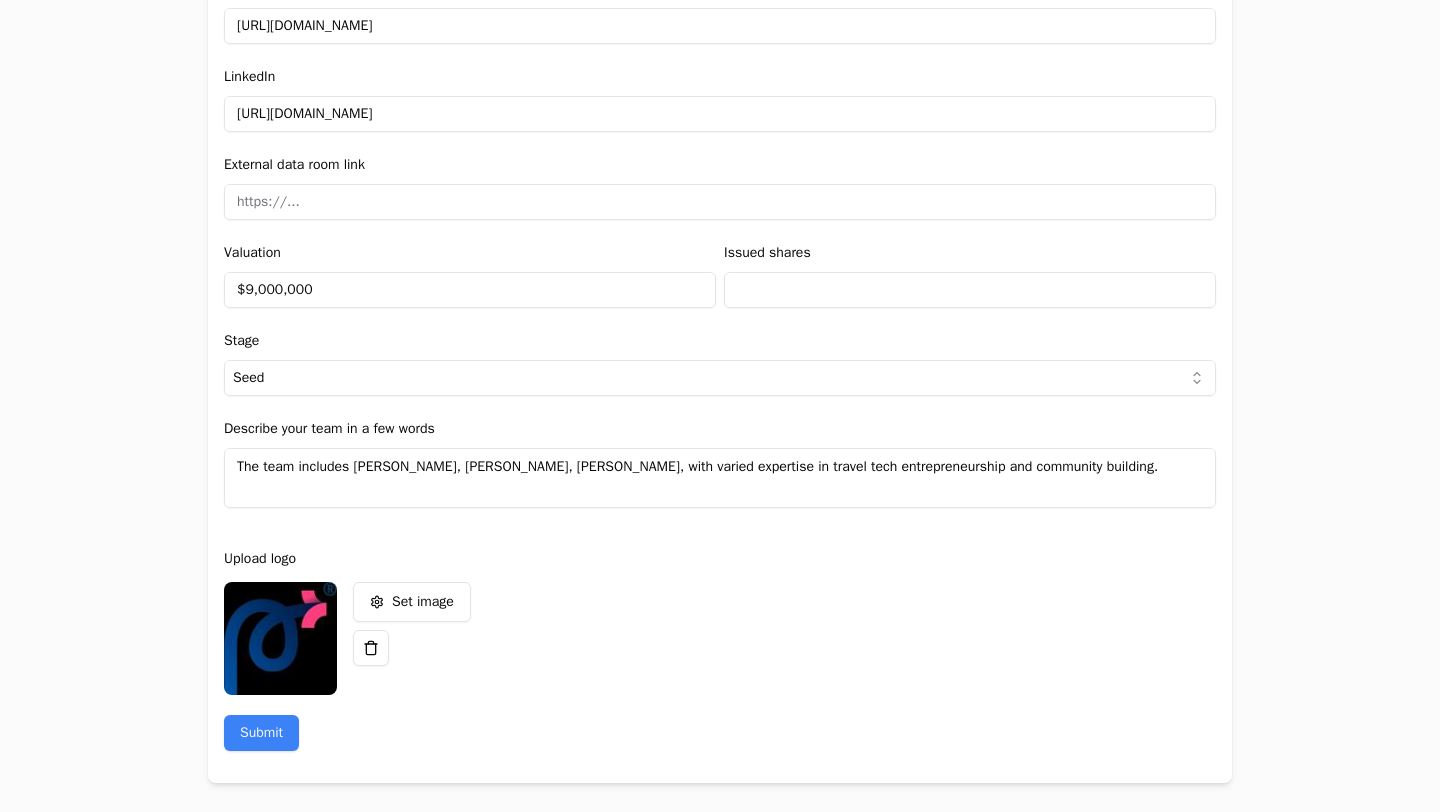 scroll, scrollTop: 2453, scrollLeft: 0, axis: vertical 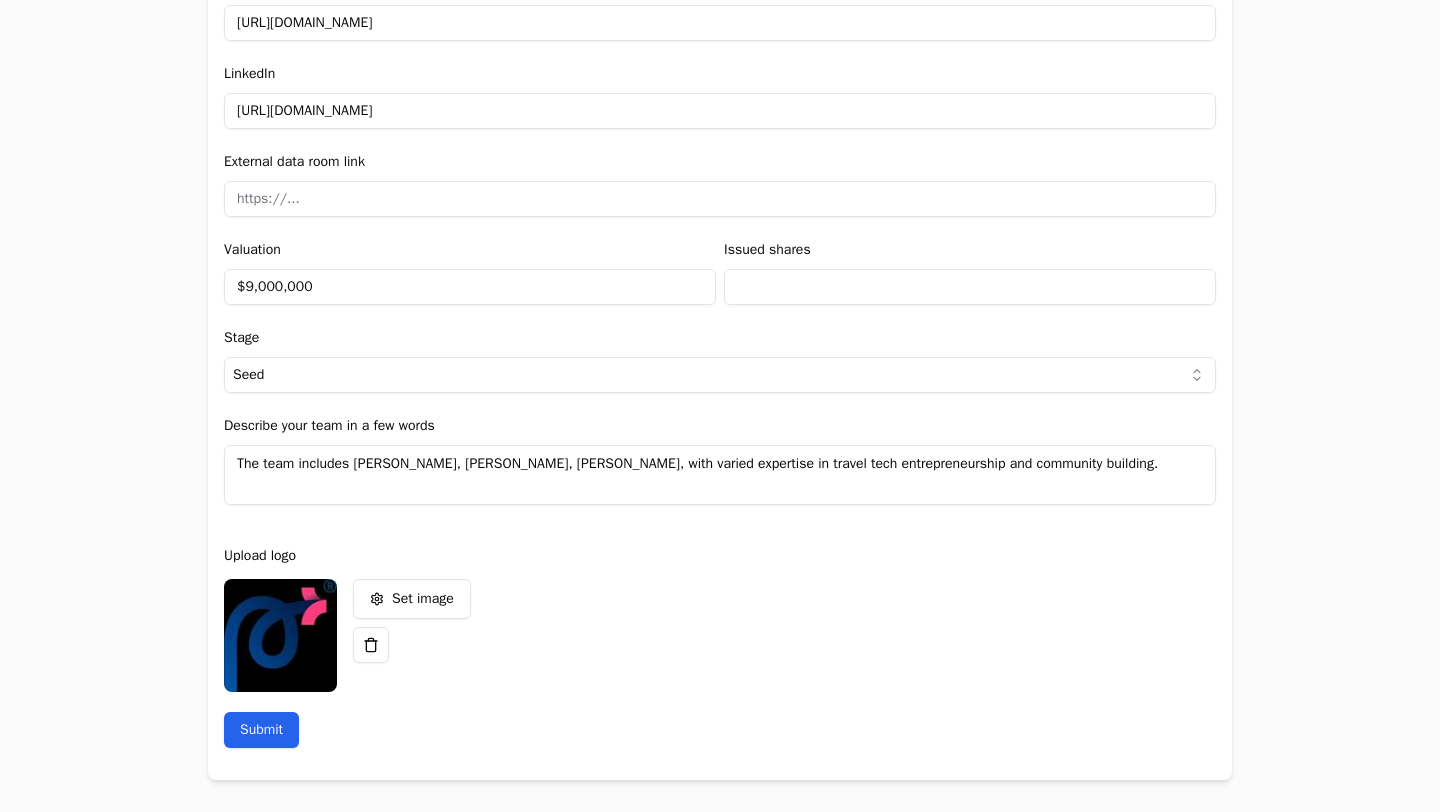 click on "Submit" at bounding box center [261, 730] 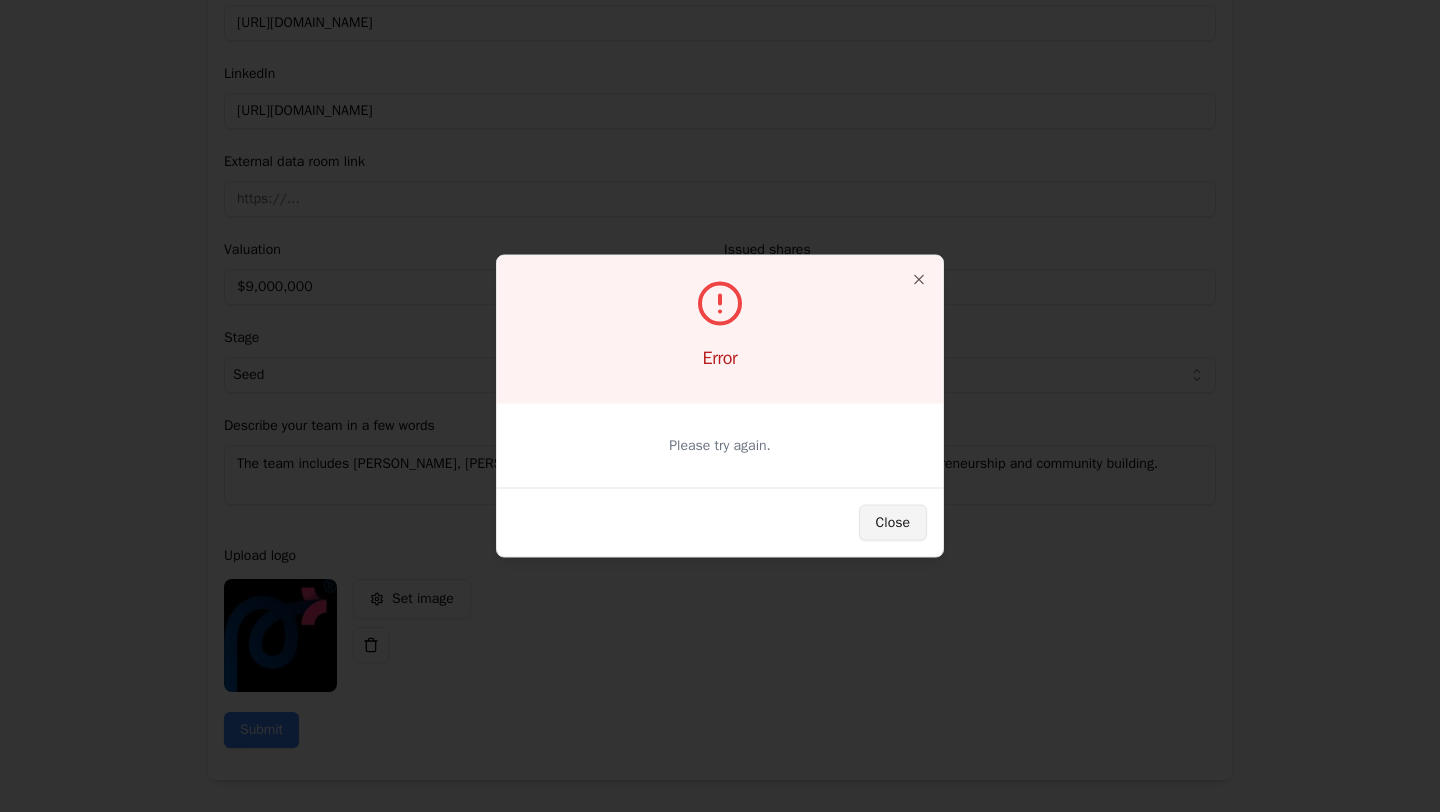 click on "Close" at bounding box center [893, 523] 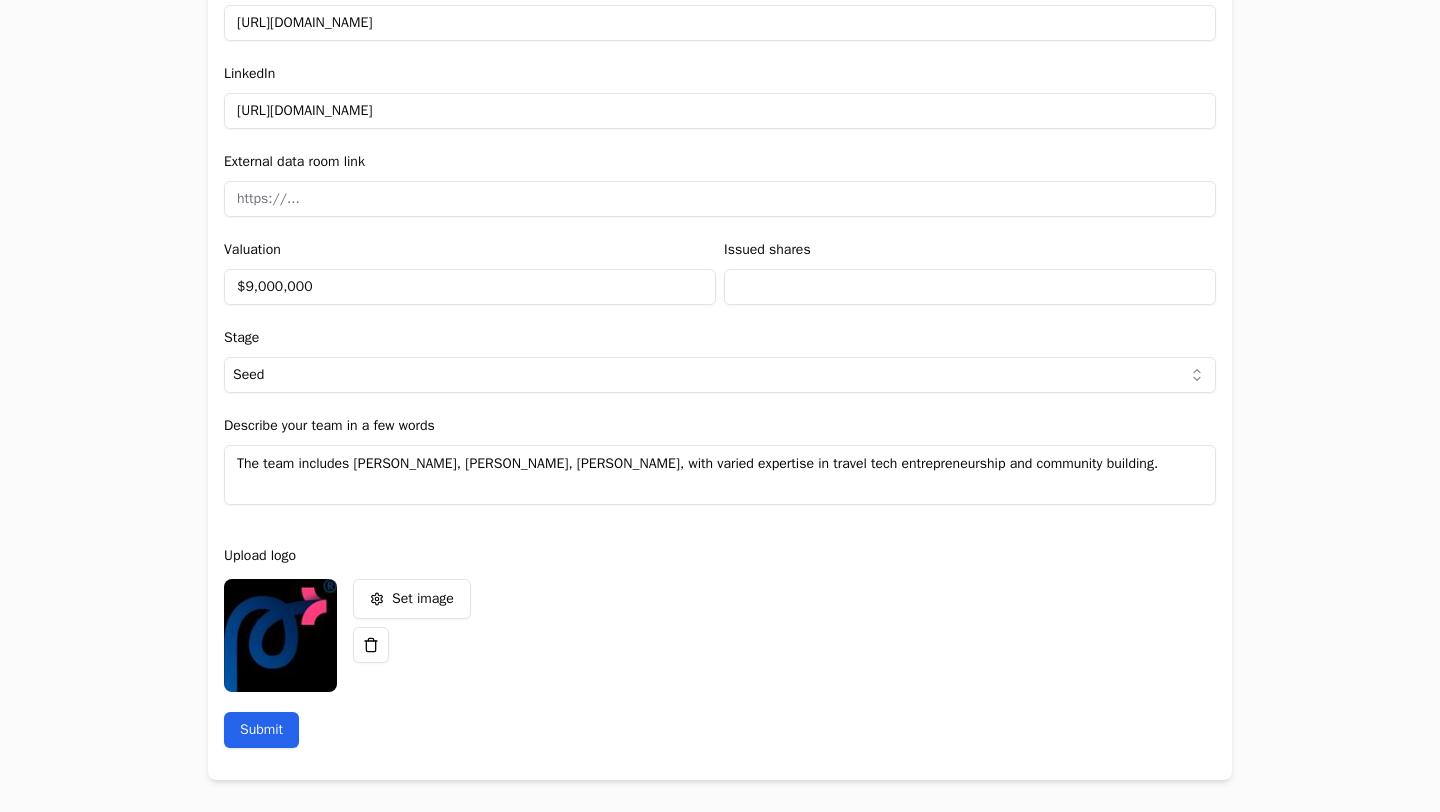 click on "Submit" at bounding box center (261, 730) 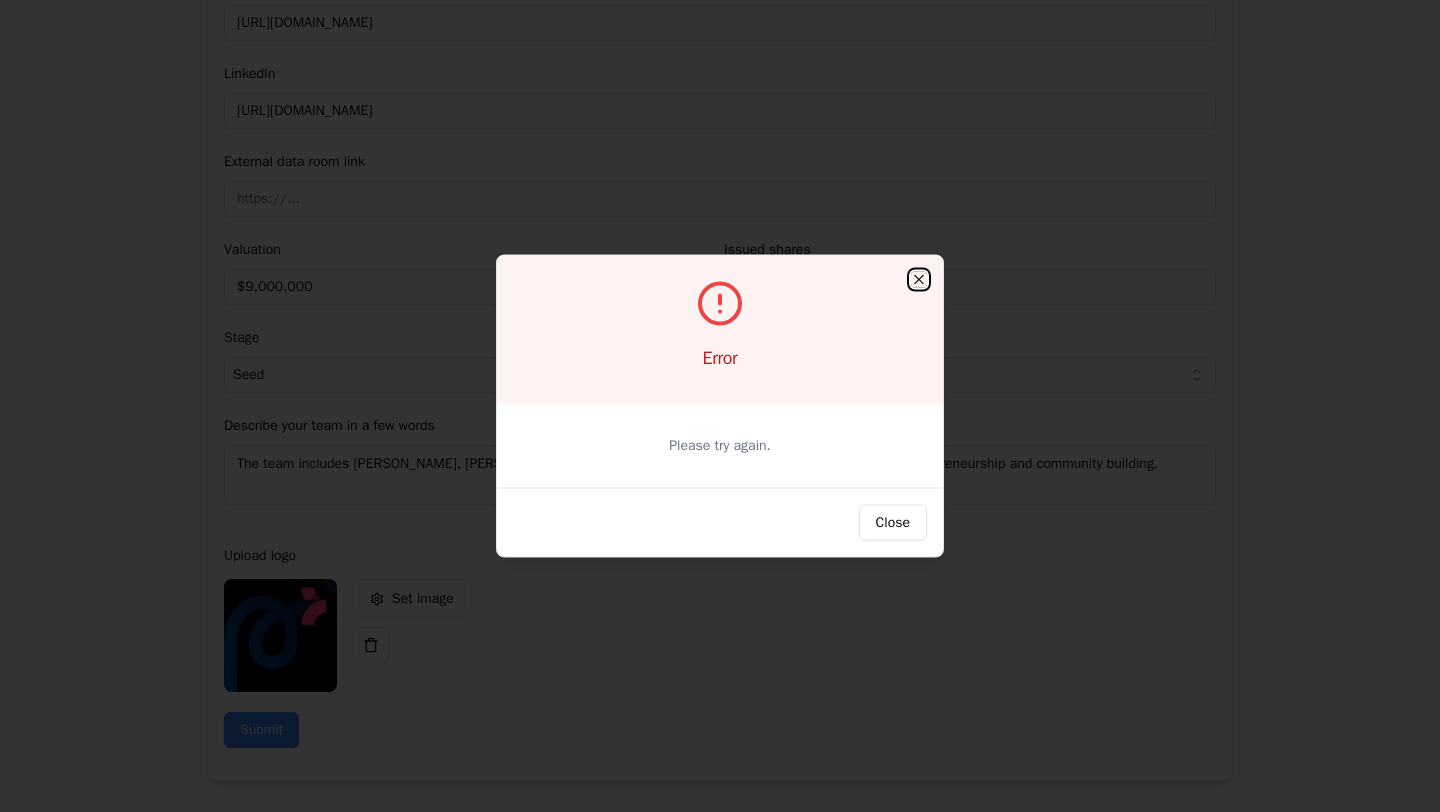 click 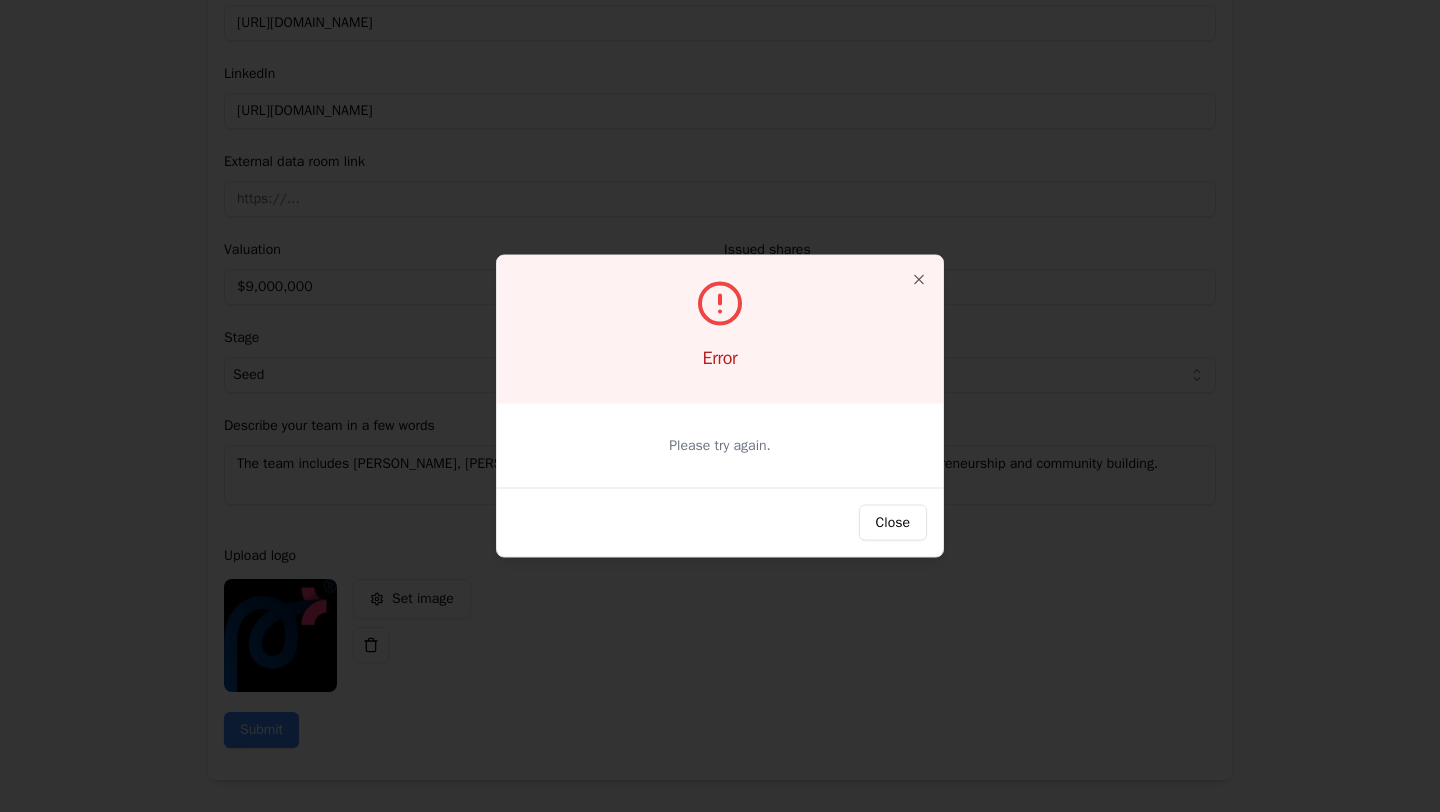 click at bounding box center (720, 406) 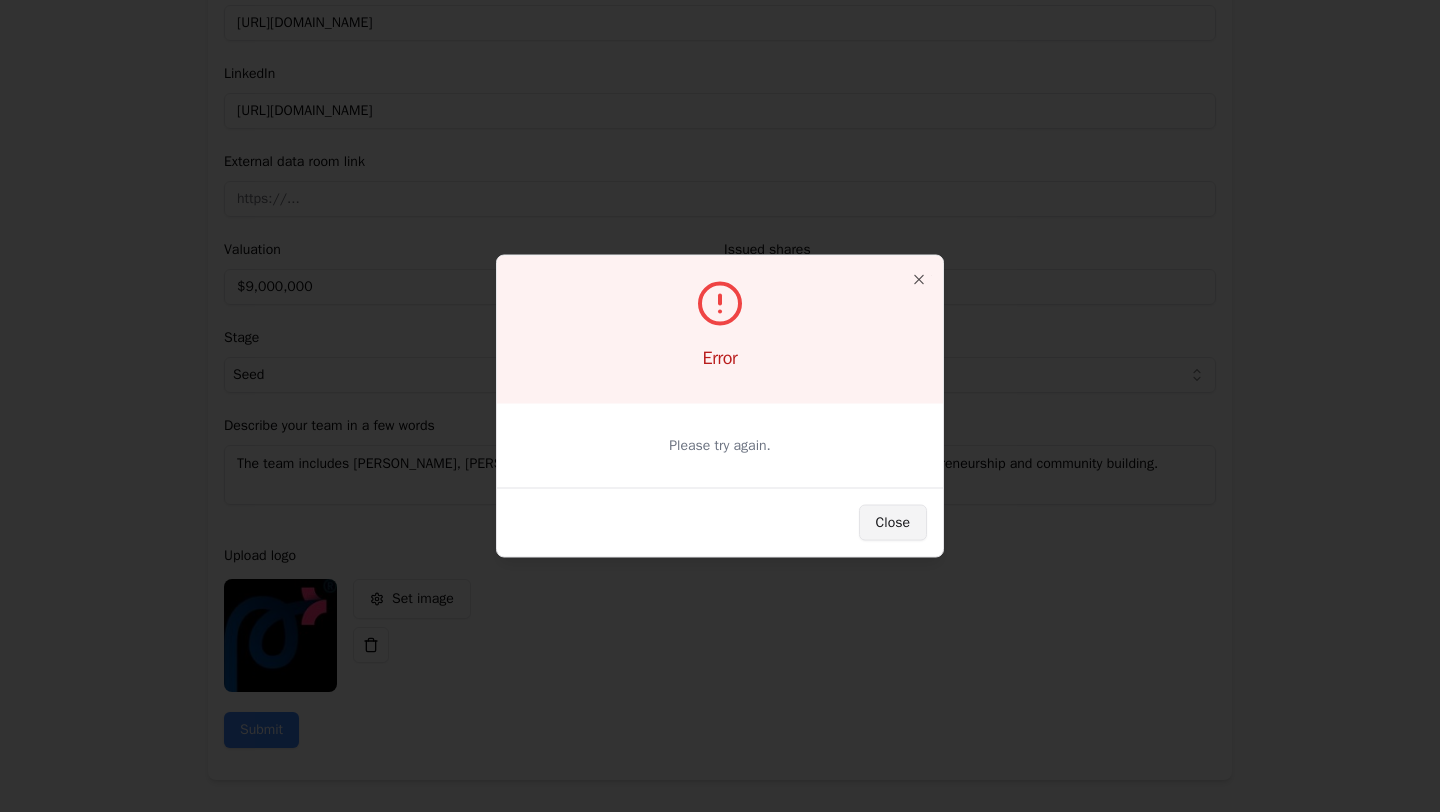 click on "Close" at bounding box center [893, 523] 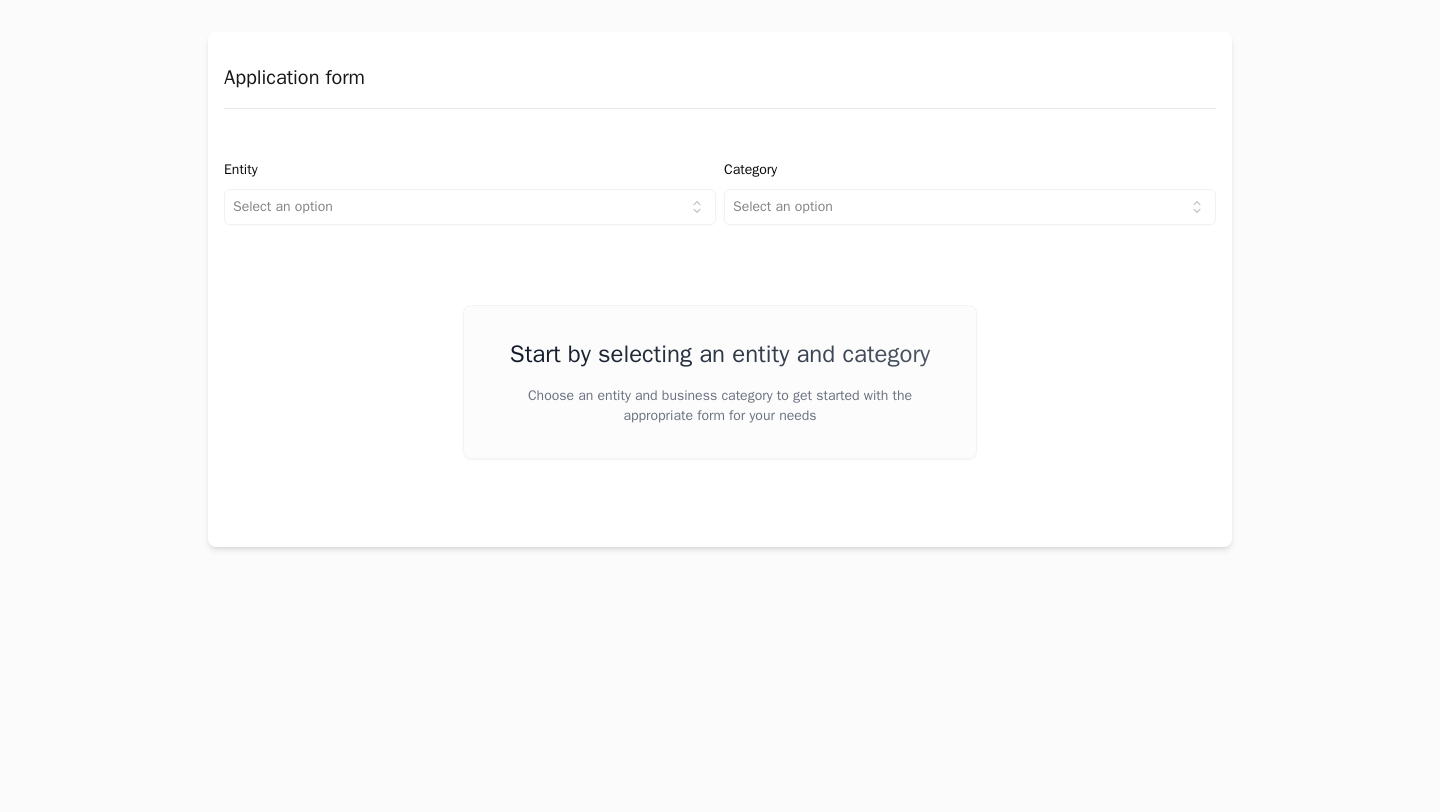 scroll, scrollTop: 0, scrollLeft: 0, axis: both 